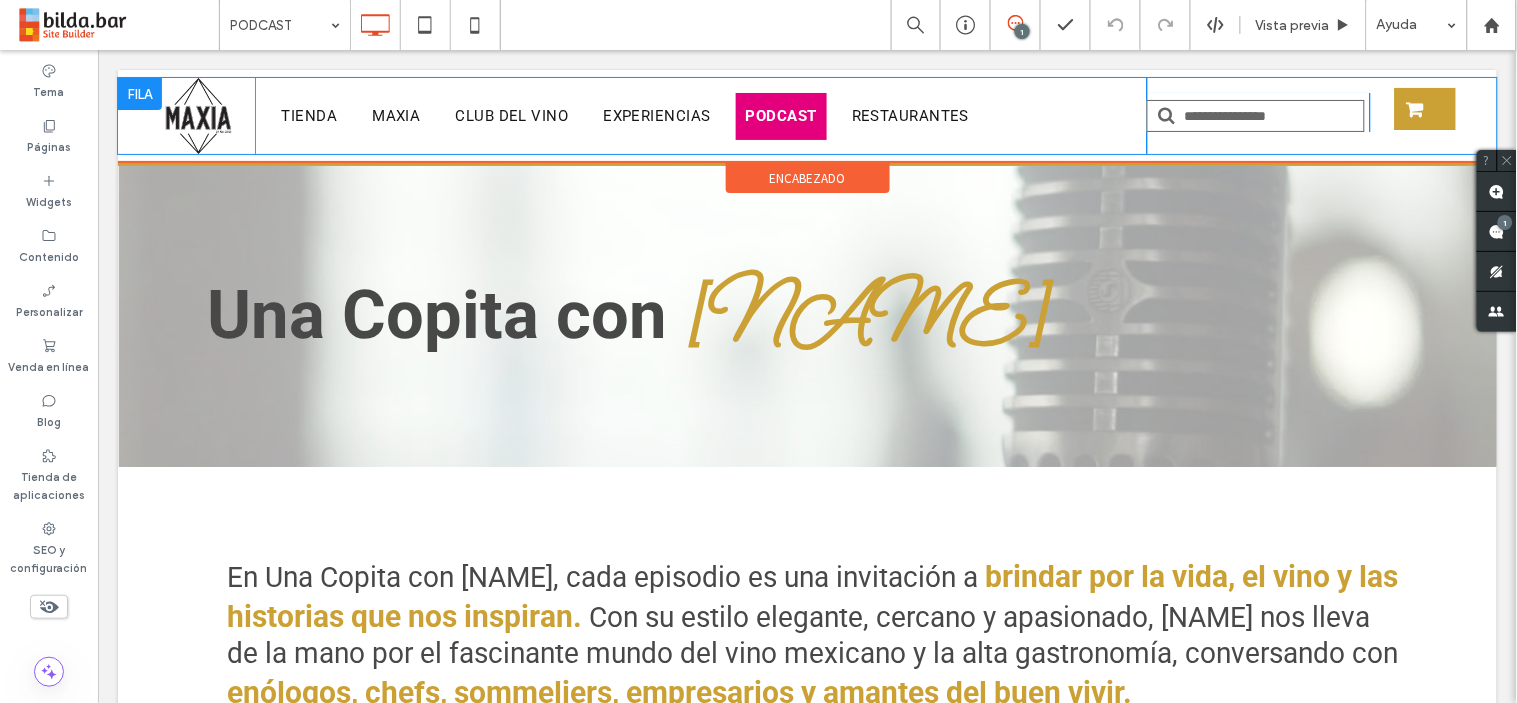 scroll, scrollTop: 0, scrollLeft: 0, axis: both 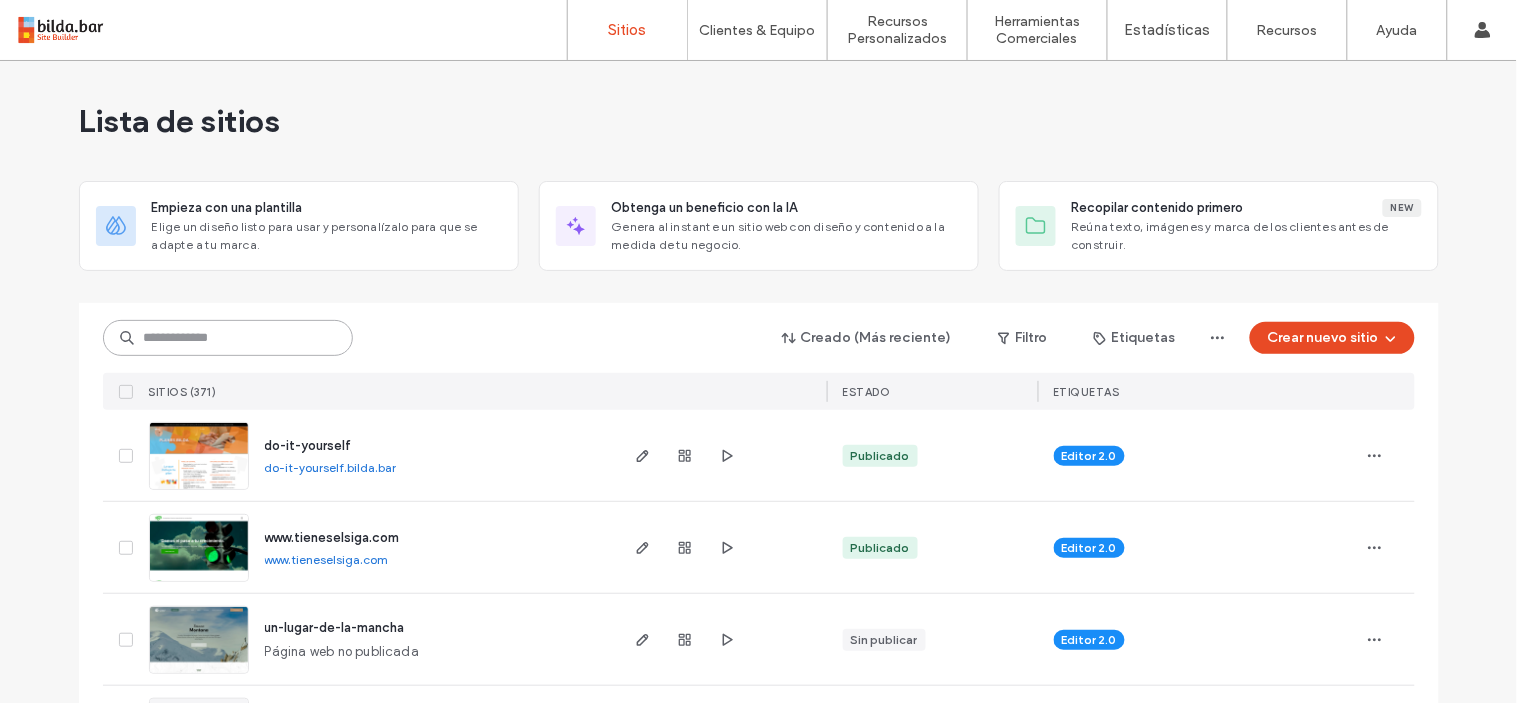 click at bounding box center (228, 338) 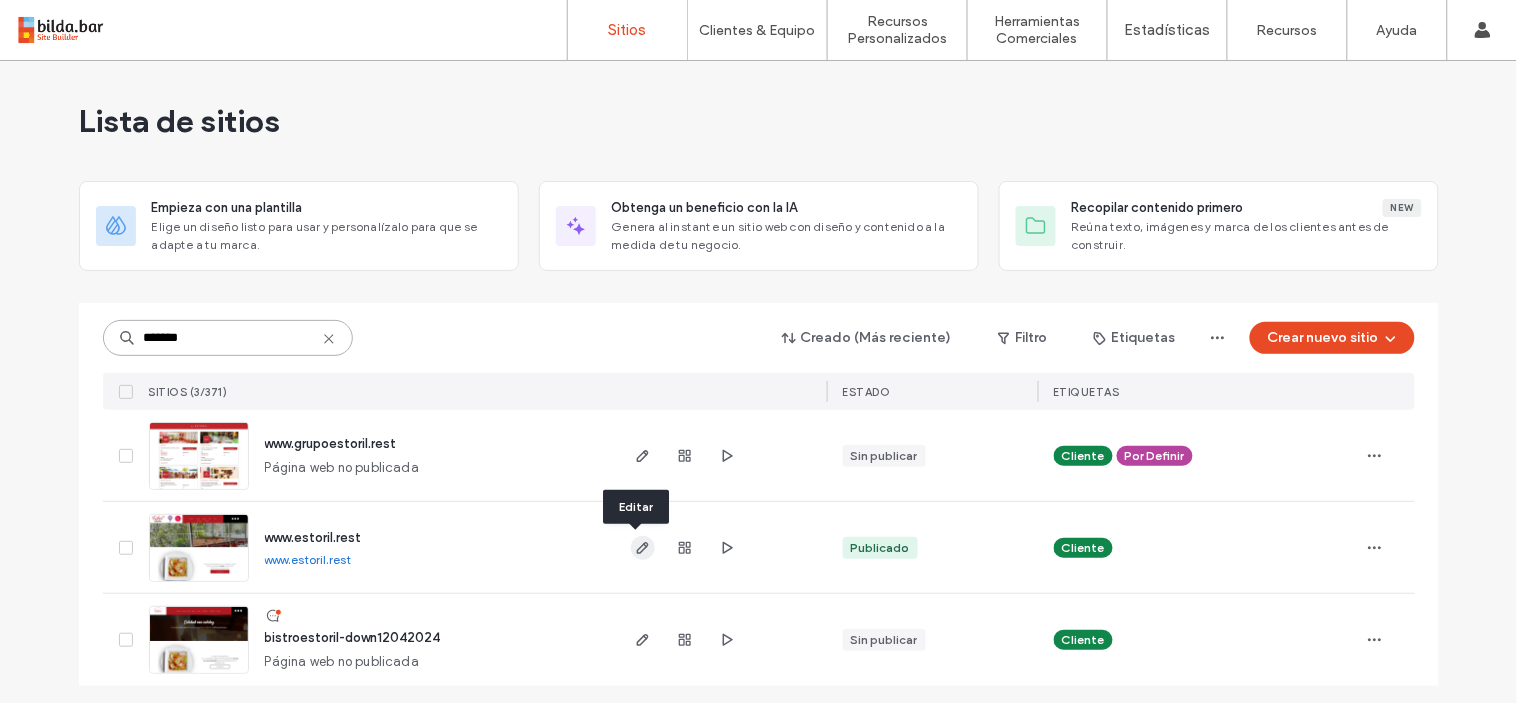 type on "*******" 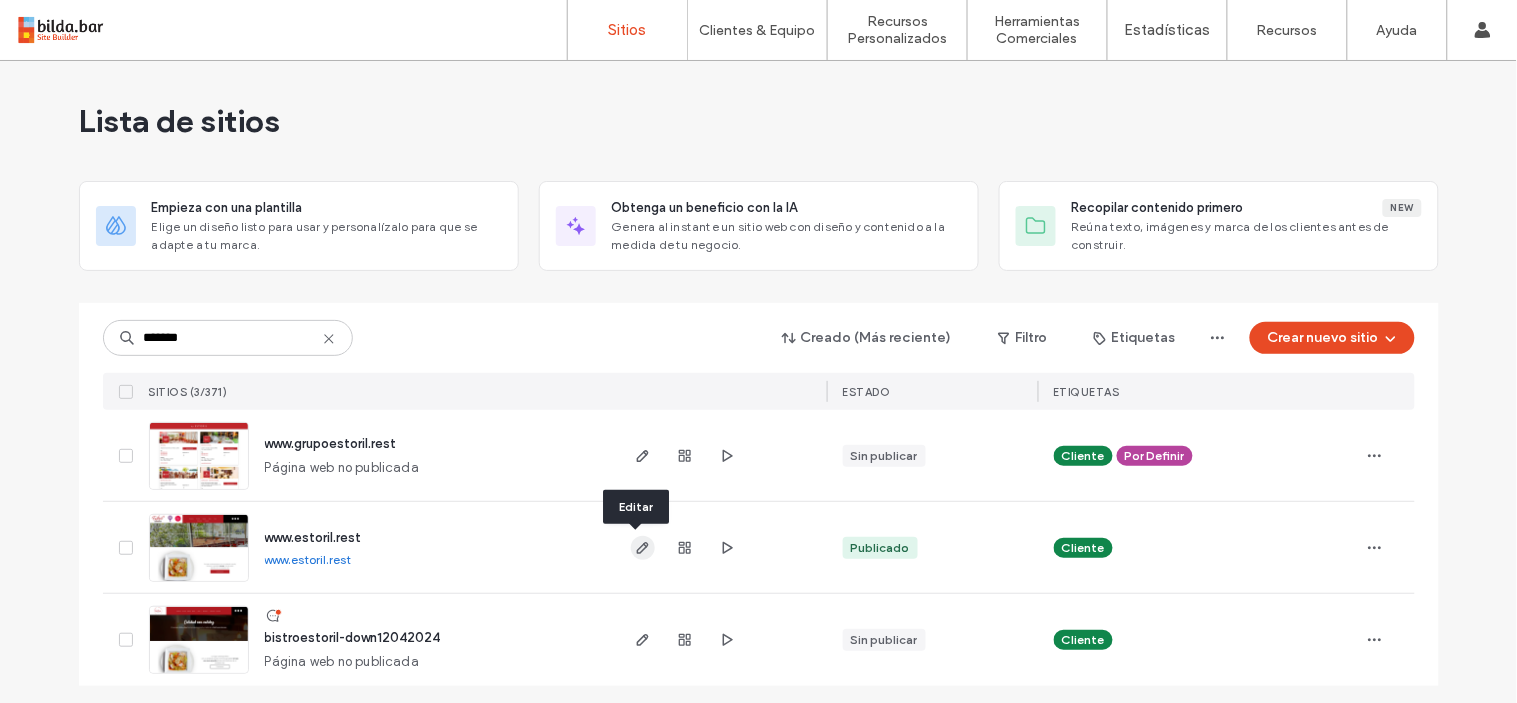 click 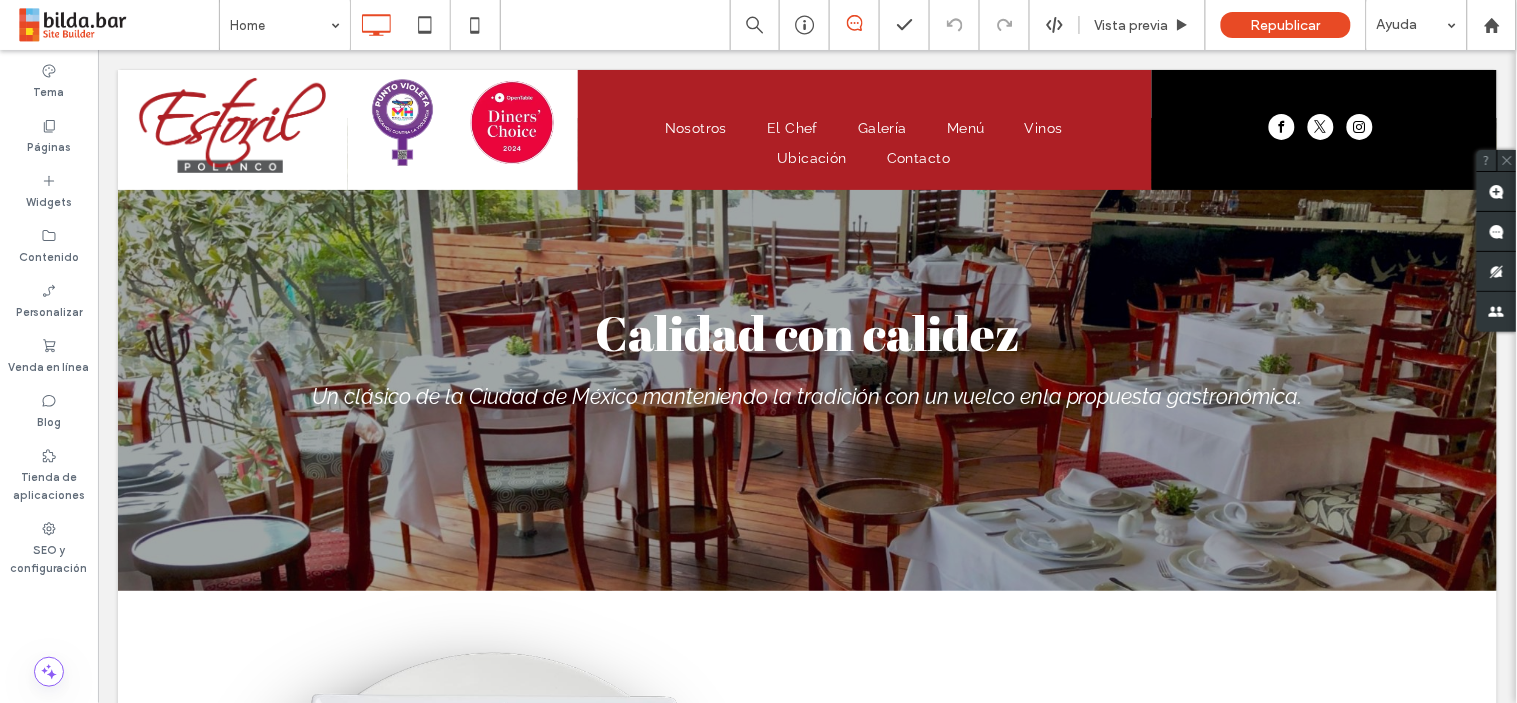 scroll, scrollTop: 0, scrollLeft: 0, axis: both 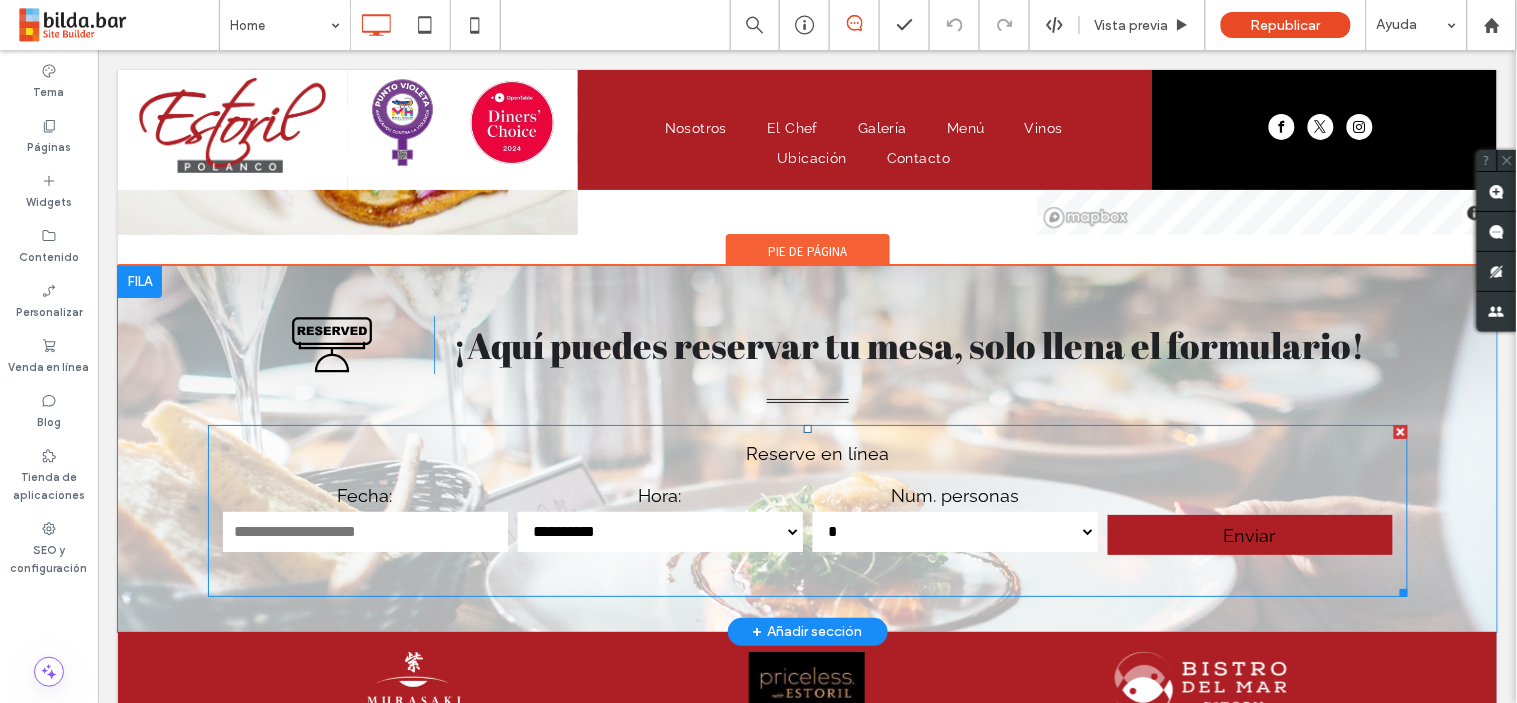 click at bounding box center [807, 510] 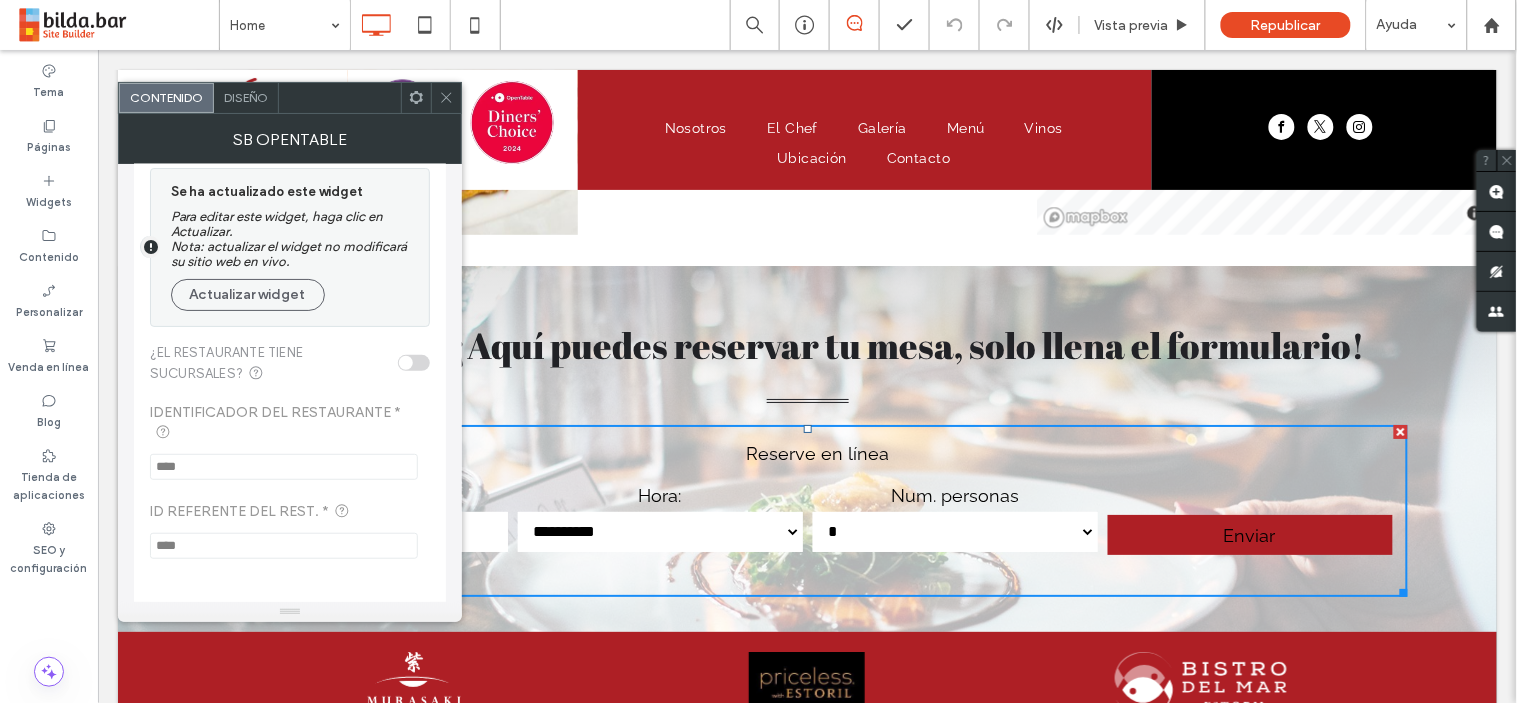 scroll, scrollTop: 0, scrollLeft: 0, axis: both 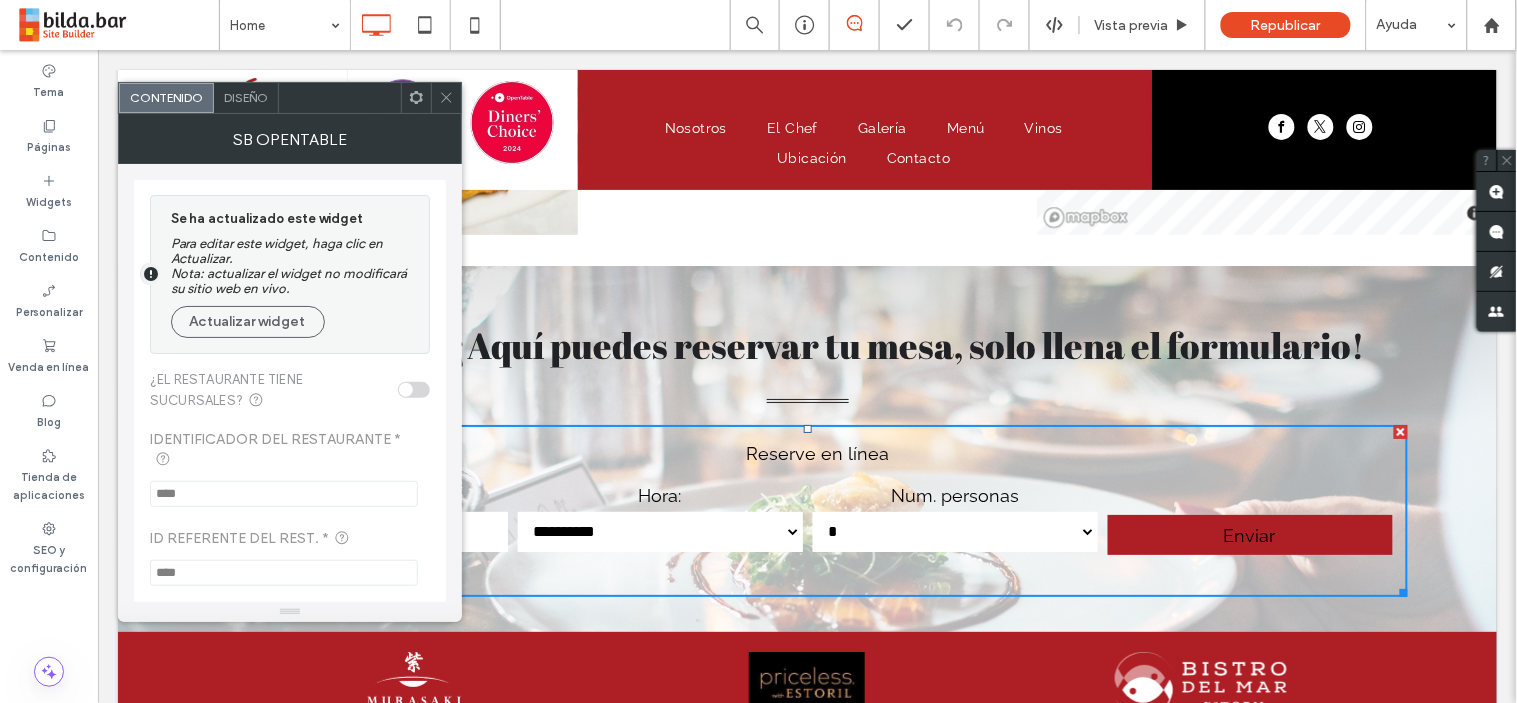 click 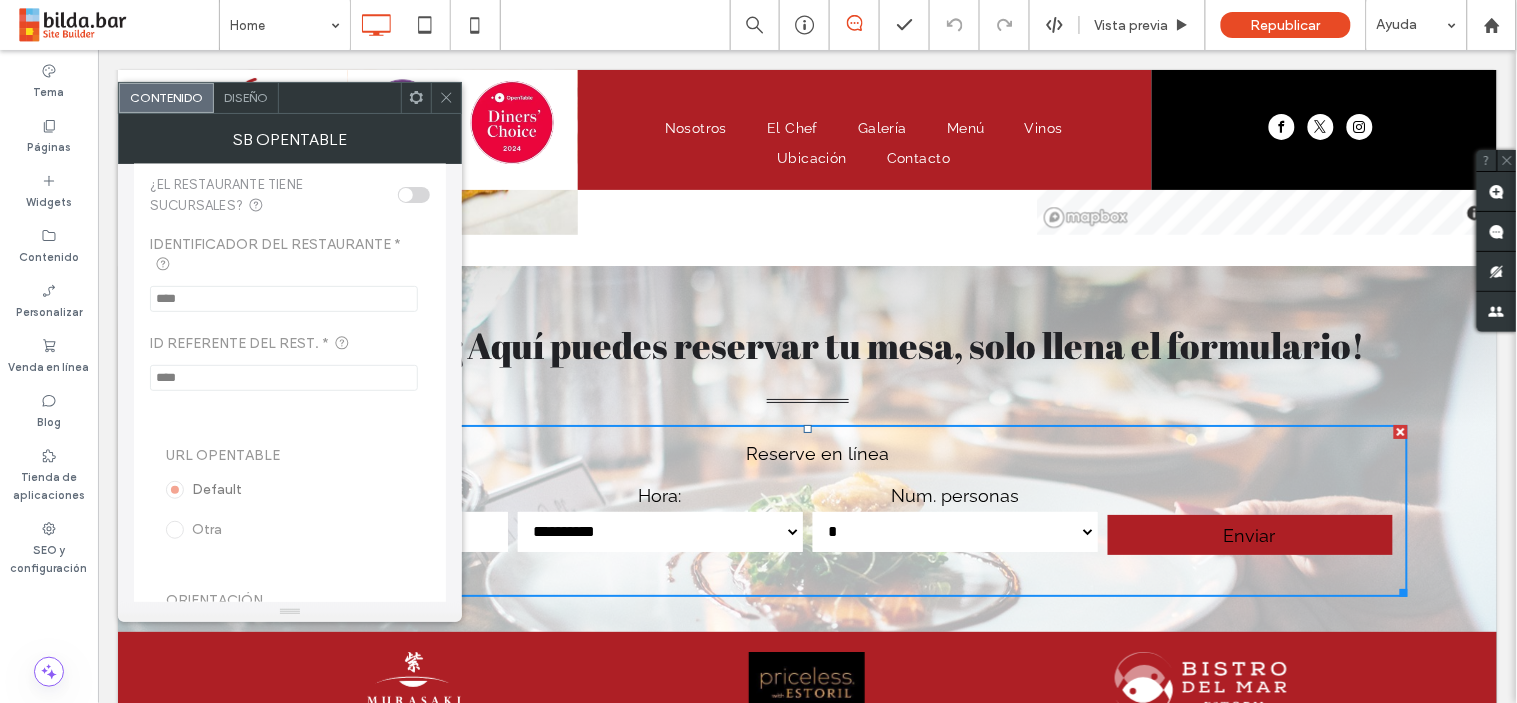 scroll, scrollTop: 0, scrollLeft: 0, axis: both 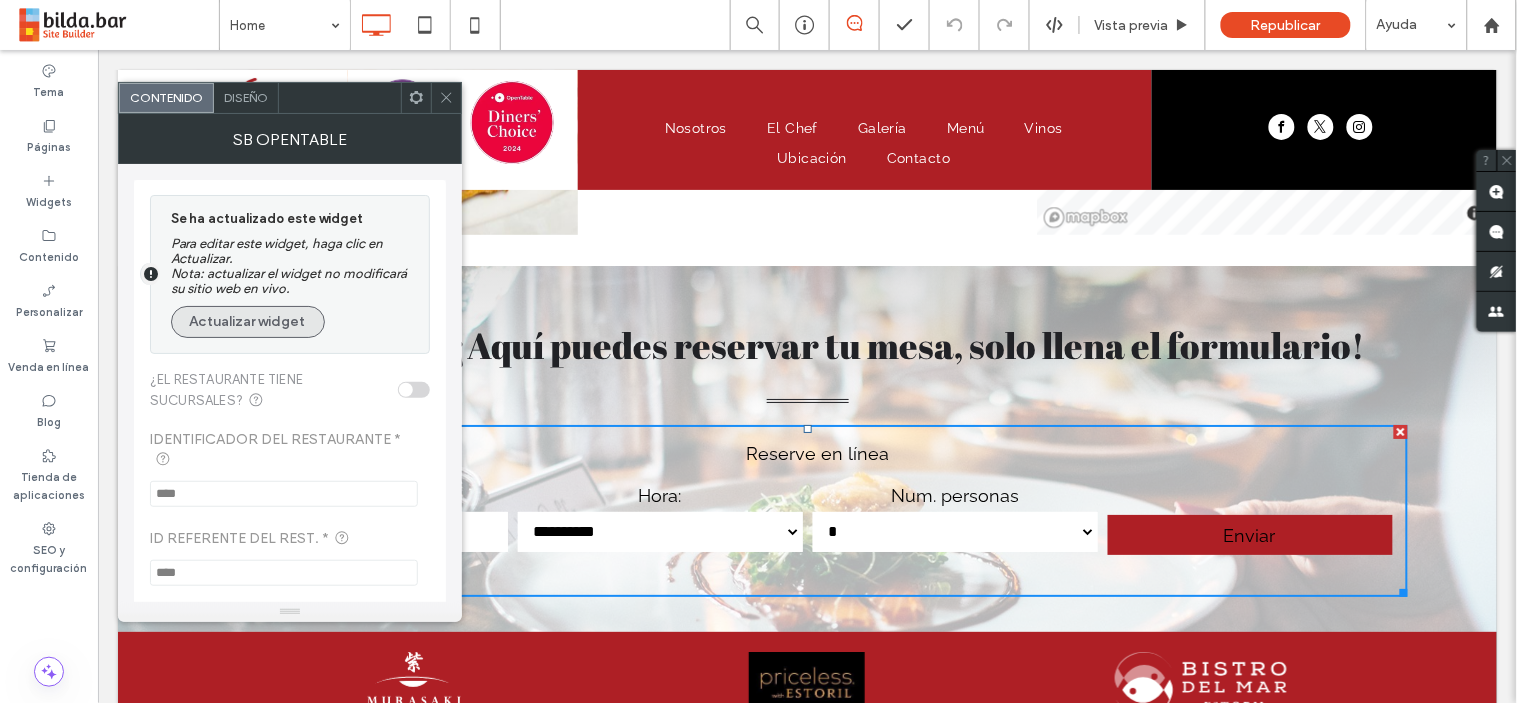 click on "Actualizar widget" at bounding box center (248, 322) 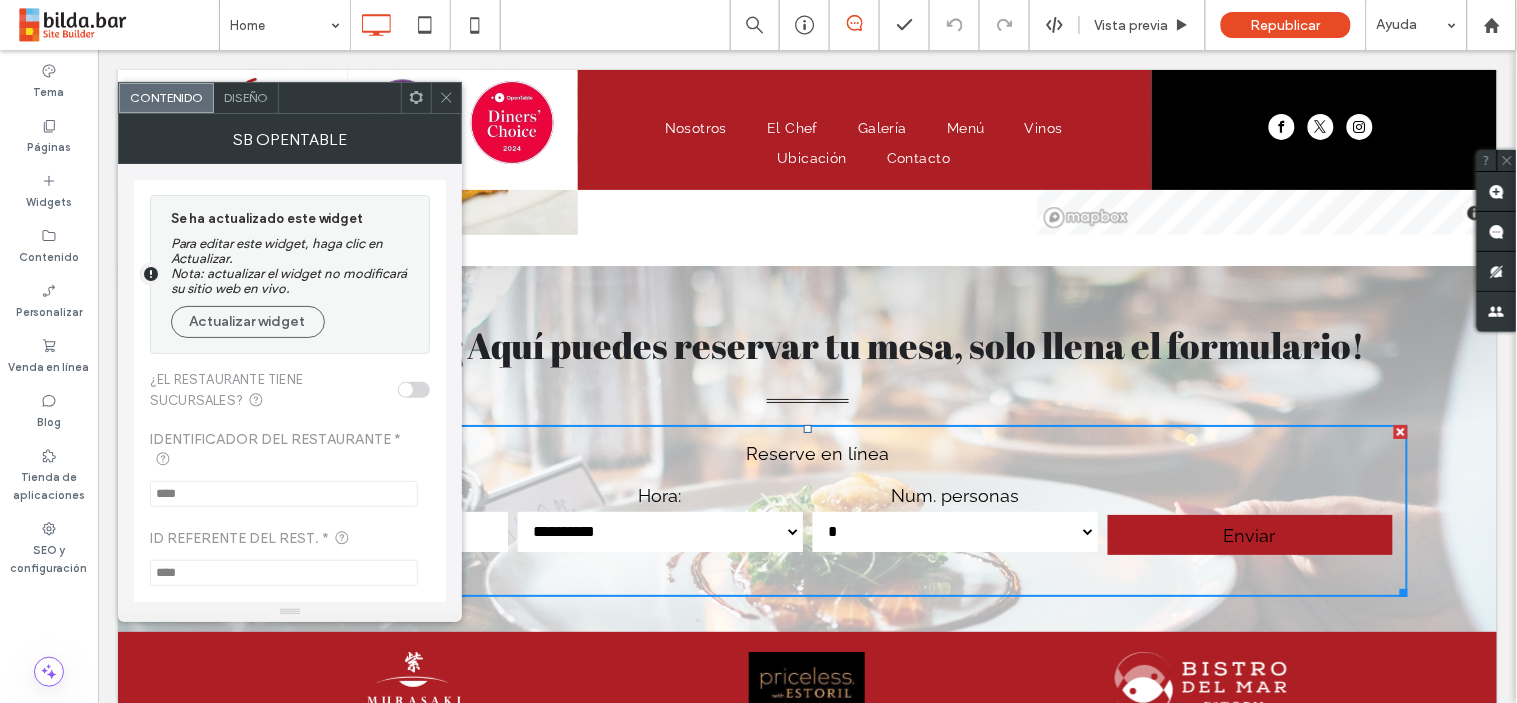click on "Diseño" at bounding box center (246, 97) 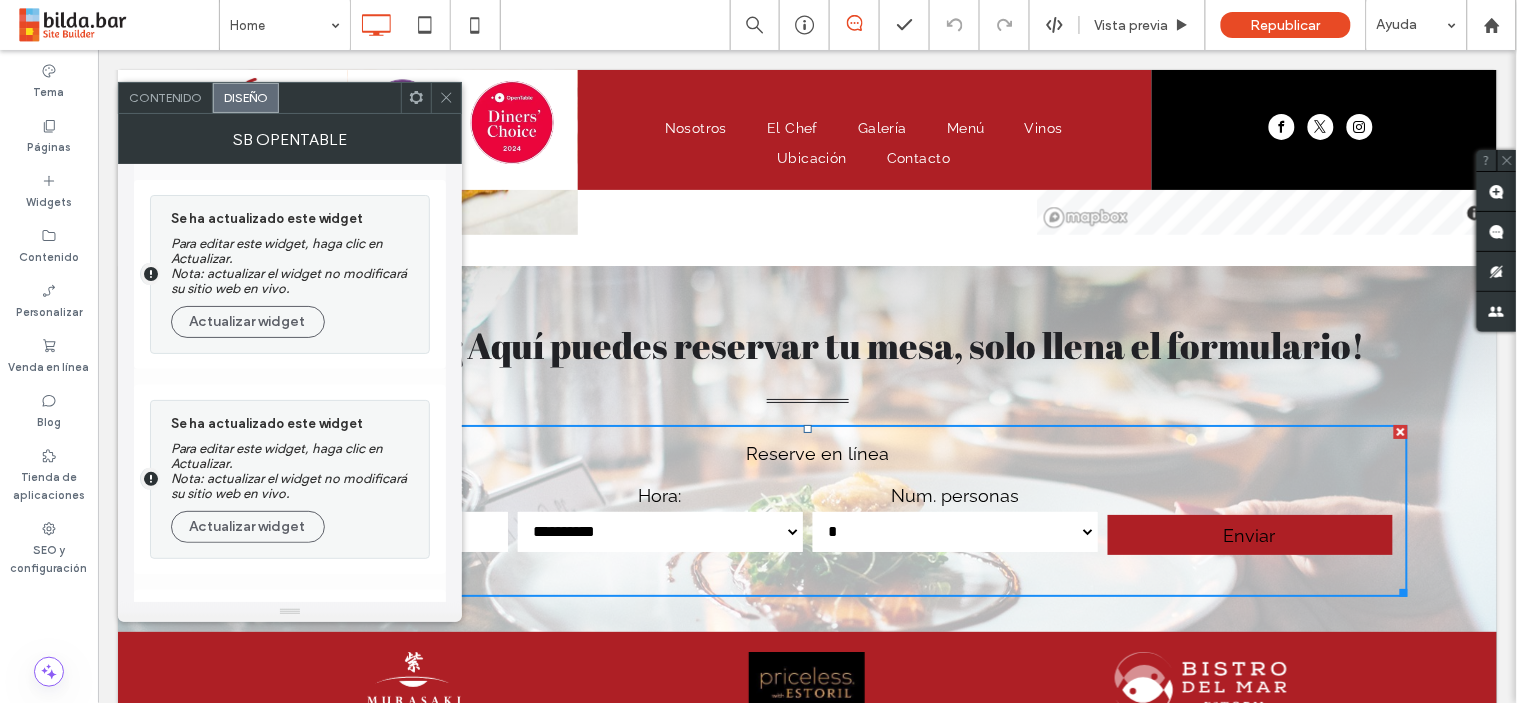click on "Contenido" at bounding box center (165, 97) 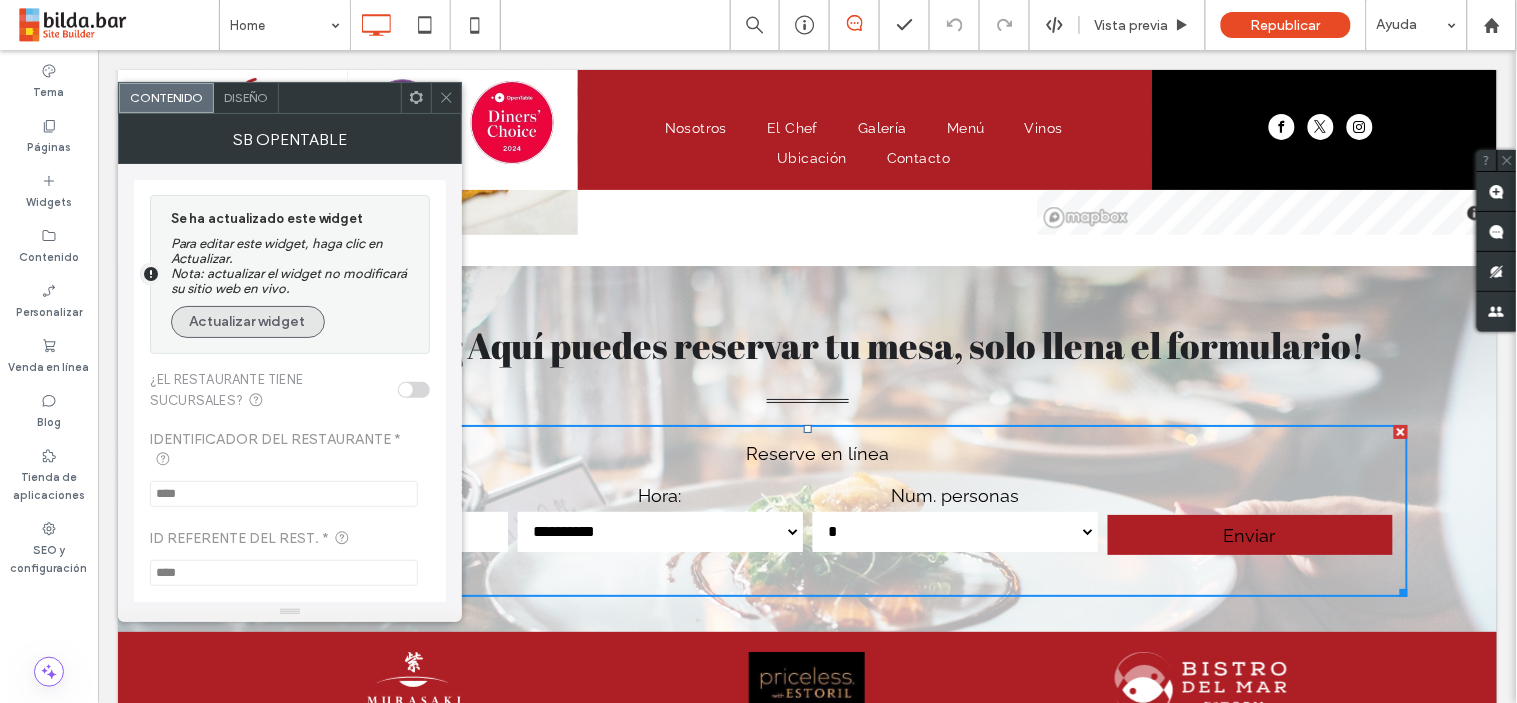 click on "Actualizar widget" at bounding box center (248, 322) 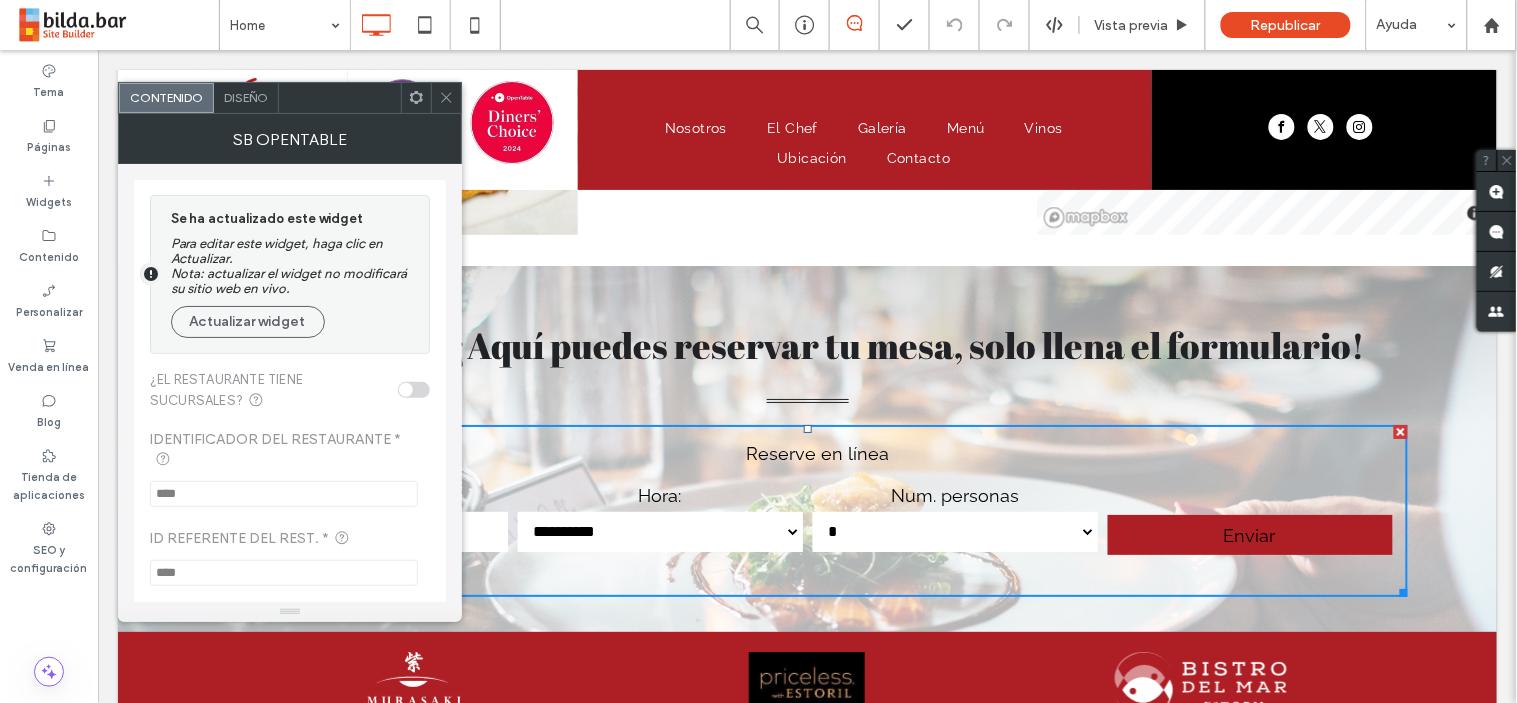 click on "Diseño" at bounding box center (246, 97) 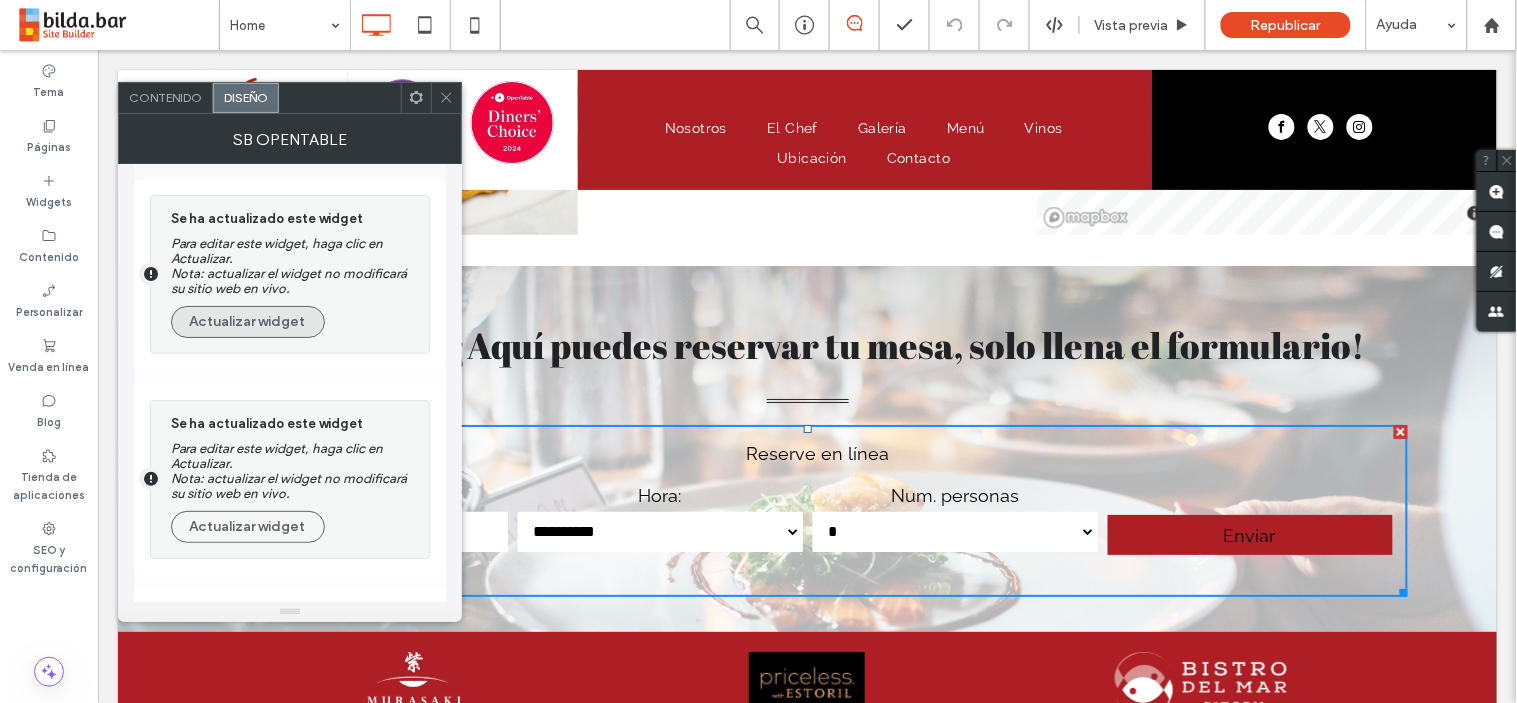 click on "Actualizar widget" at bounding box center [248, 322] 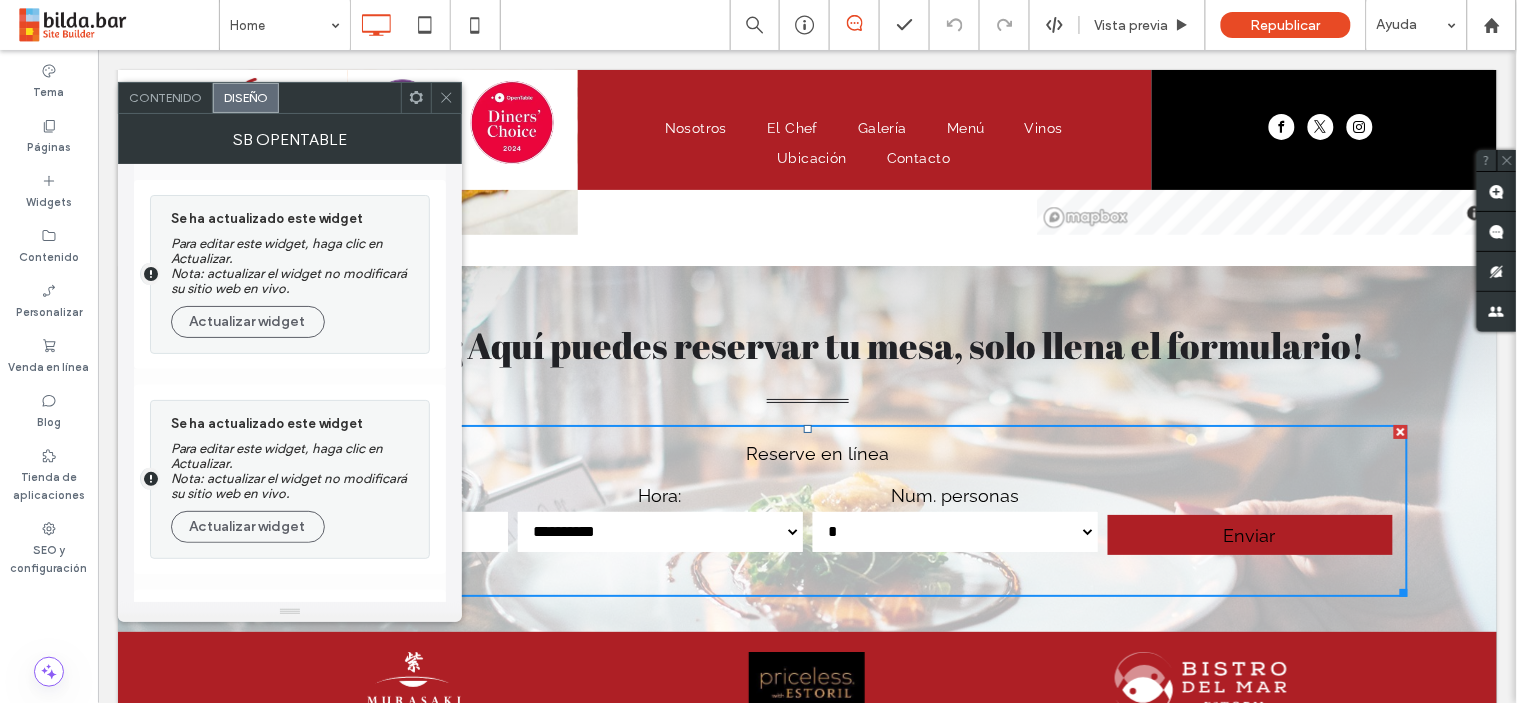 click on "Se ha actualizado este widget Para editar este widget, haga clic en Actualizar.   Nota: actualizar el widget no modificará su sitio web en vivo. Actualizar widget" at bounding box center (295, 479) 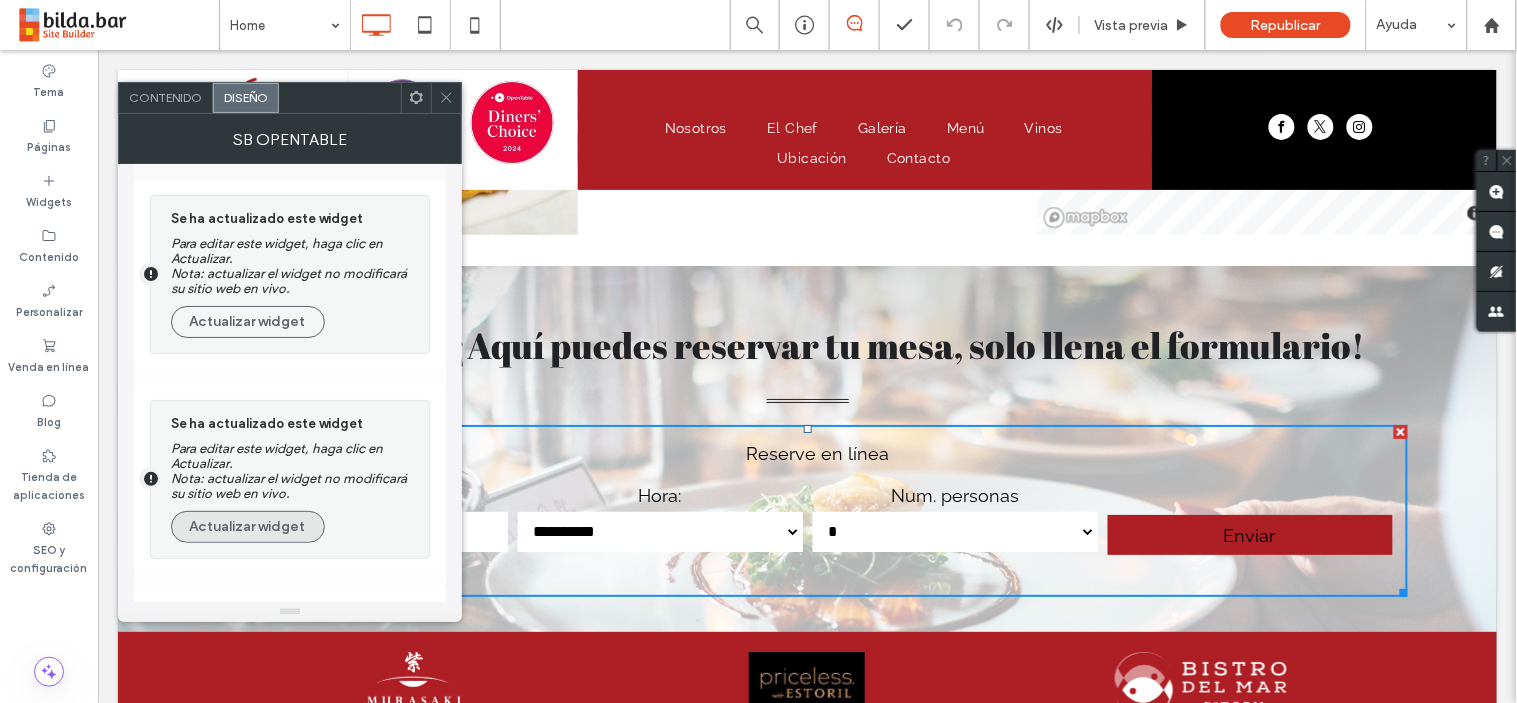 click on "Actualizar widget" at bounding box center (248, 527) 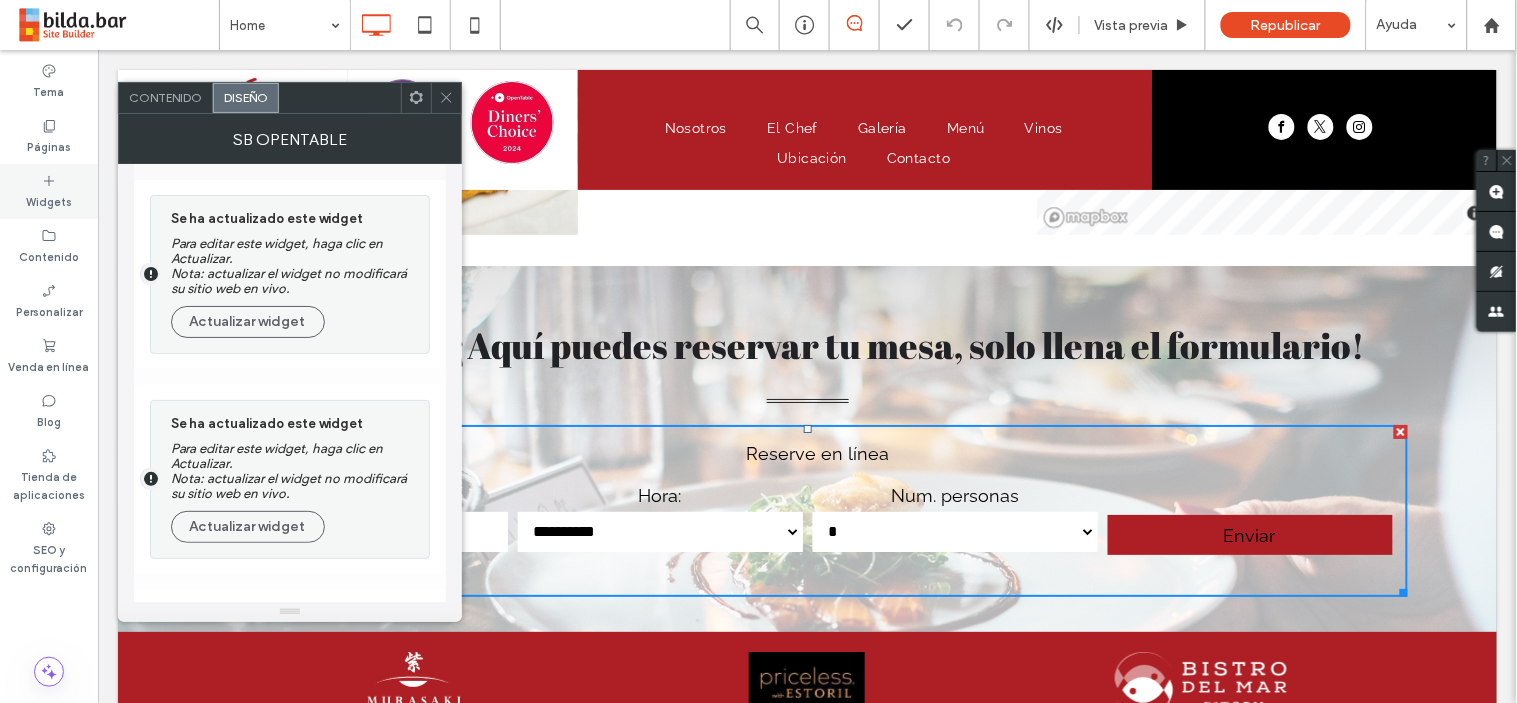 click 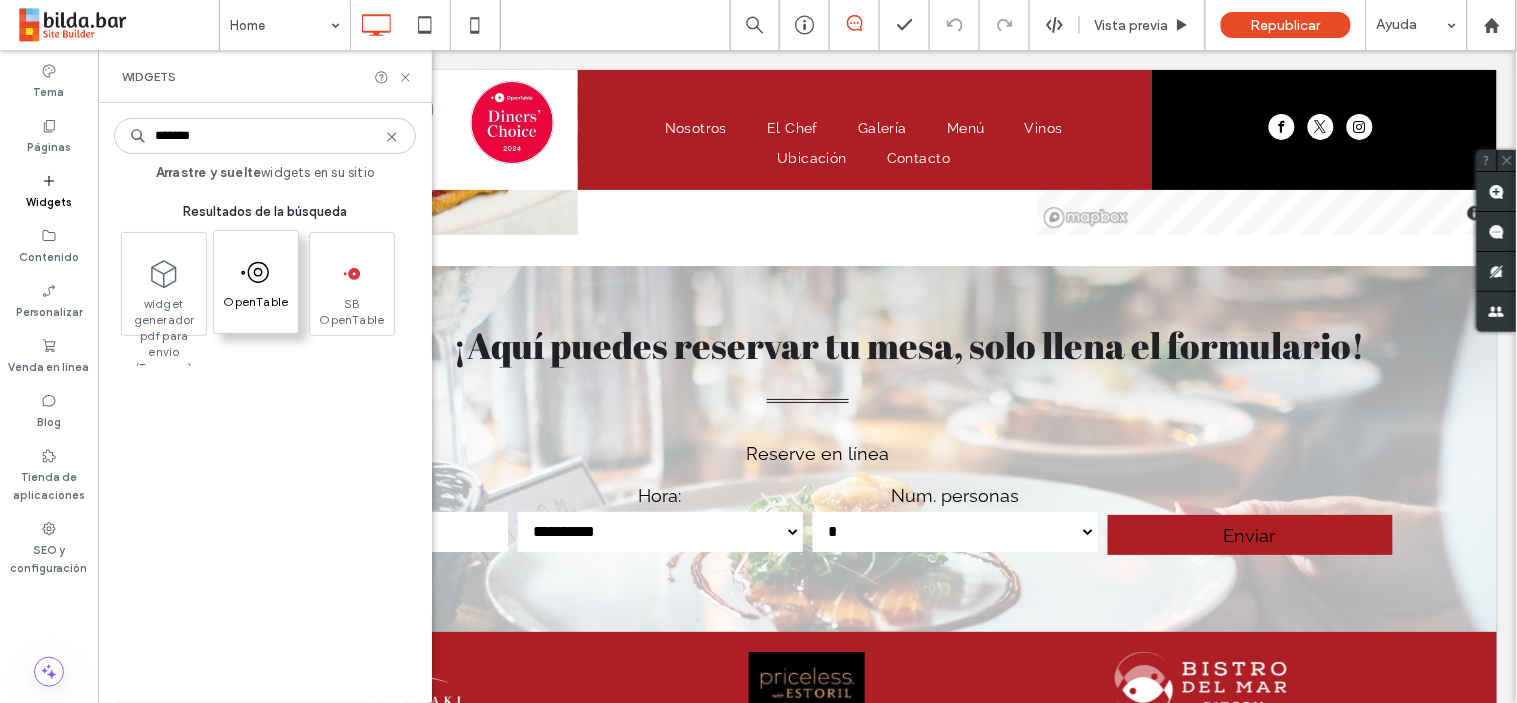 type on "*******" 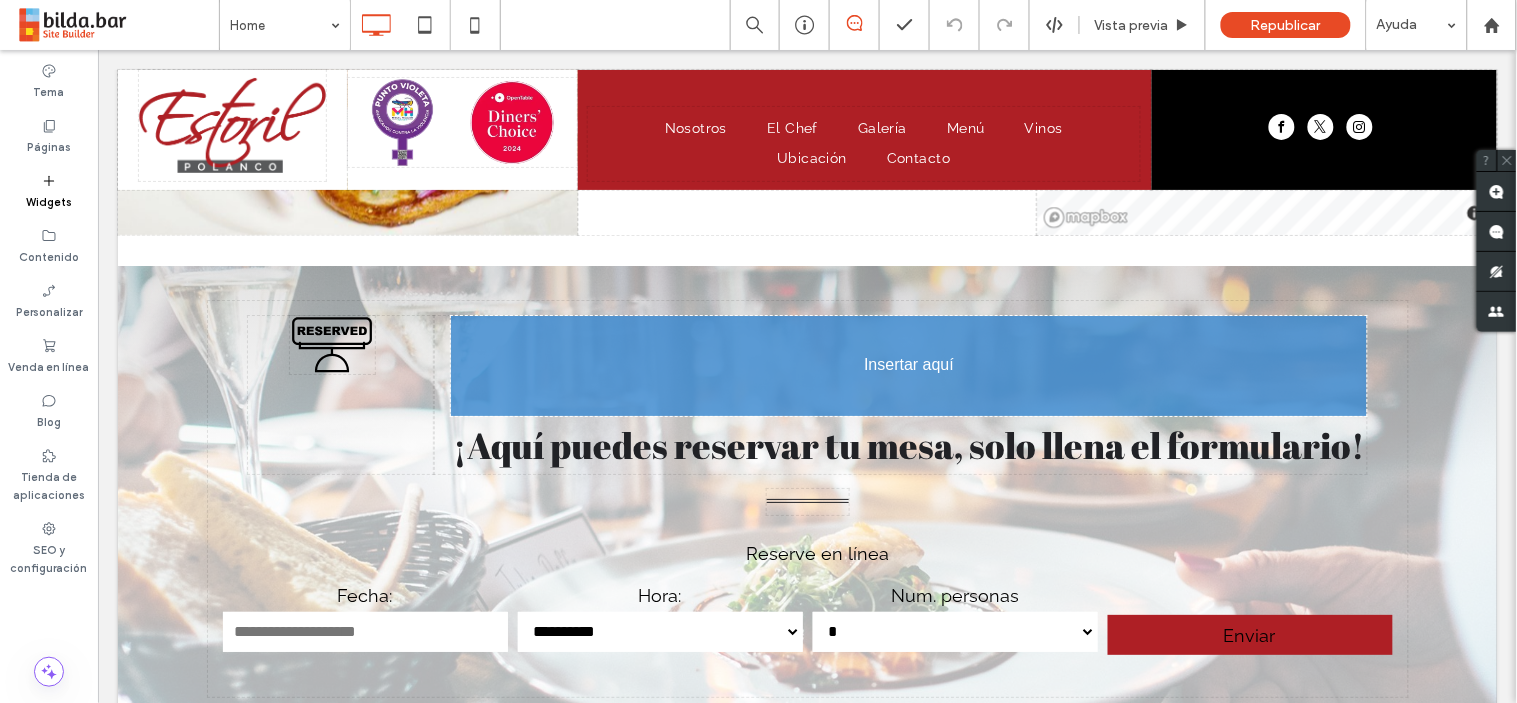 click at bounding box center [0, 0] 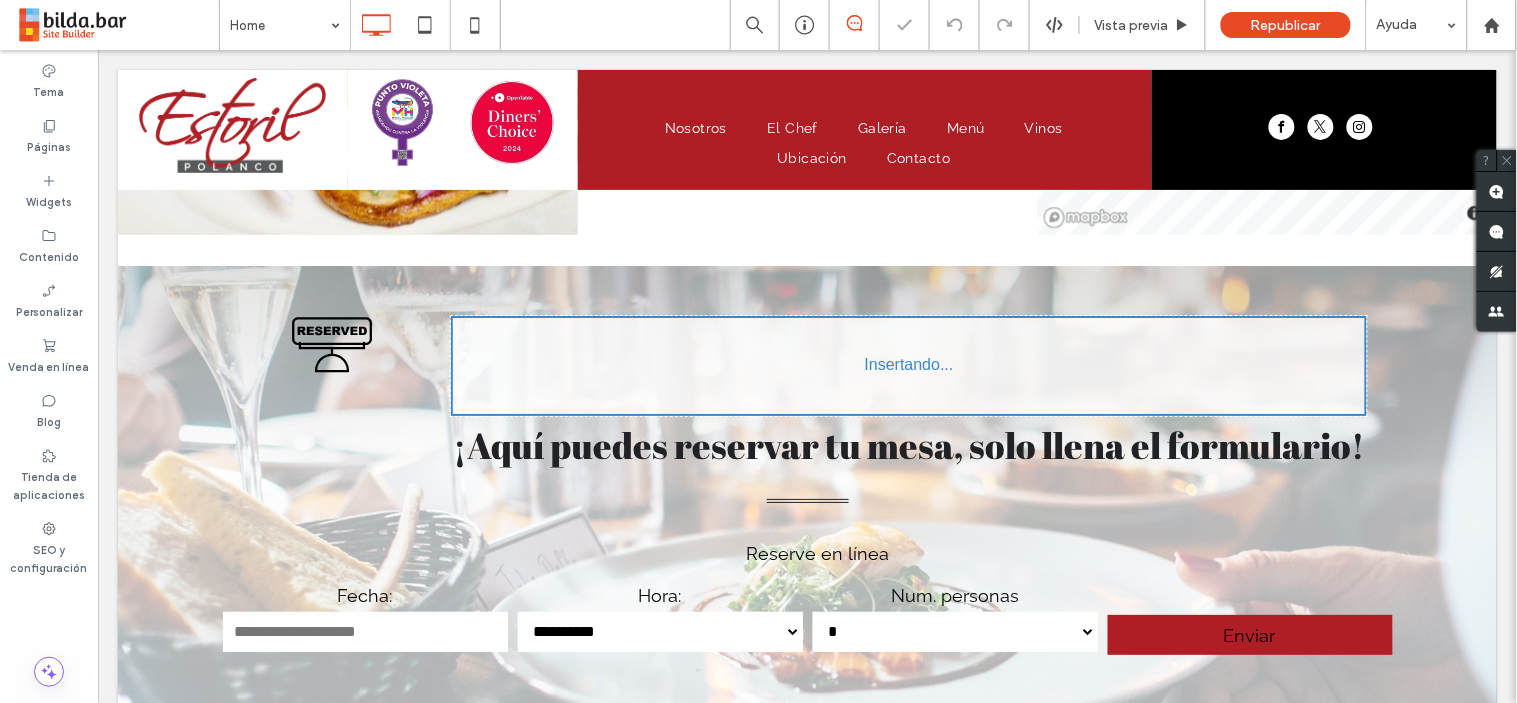 click at bounding box center (758, 351) 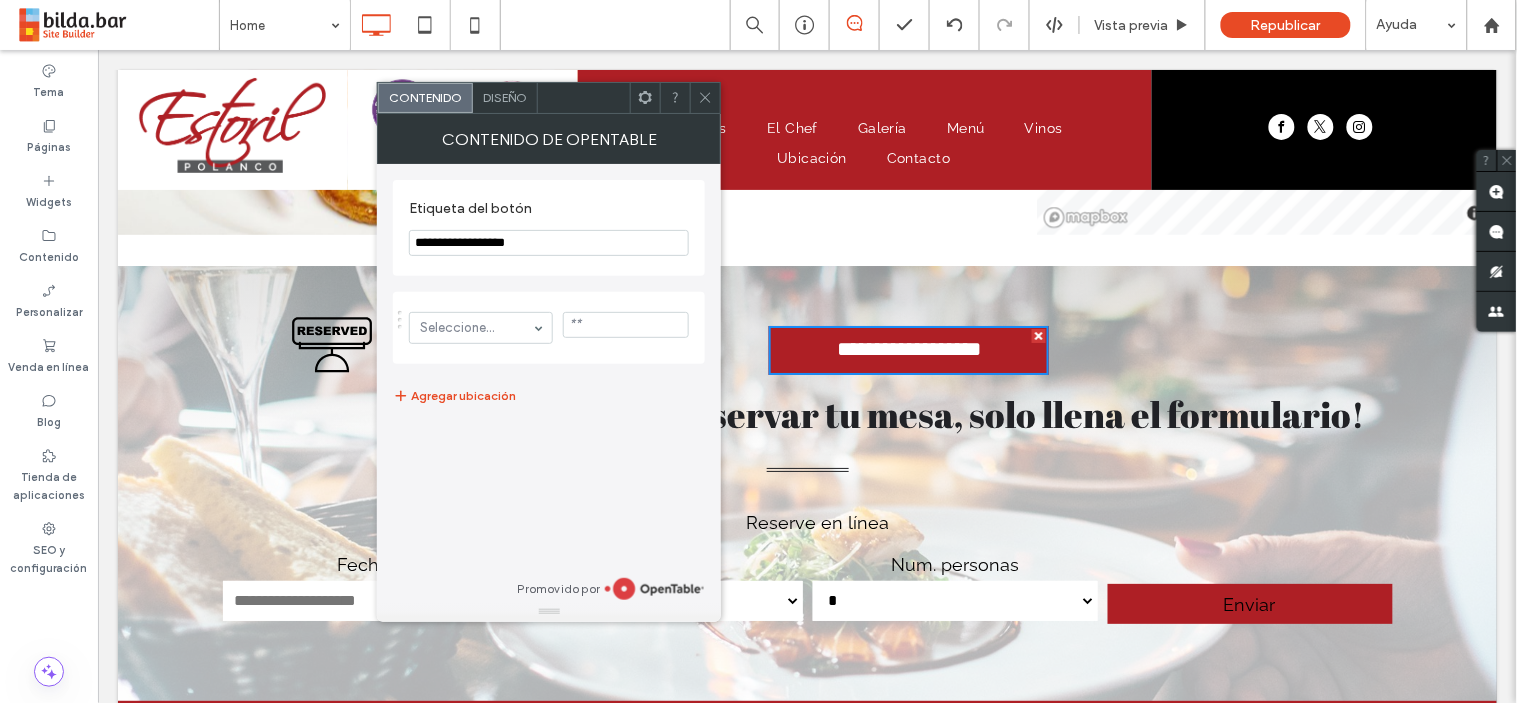 click at bounding box center (705, 98) 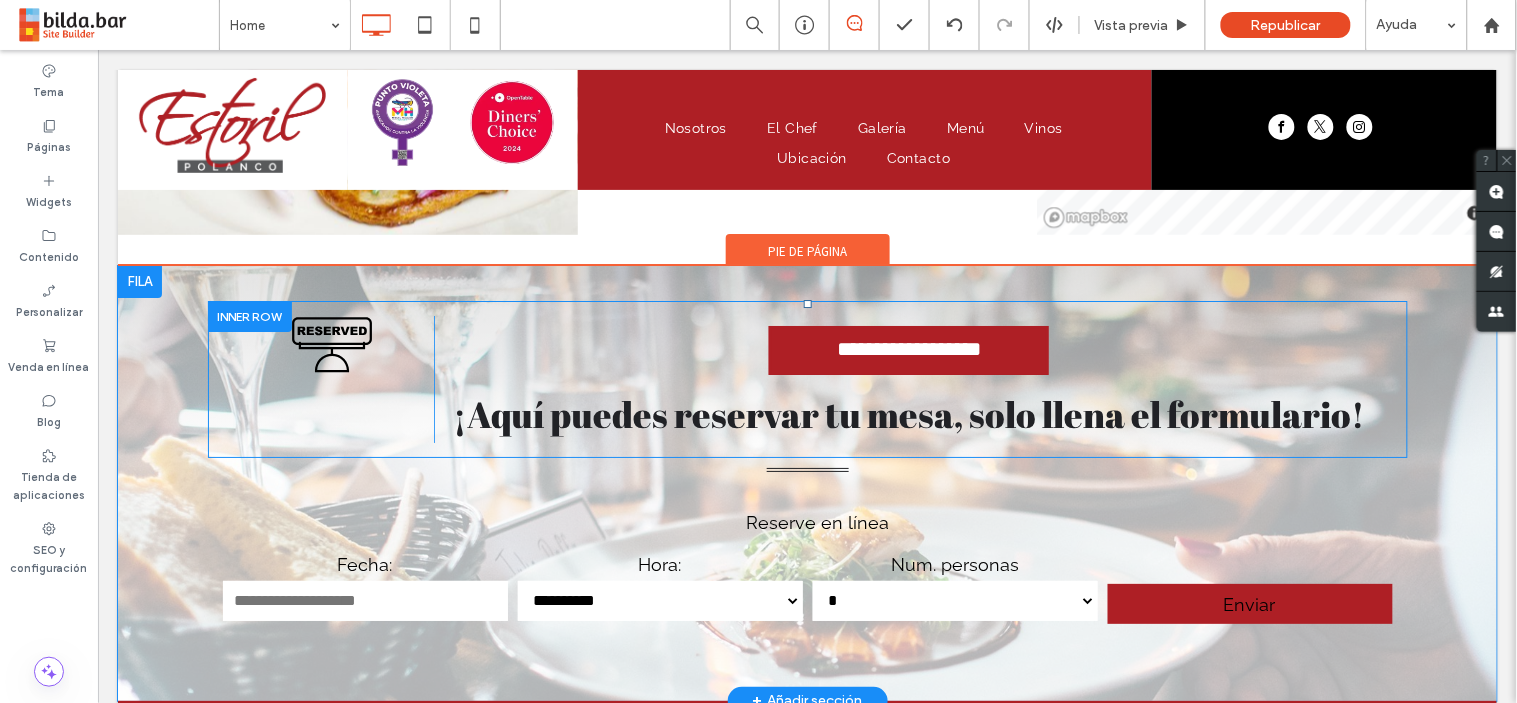 click on "**********" at bounding box center (899, 378) 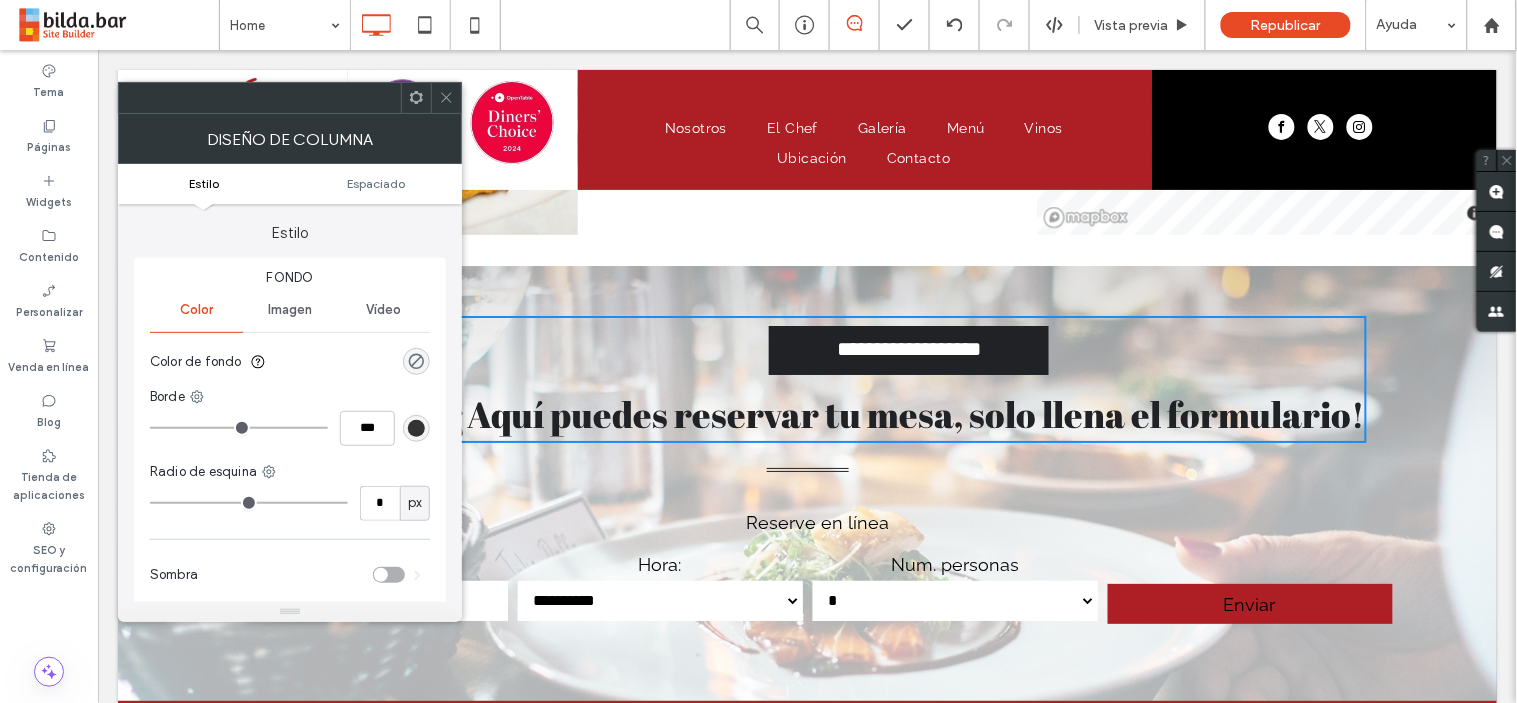 click on "**********" at bounding box center (908, 349) 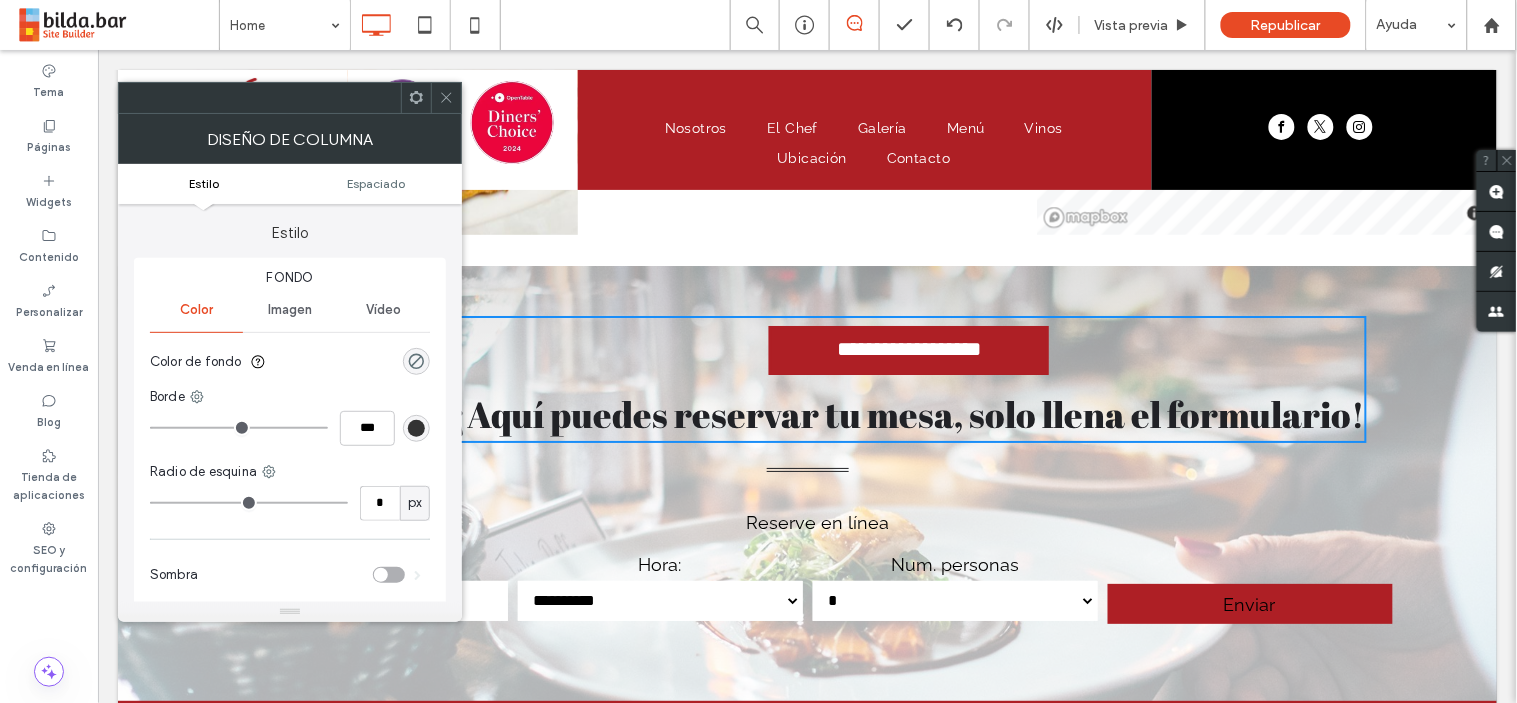 click on "**********" at bounding box center (806, 482) 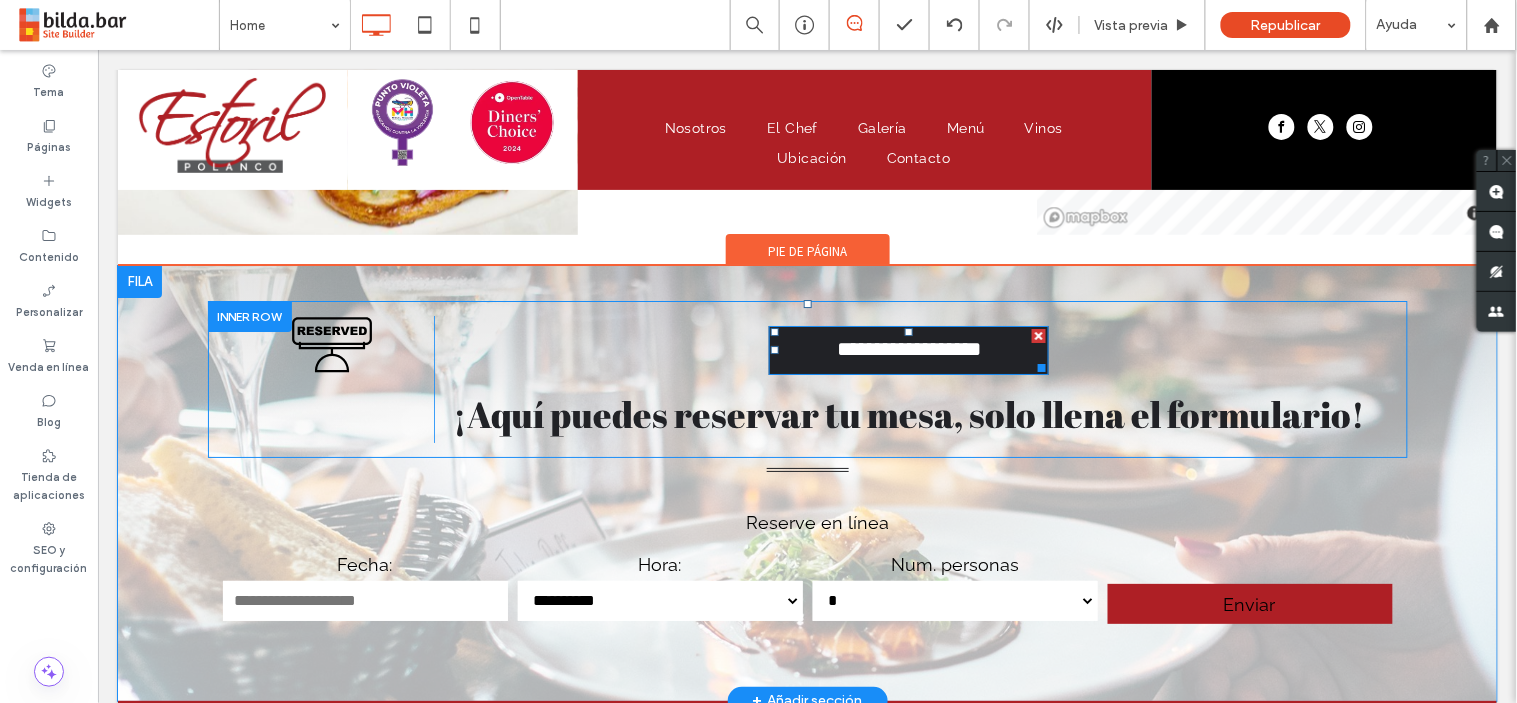 click on "**********" at bounding box center (908, 349) 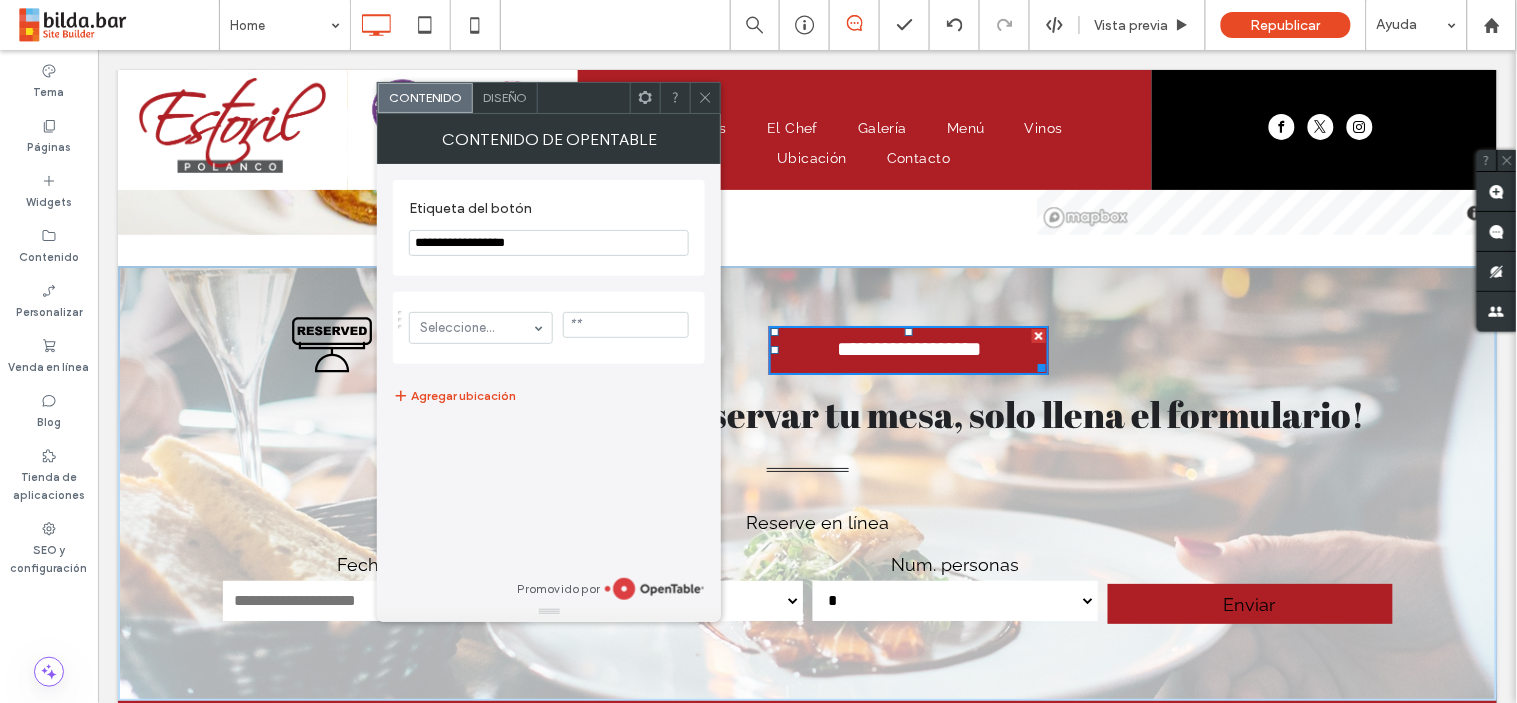 click on "Diseño" at bounding box center [505, 97] 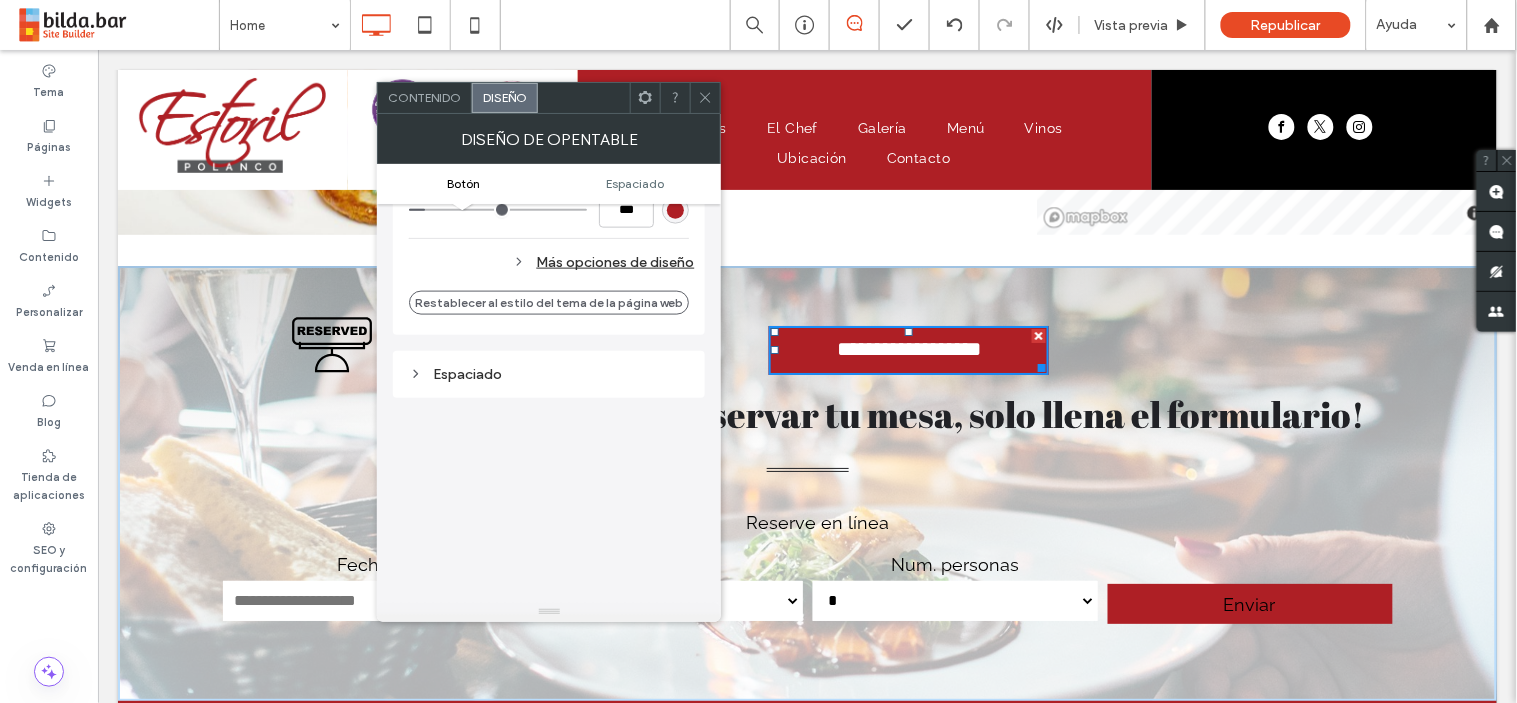 scroll, scrollTop: 698, scrollLeft: 0, axis: vertical 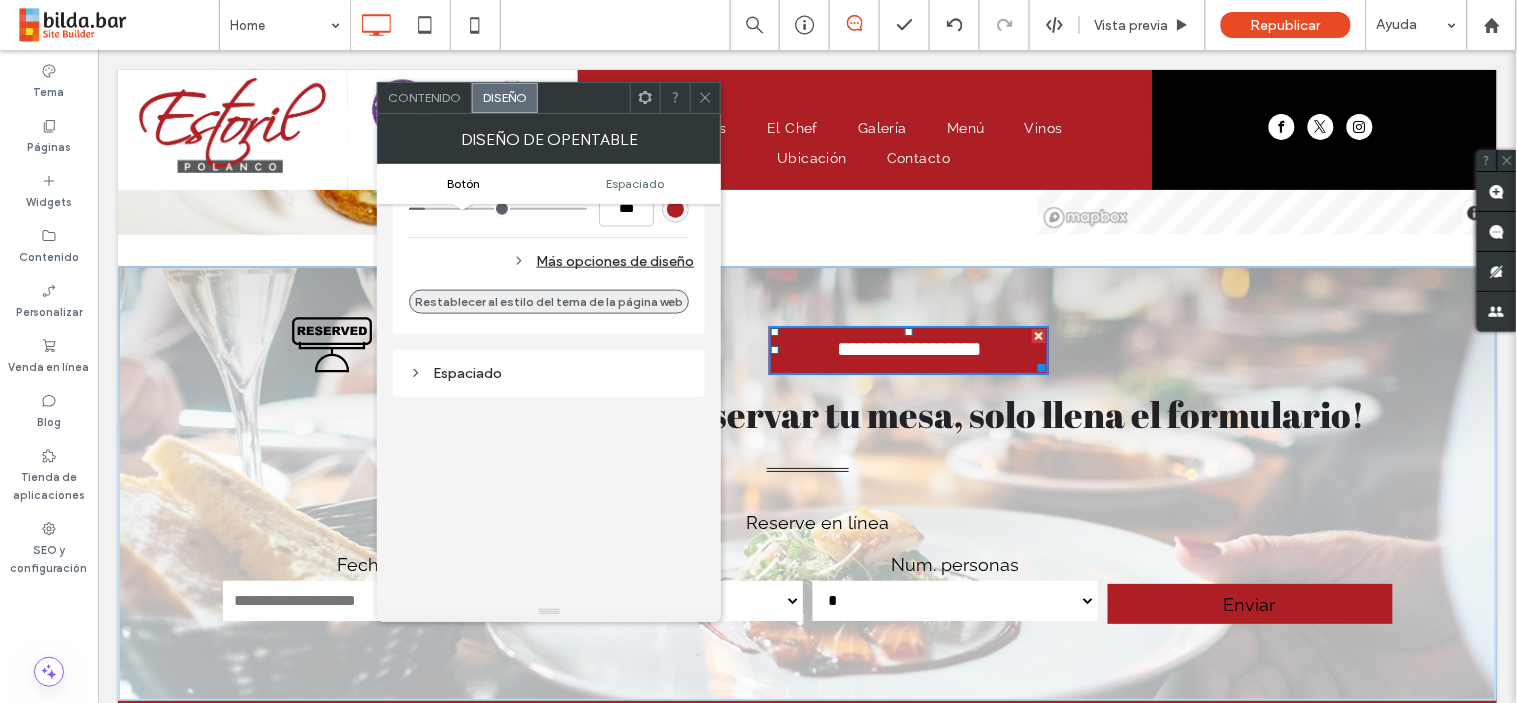 click on "Restablecer al estilo del tema de la página web" at bounding box center (549, 302) 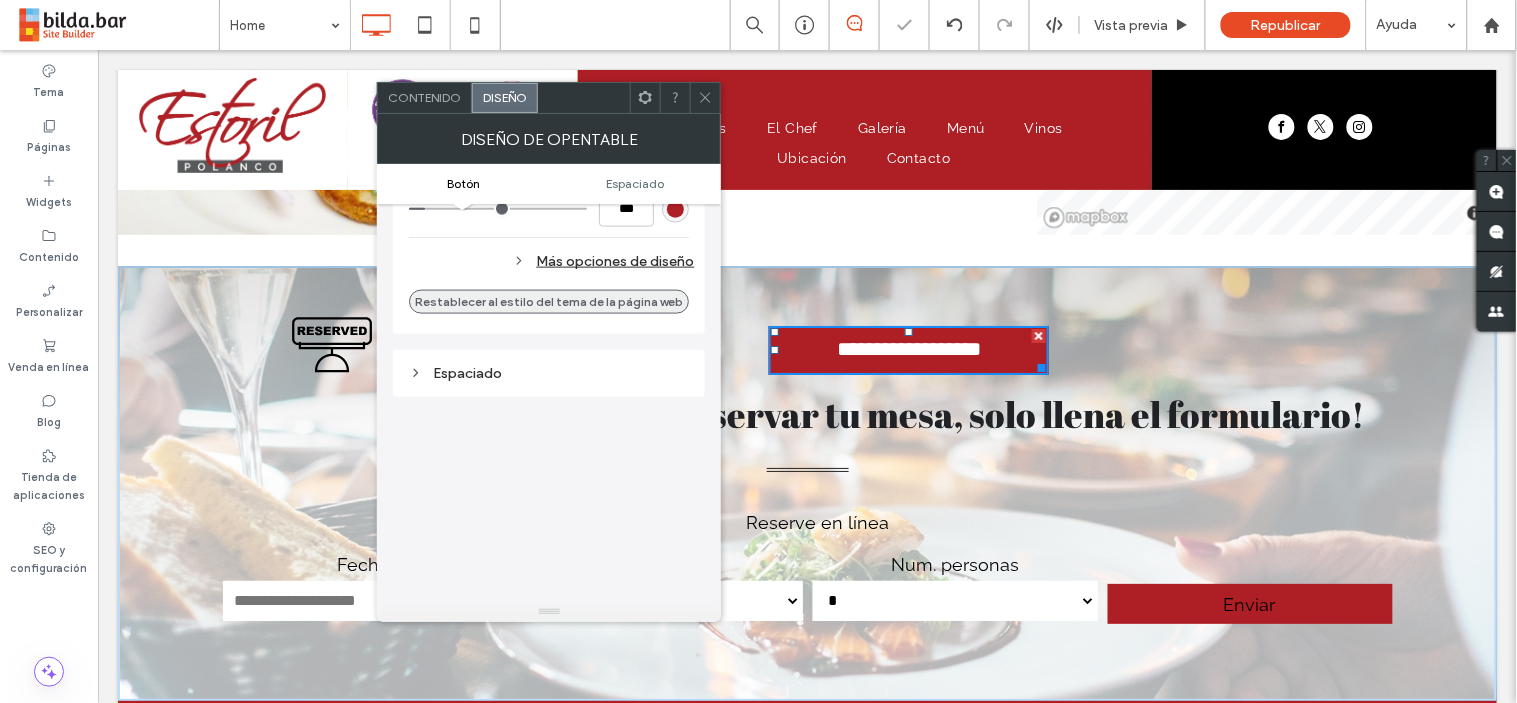 type on "*" 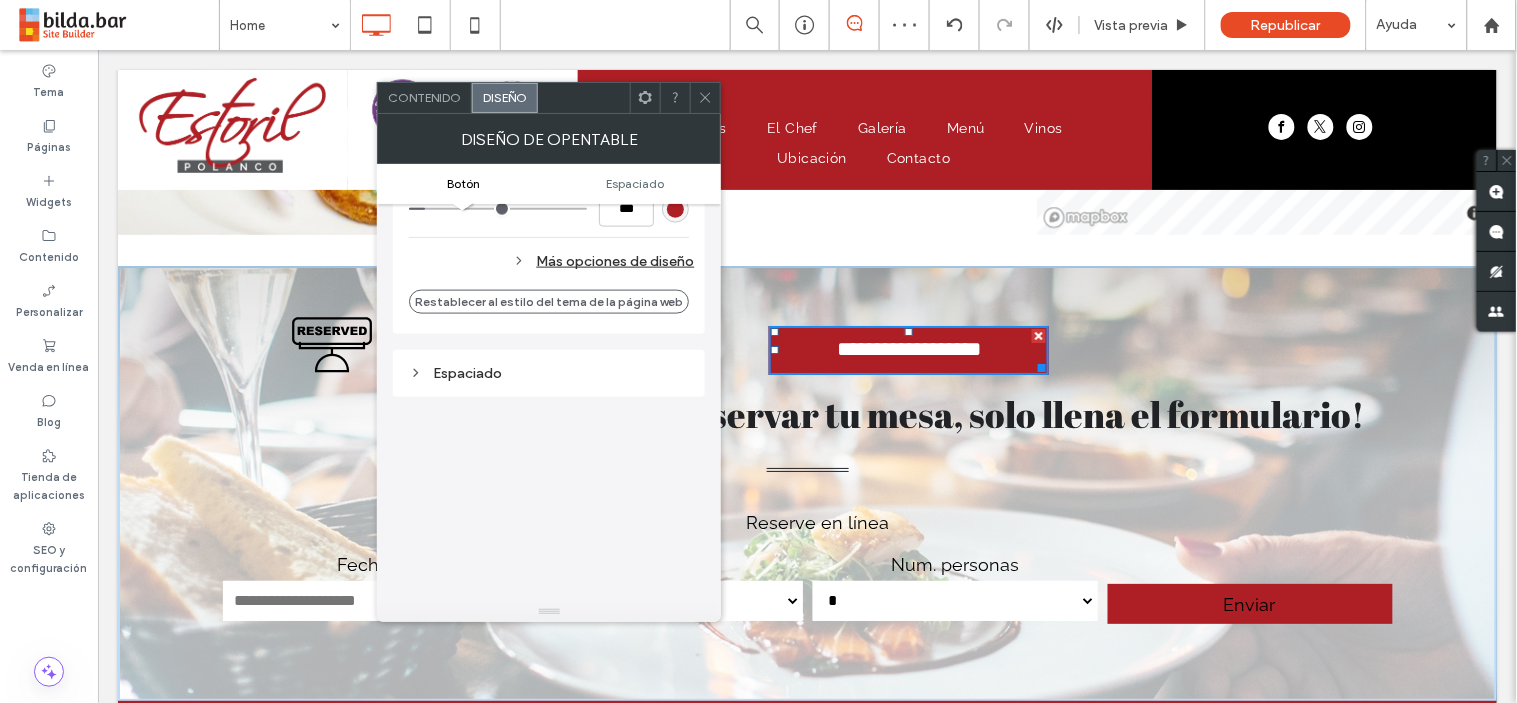 click 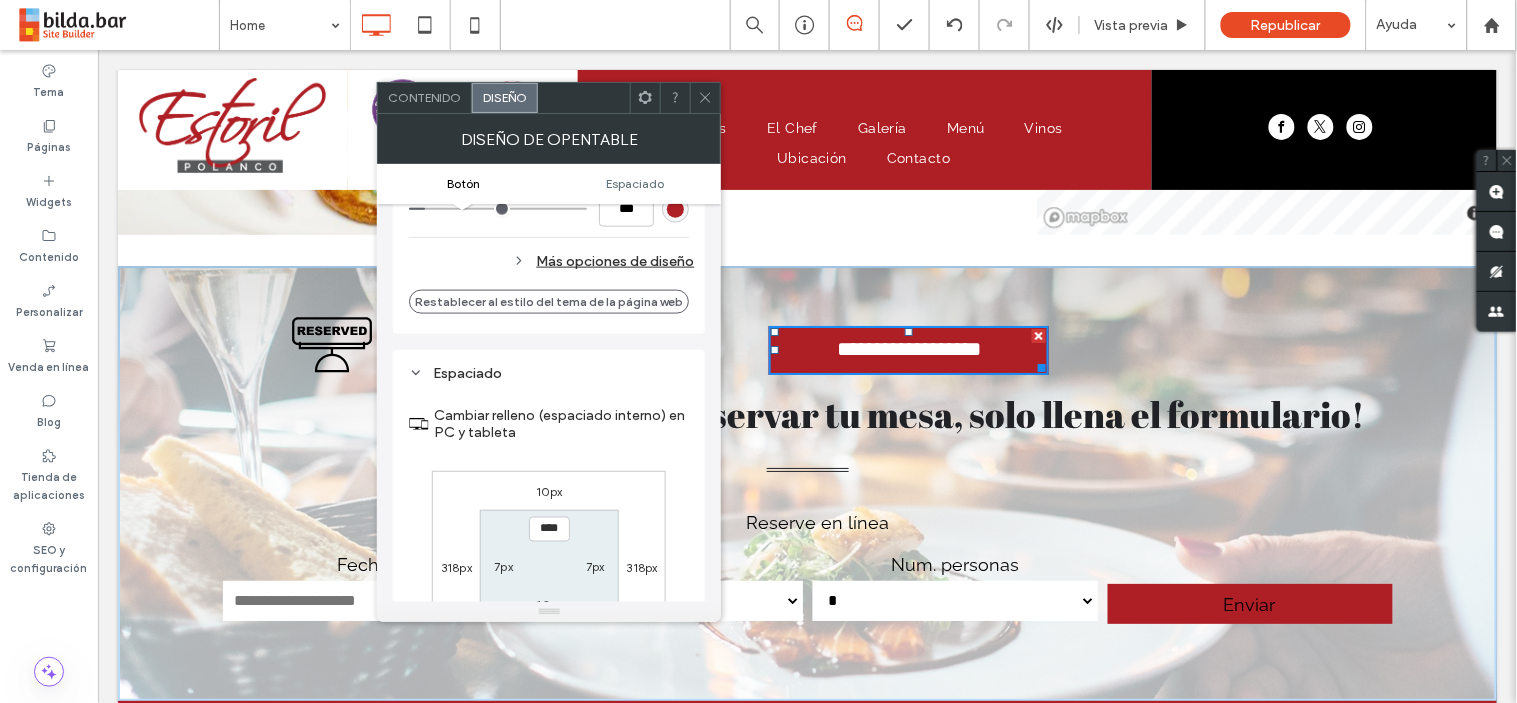 click on "Contenido" at bounding box center (424, 97) 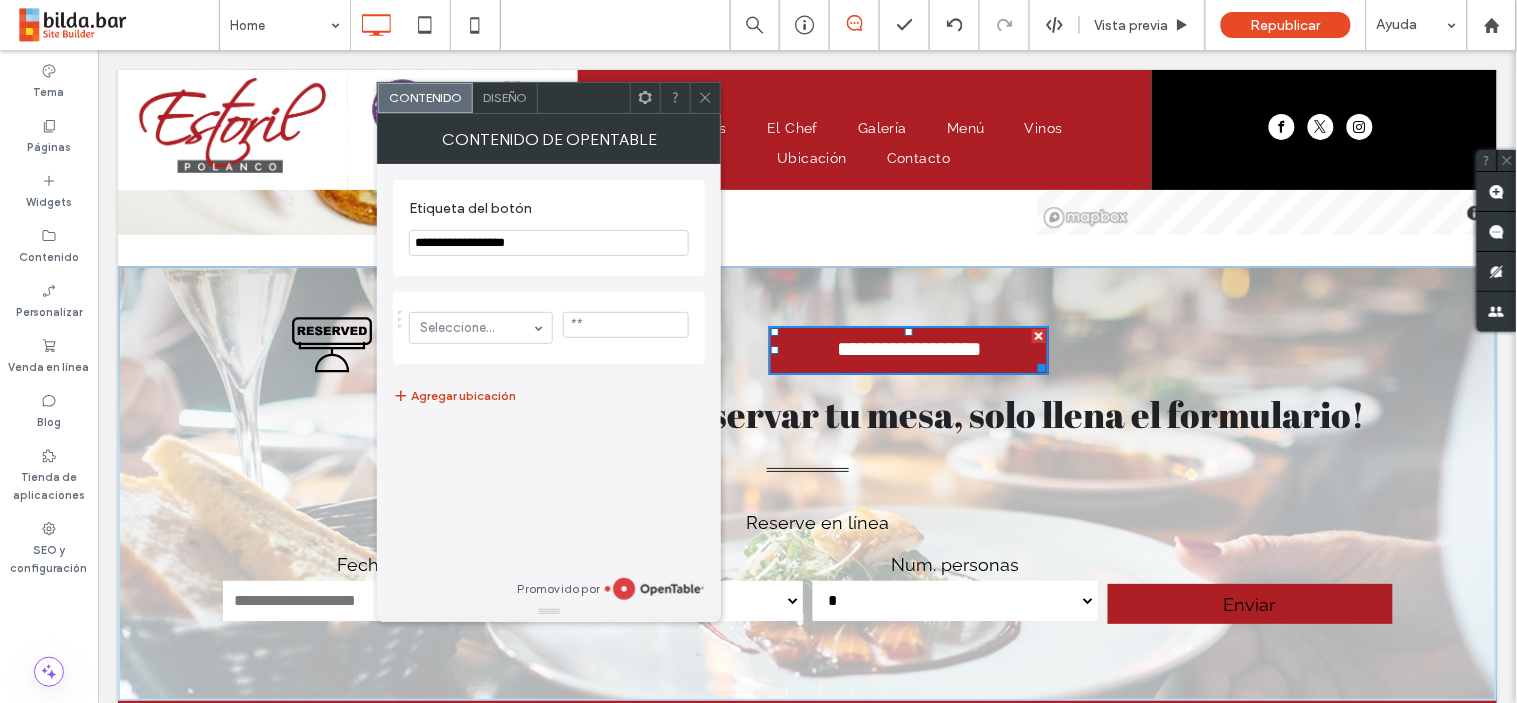 click on "Agregar ubicación" at bounding box center [454, 396] 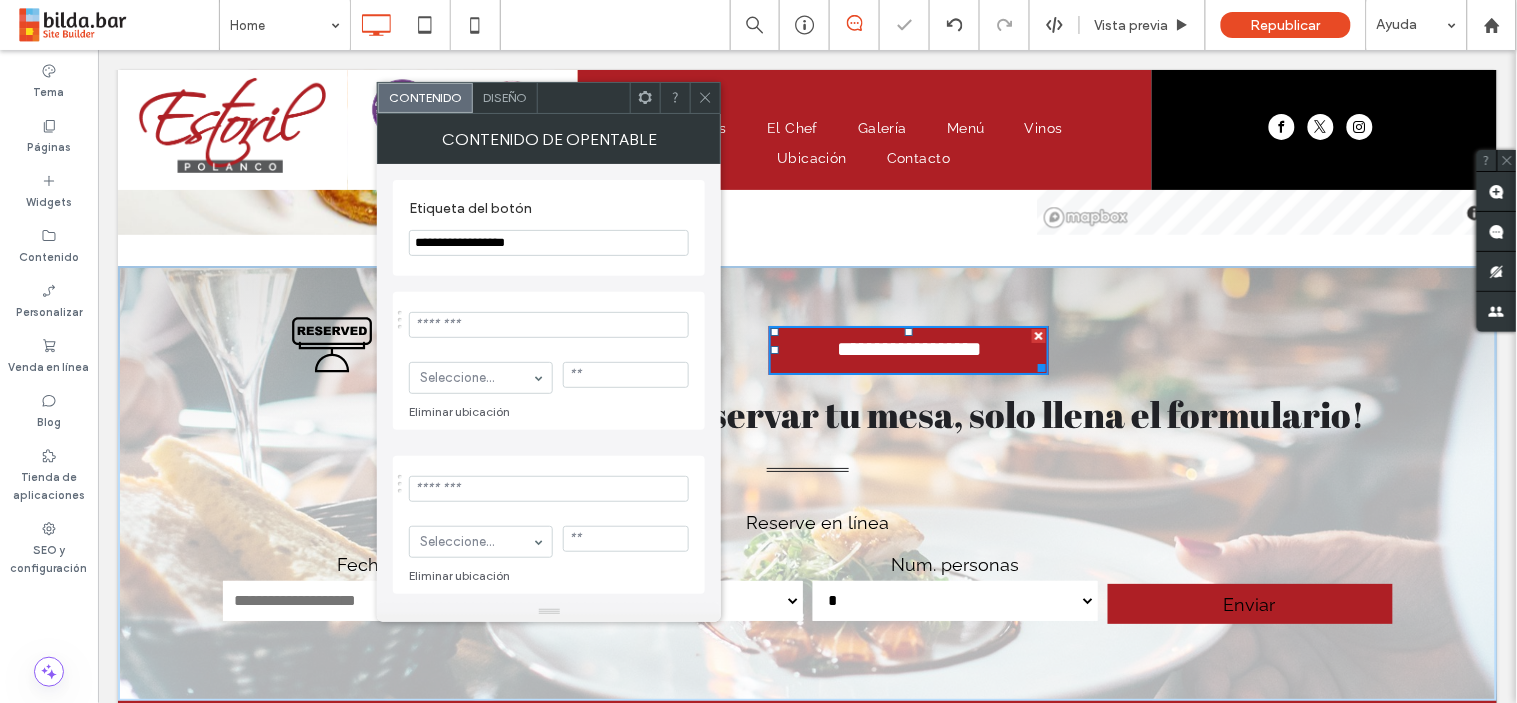 scroll, scrollTop: 74, scrollLeft: 0, axis: vertical 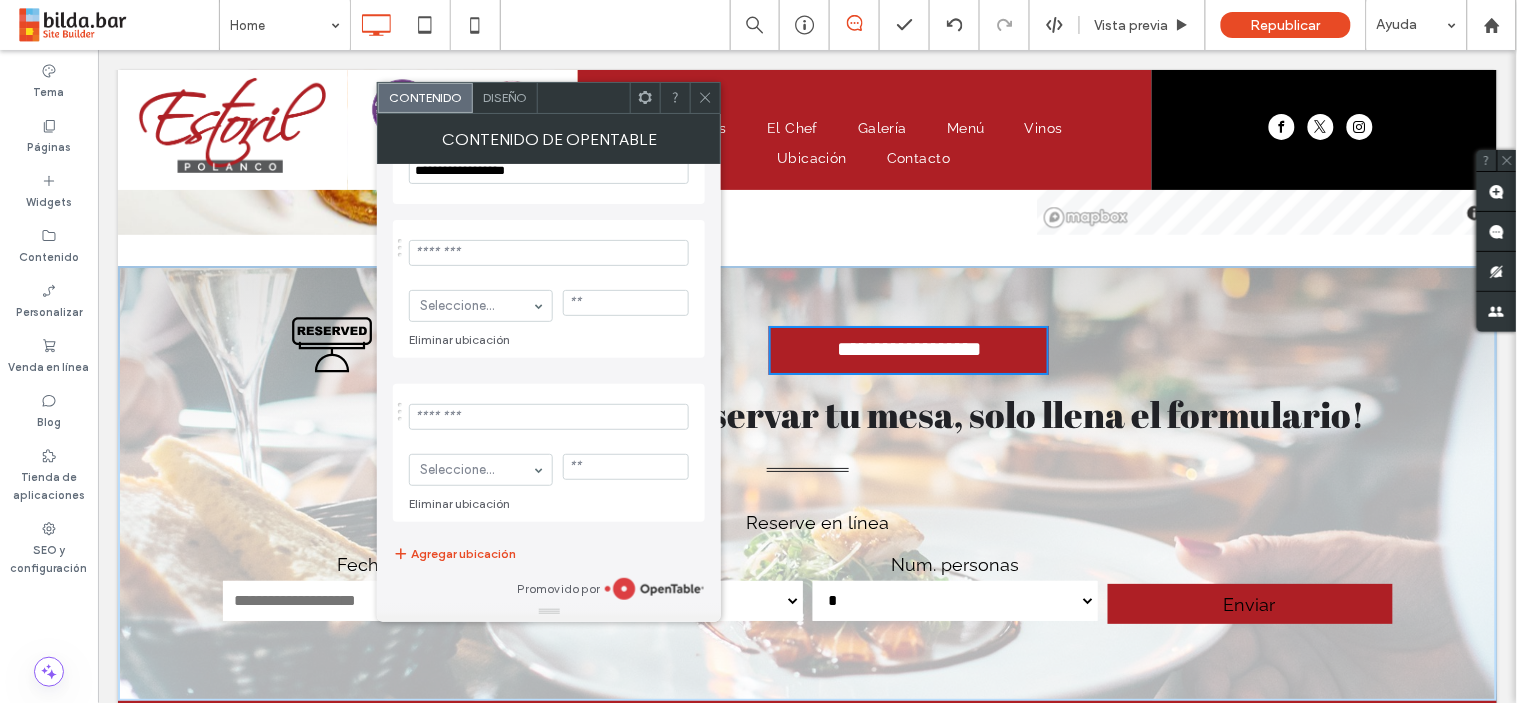 click at bounding box center (549, 253) 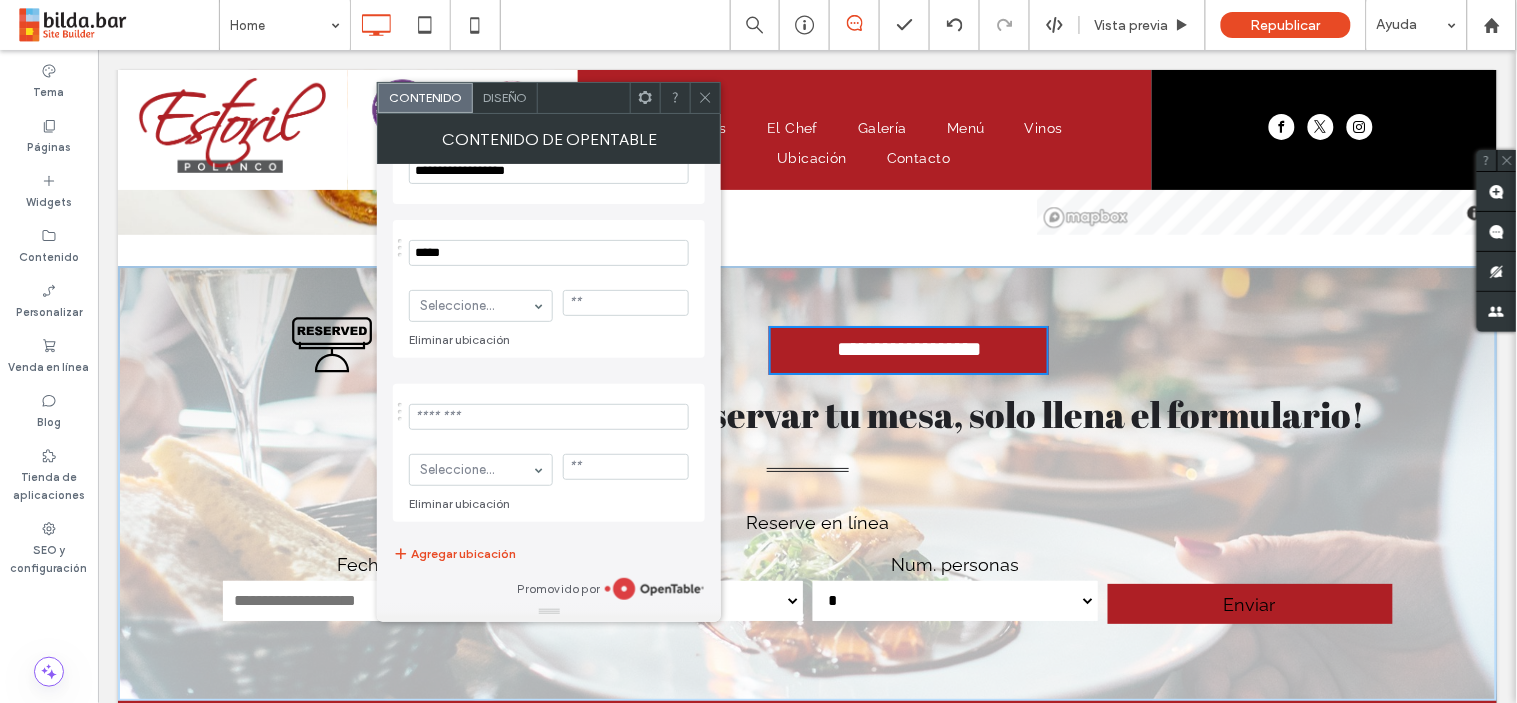 type on "*****" 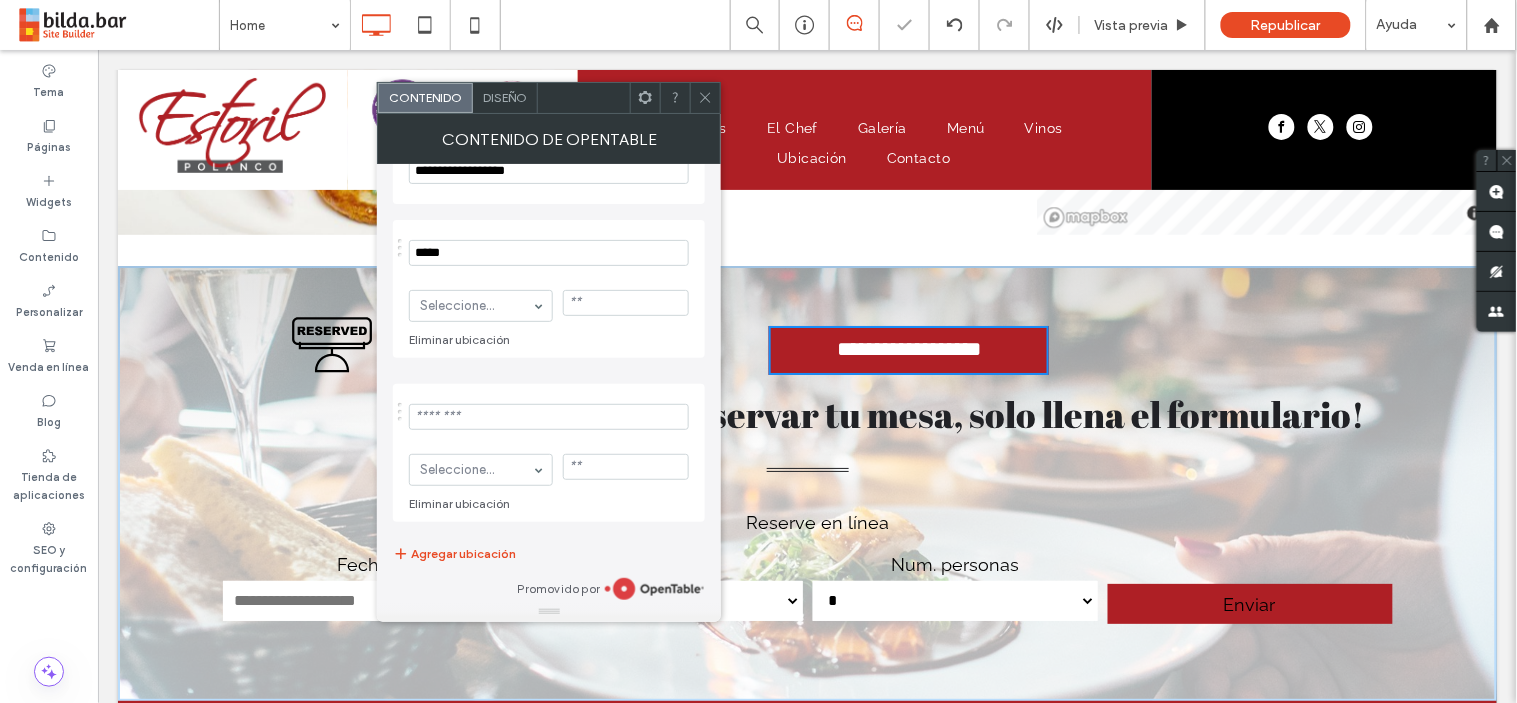 click at bounding box center (549, 417) 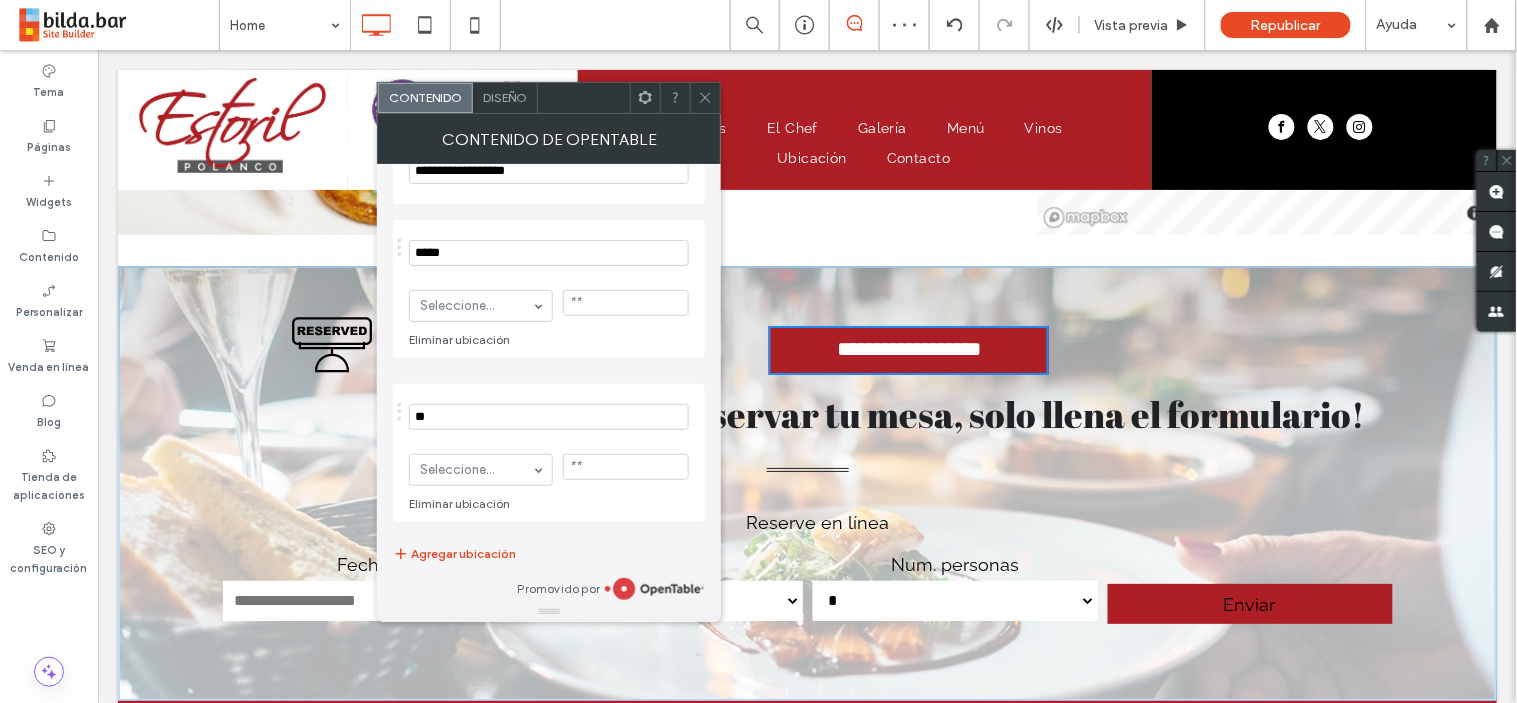 type on "*" 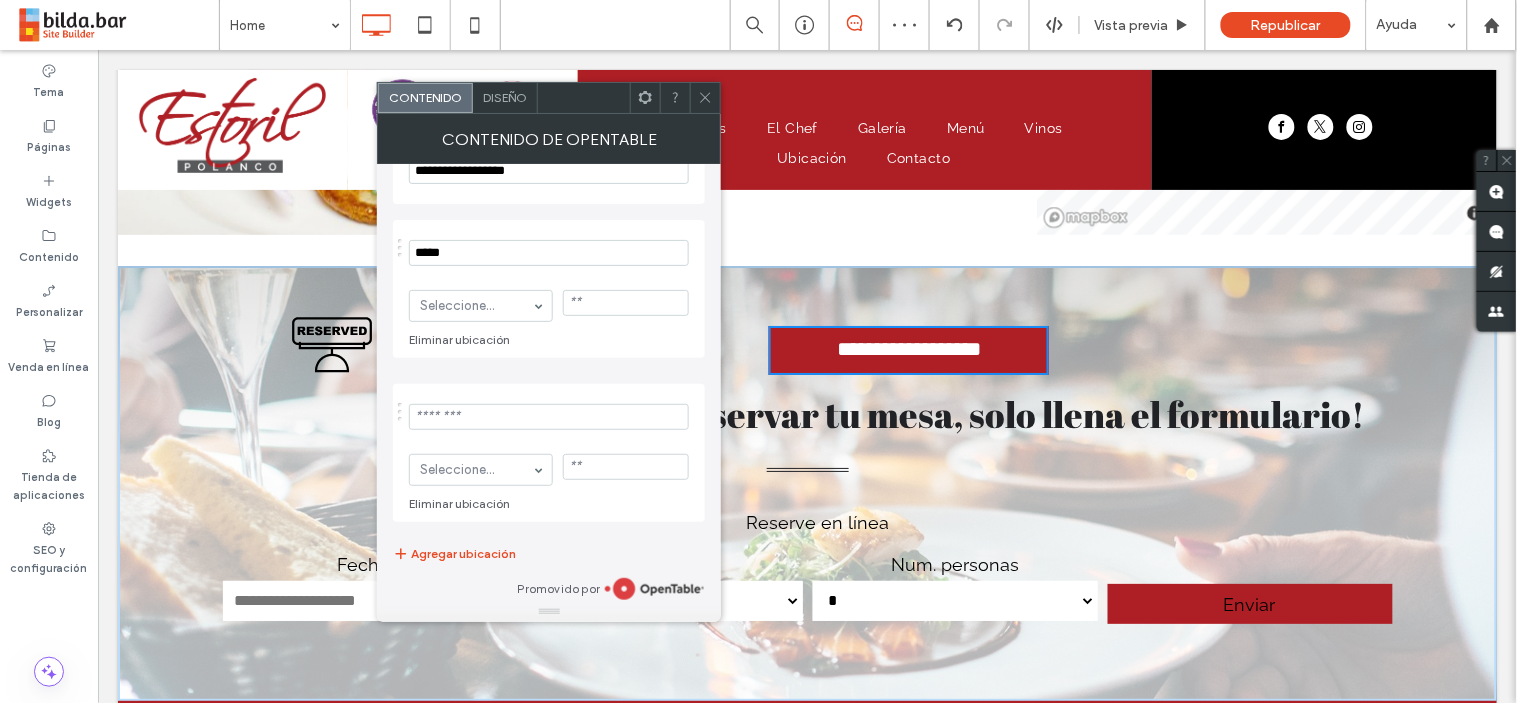 type on "*" 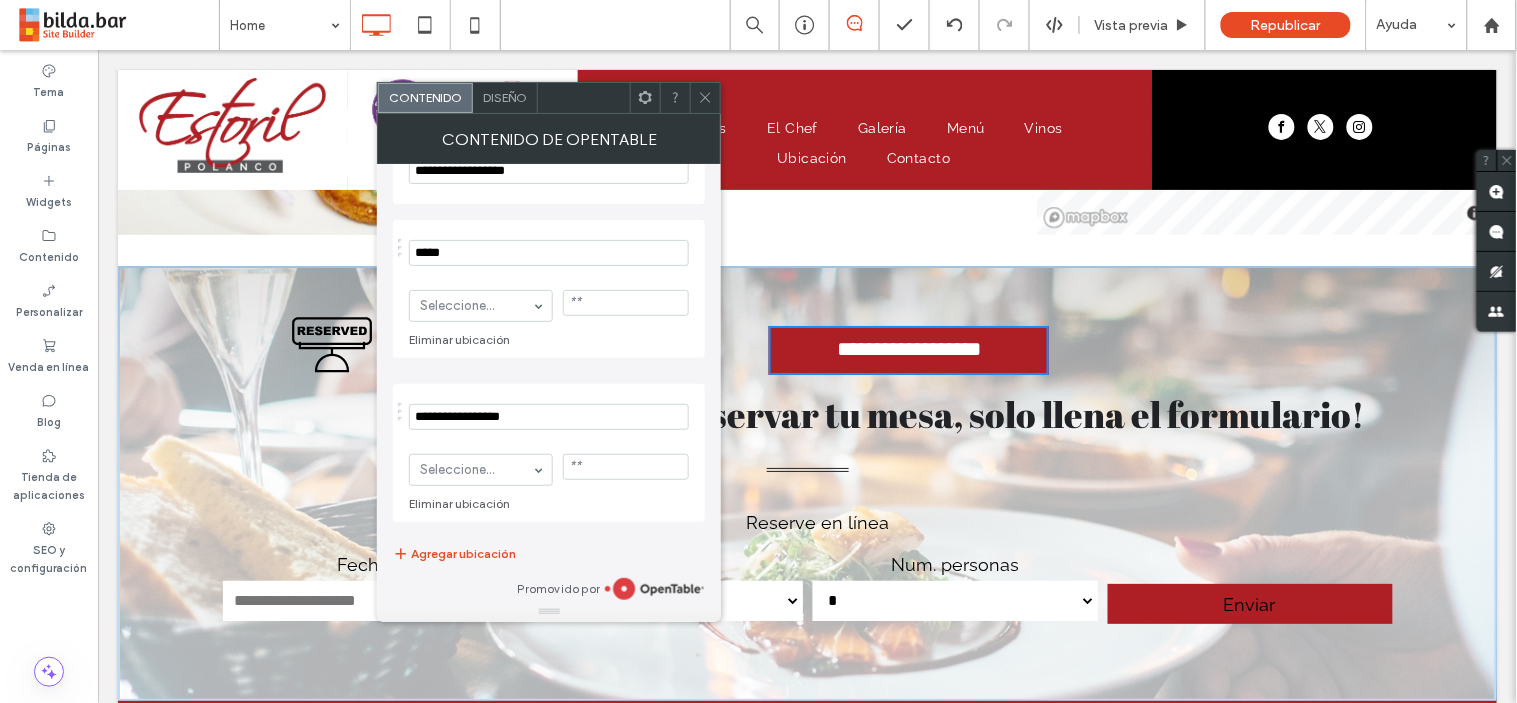 type on "**********" 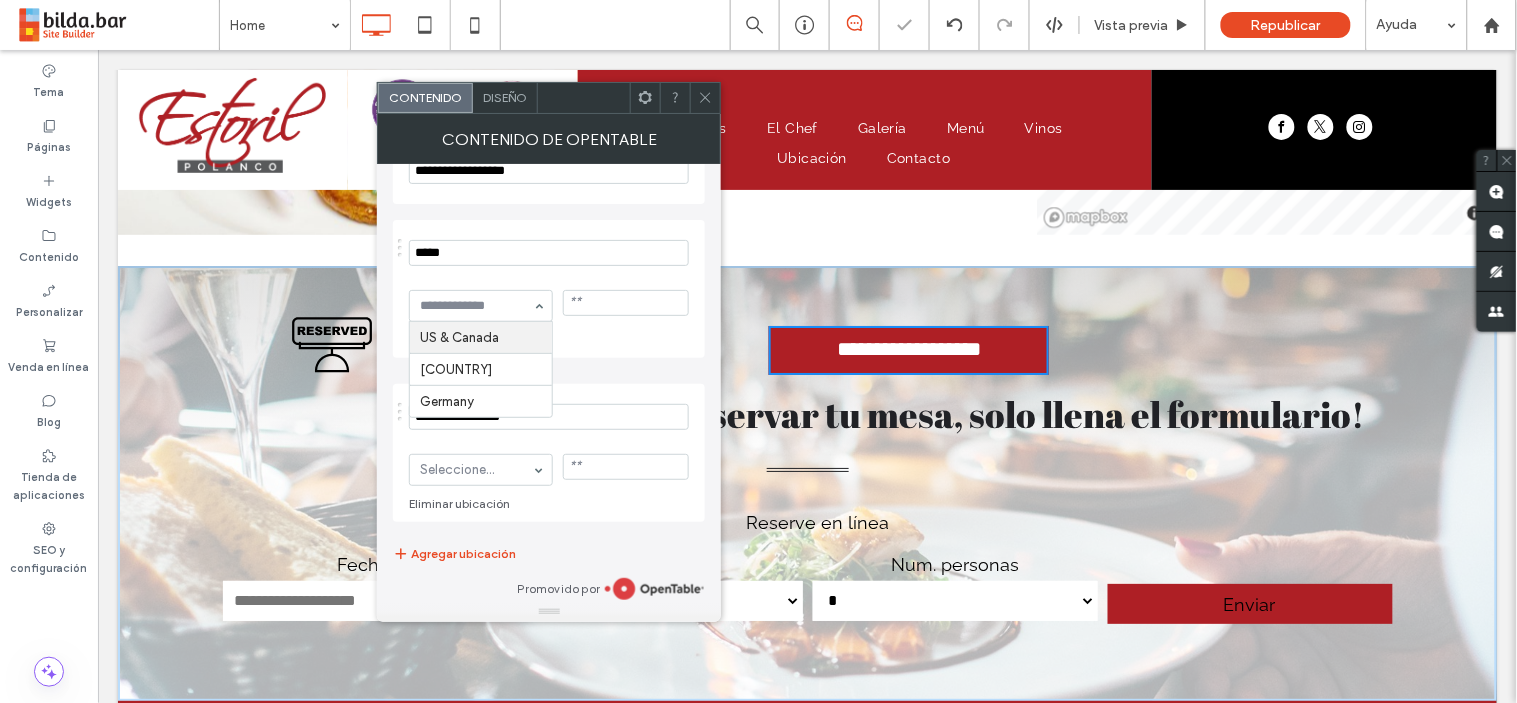 scroll, scrollTop: 74, scrollLeft: 0, axis: vertical 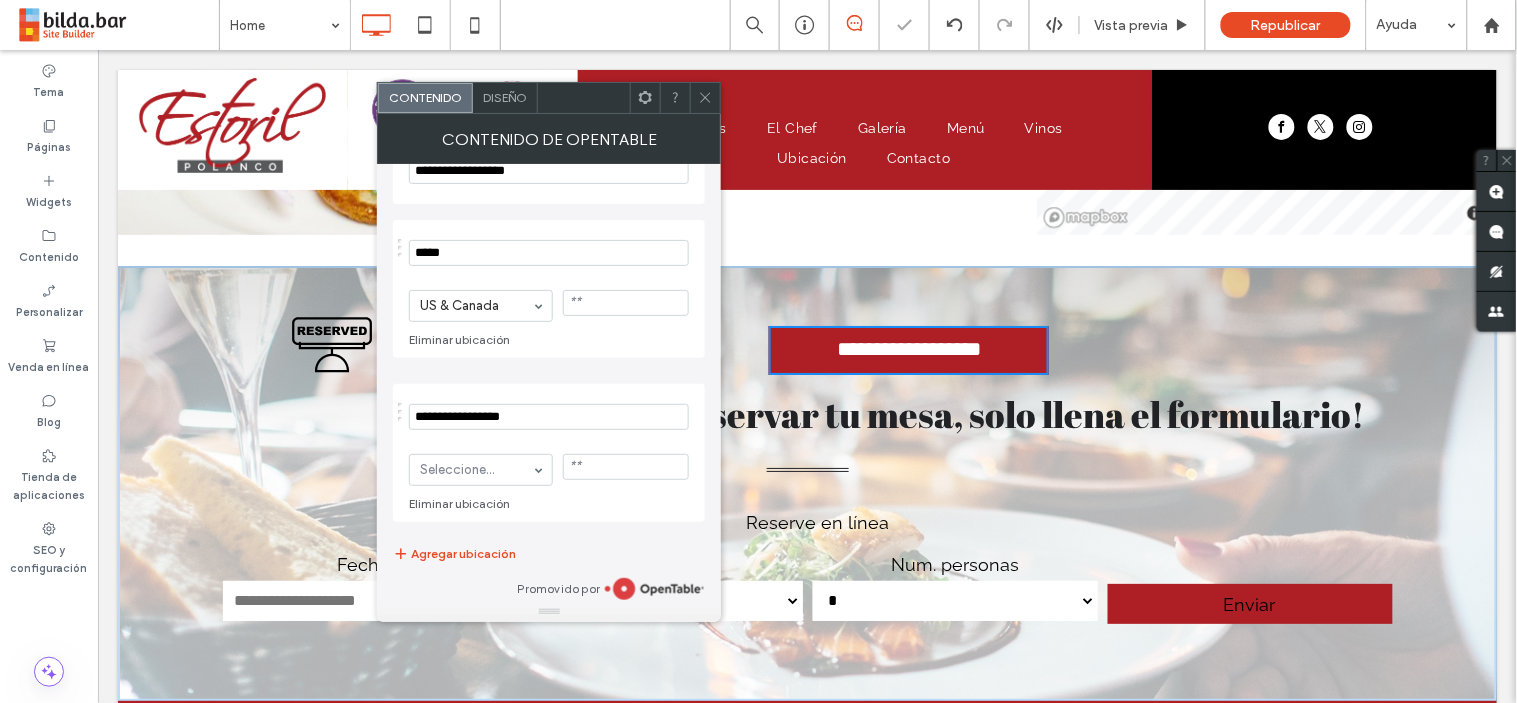 click on "***** US & Canada Eliminar ubicación" at bounding box center [549, 289] 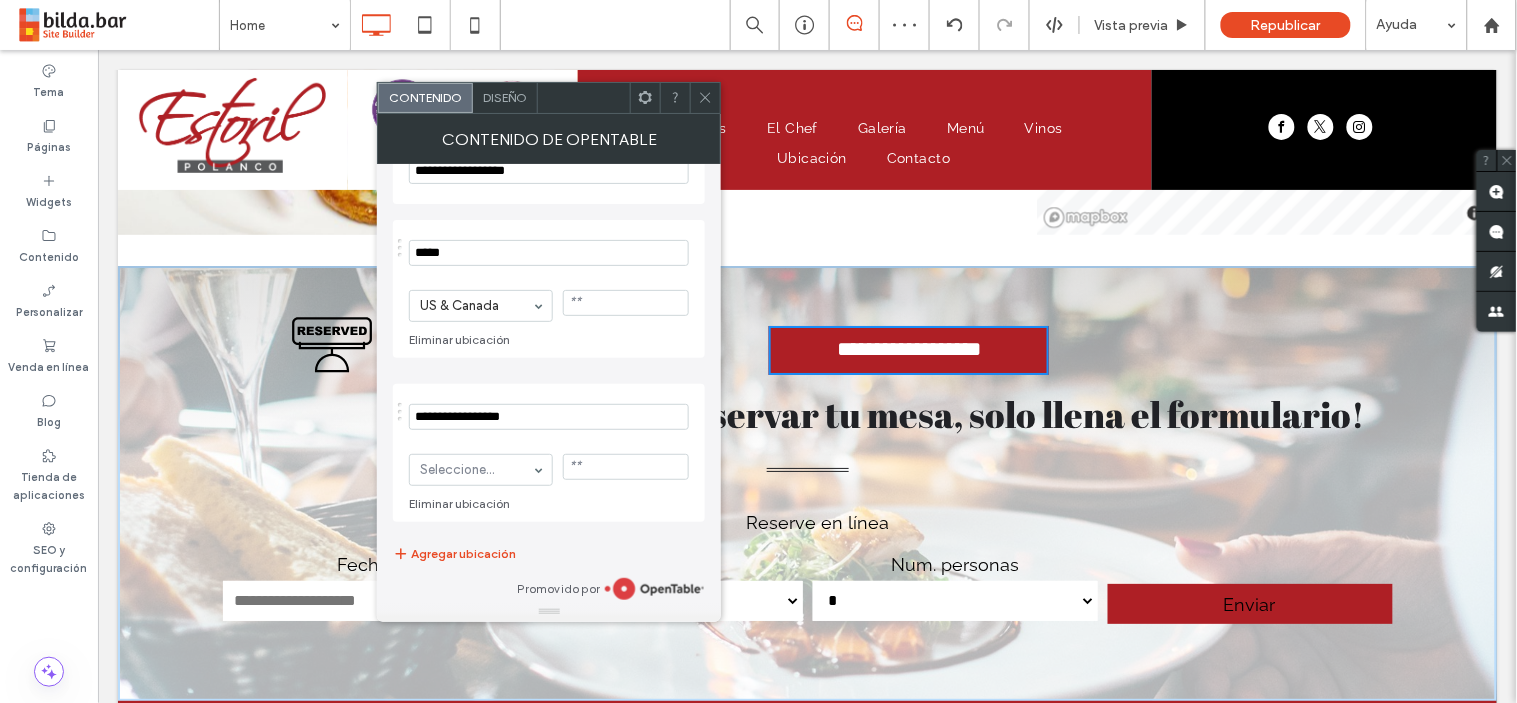 click on "Eliminar ubicación" at bounding box center [549, 340] 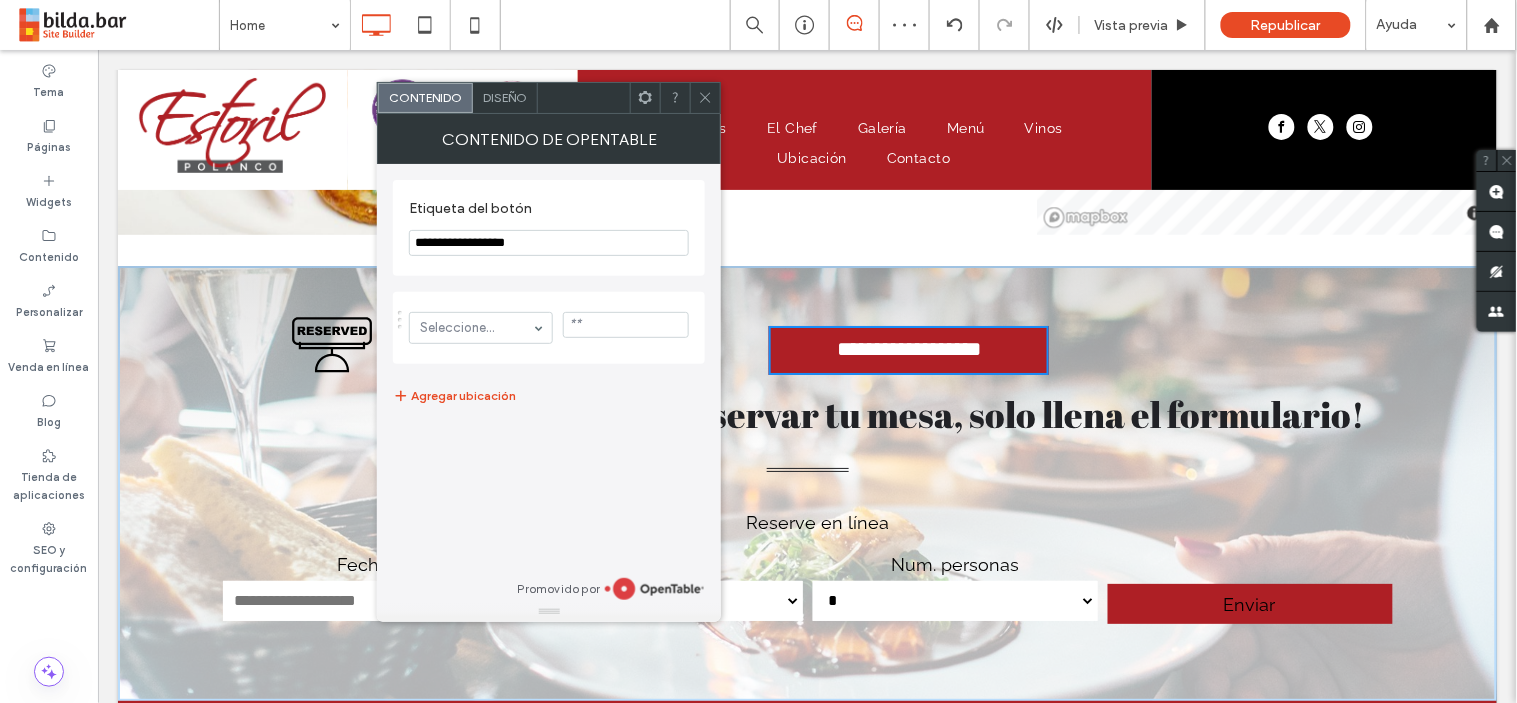 scroll, scrollTop: 0, scrollLeft: 0, axis: both 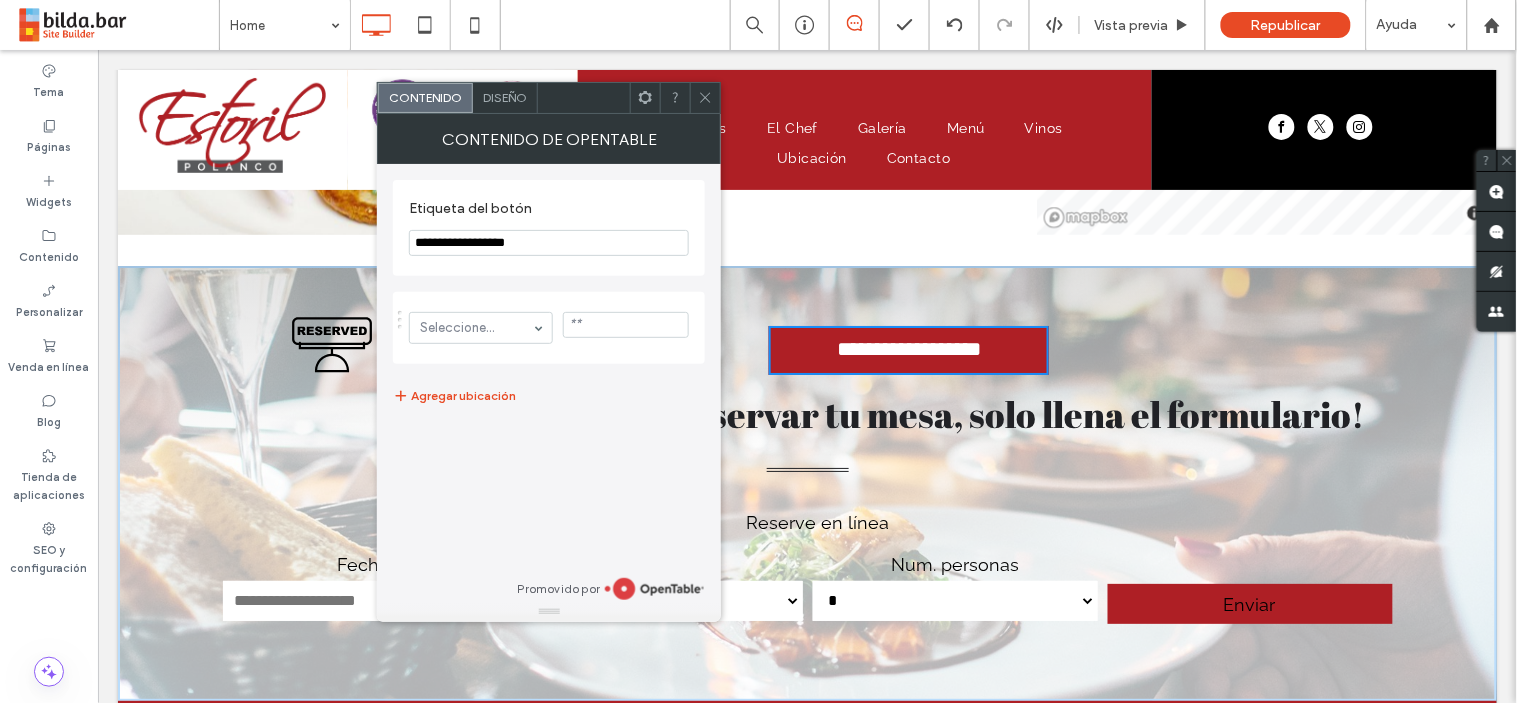 click on "Agregar ubicación" at bounding box center (549, 396) 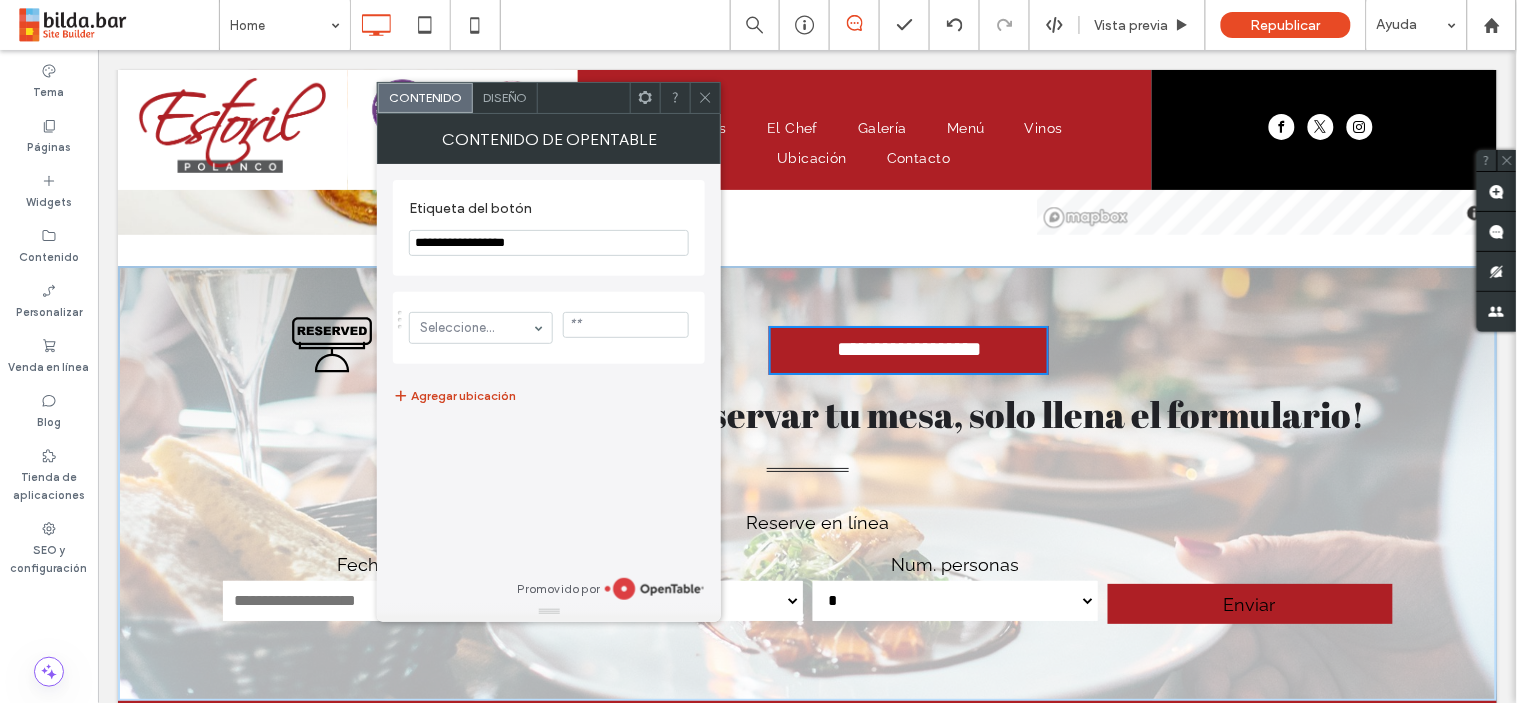 click on "Agregar ubicación" at bounding box center (454, 396) 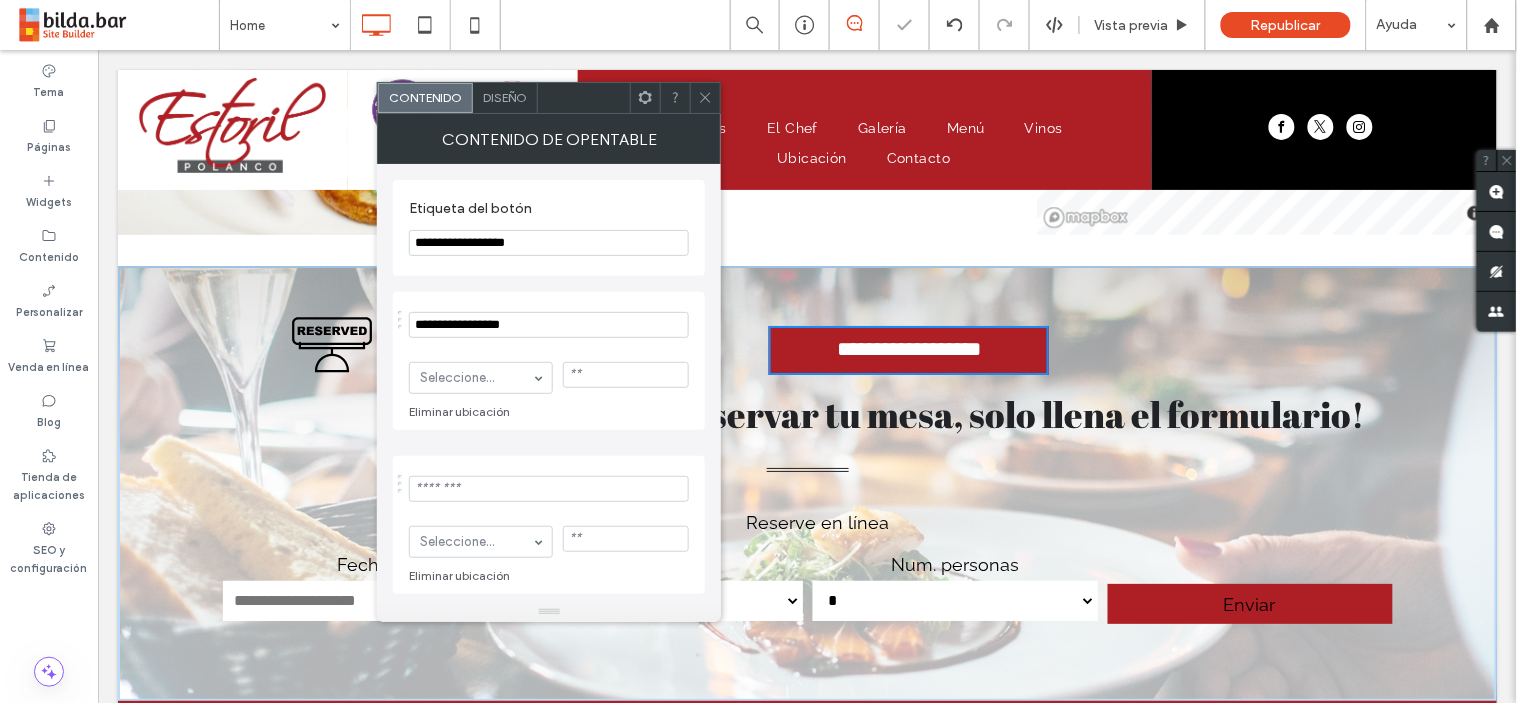 scroll, scrollTop: 74, scrollLeft: 0, axis: vertical 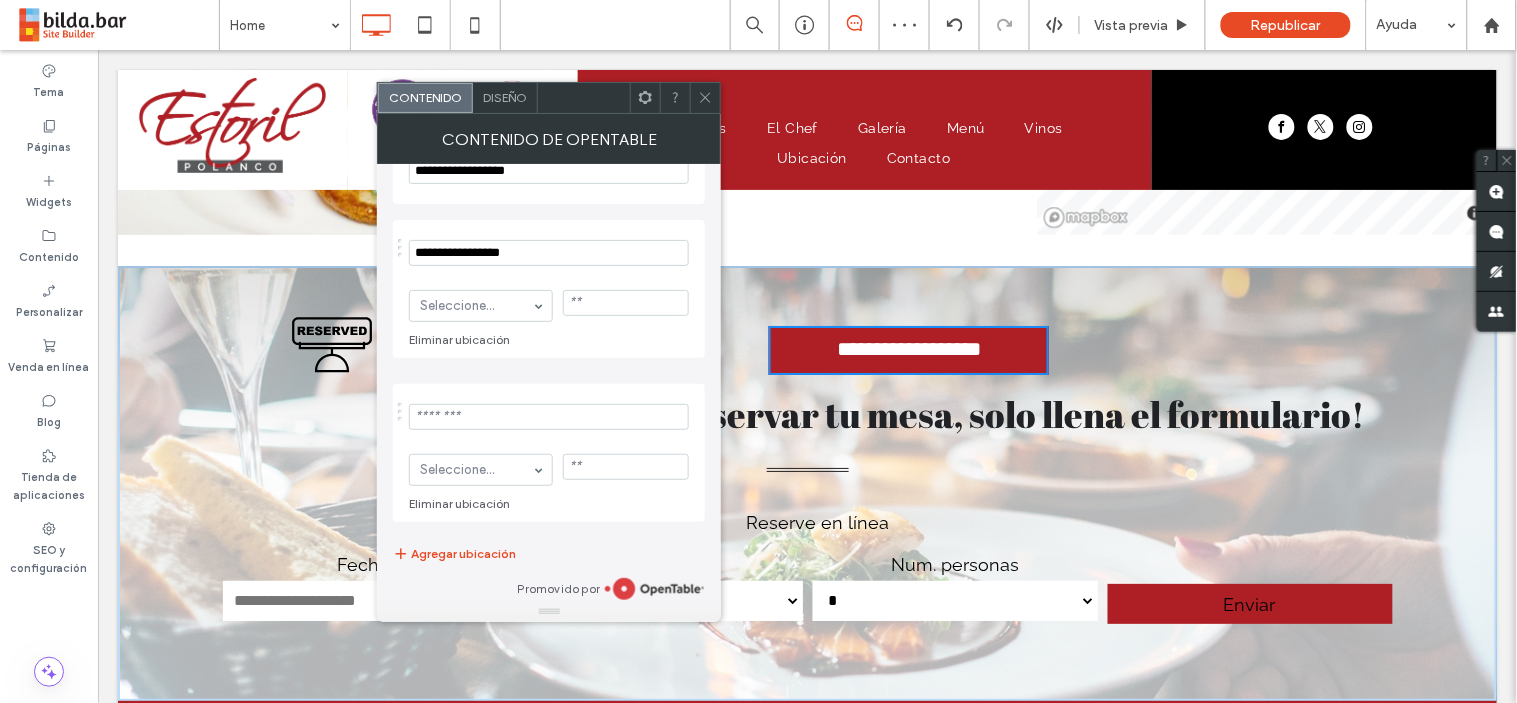 click at bounding box center (549, 417) 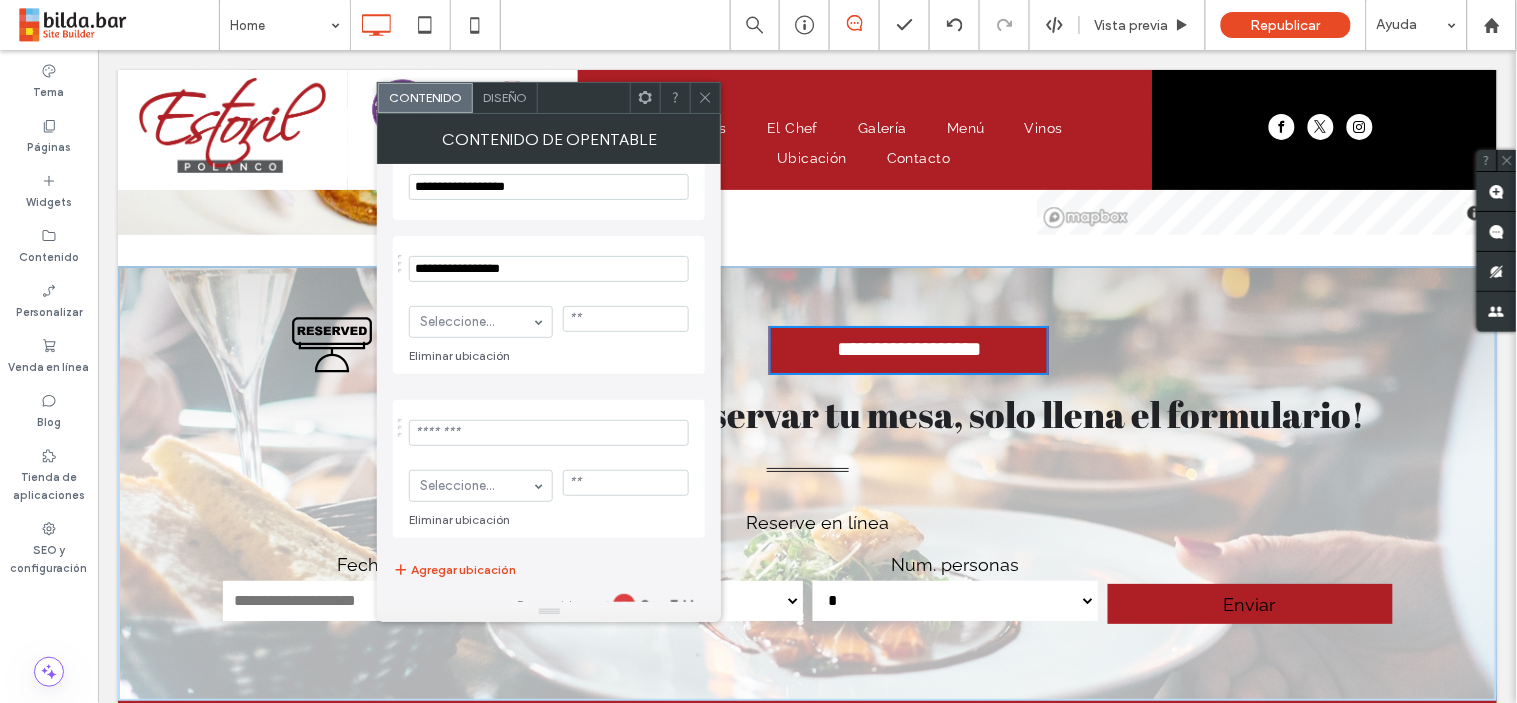 scroll, scrollTop: 74, scrollLeft: 0, axis: vertical 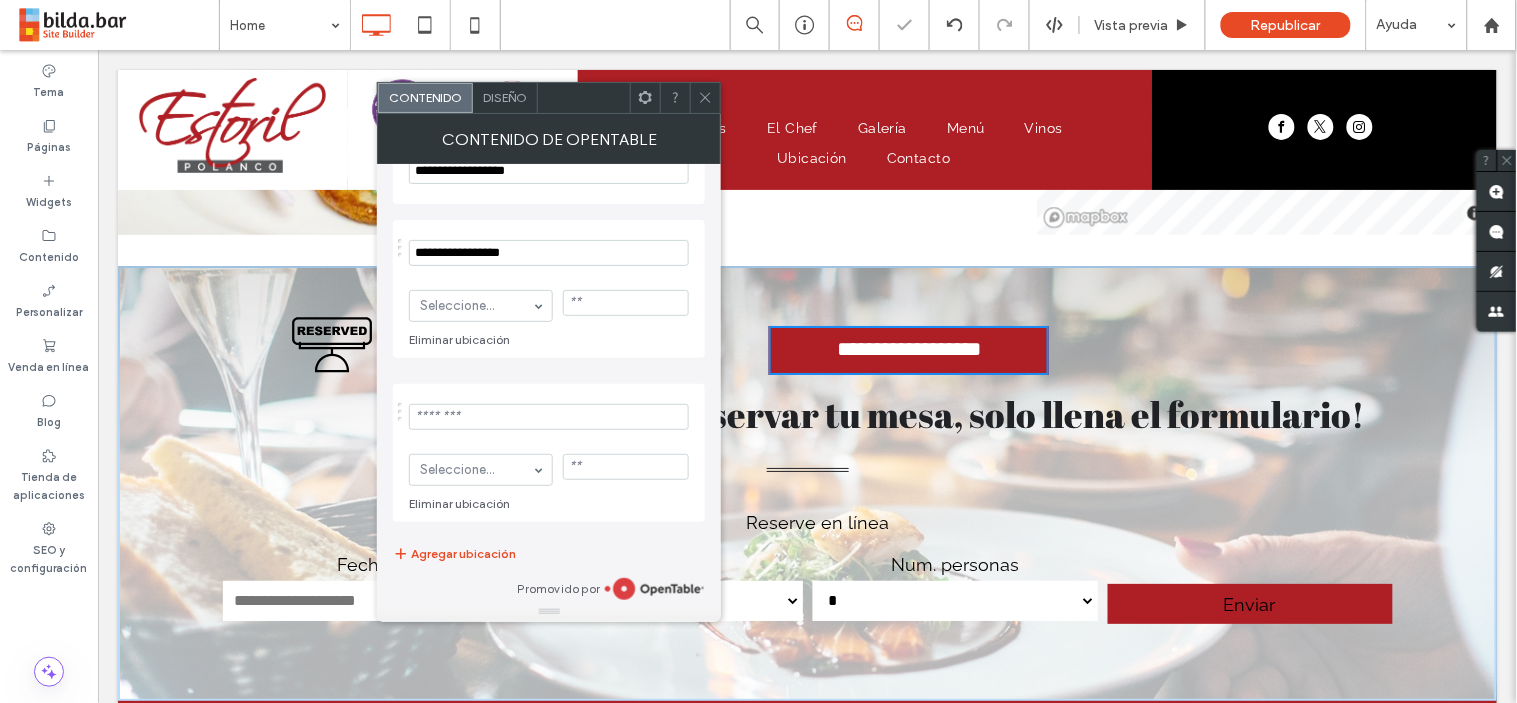 click 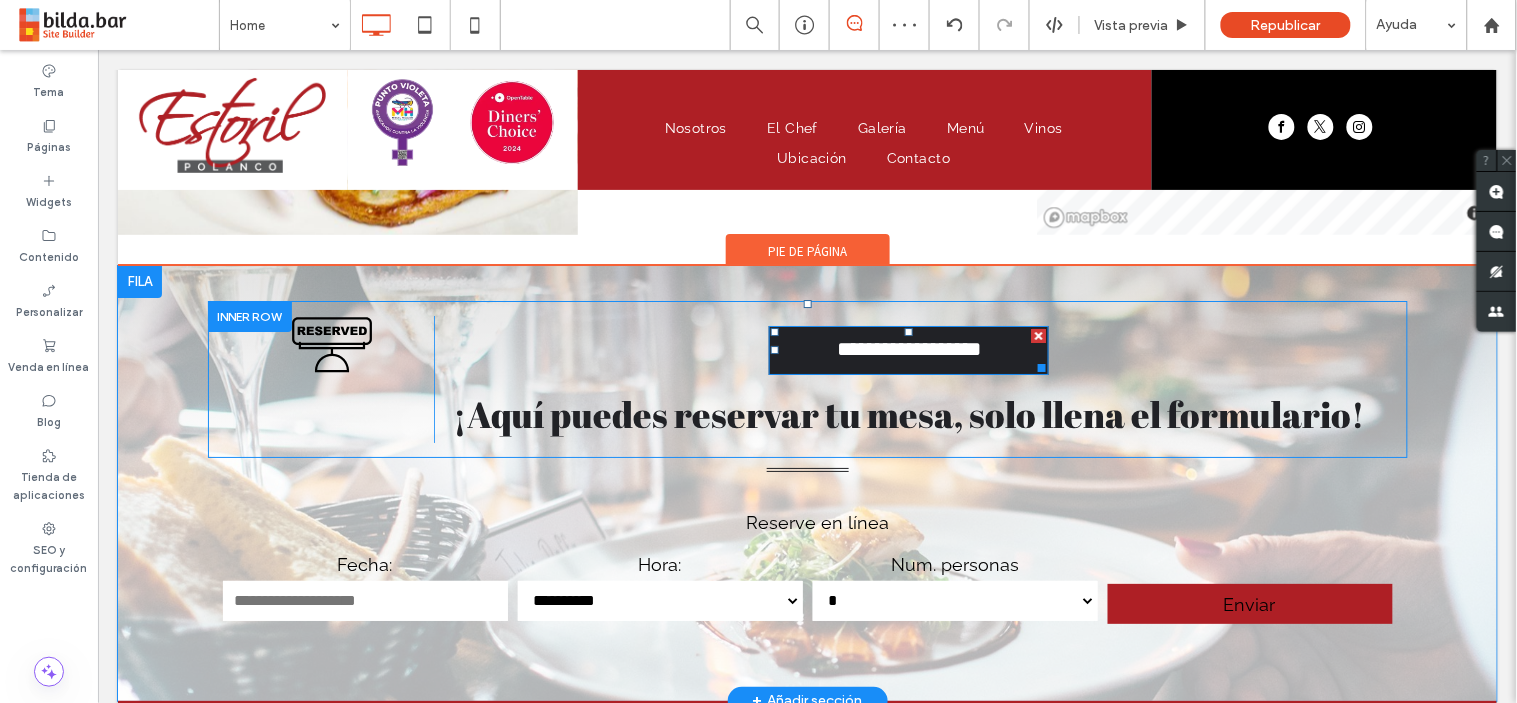 click on "**********" at bounding box center [908, 349] 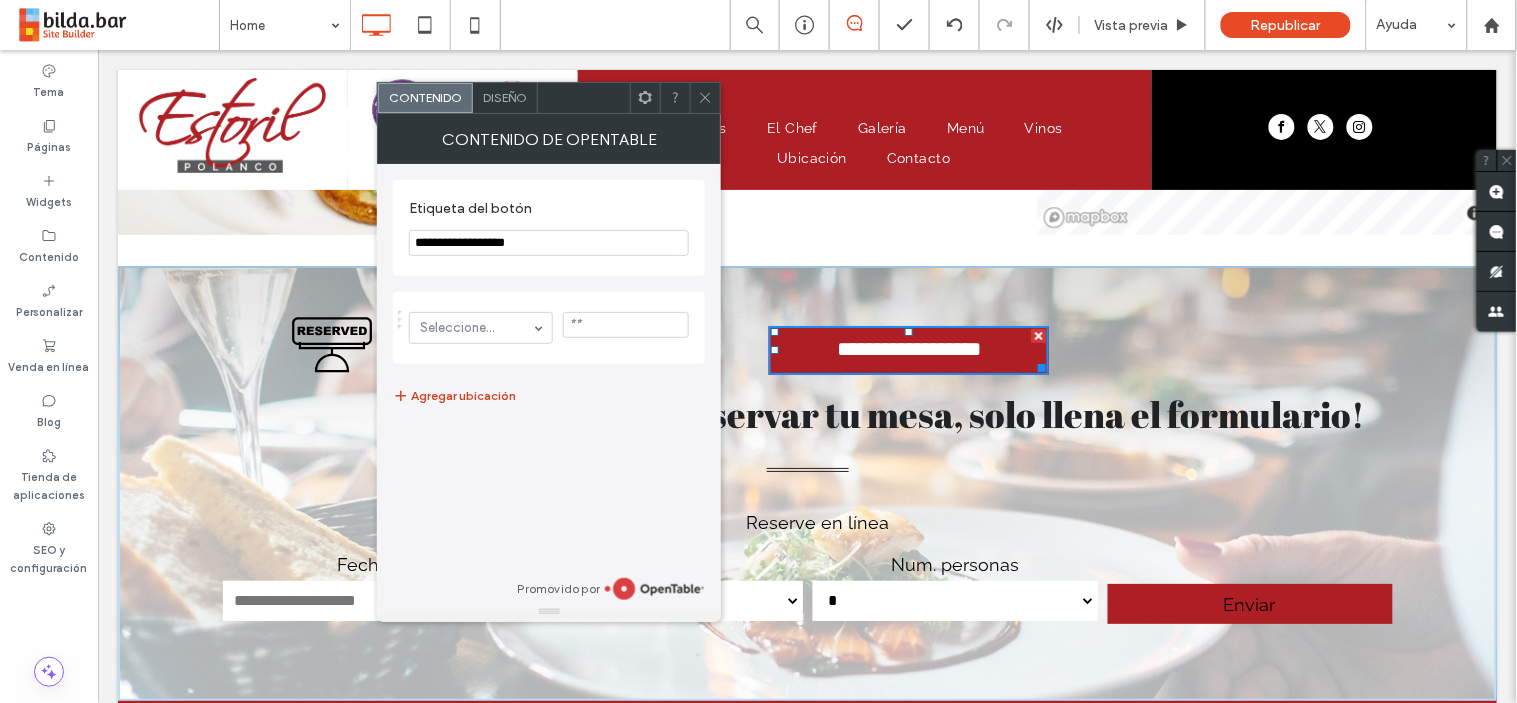 click on "Agregar ubicación" at bounding box center [454, 396] 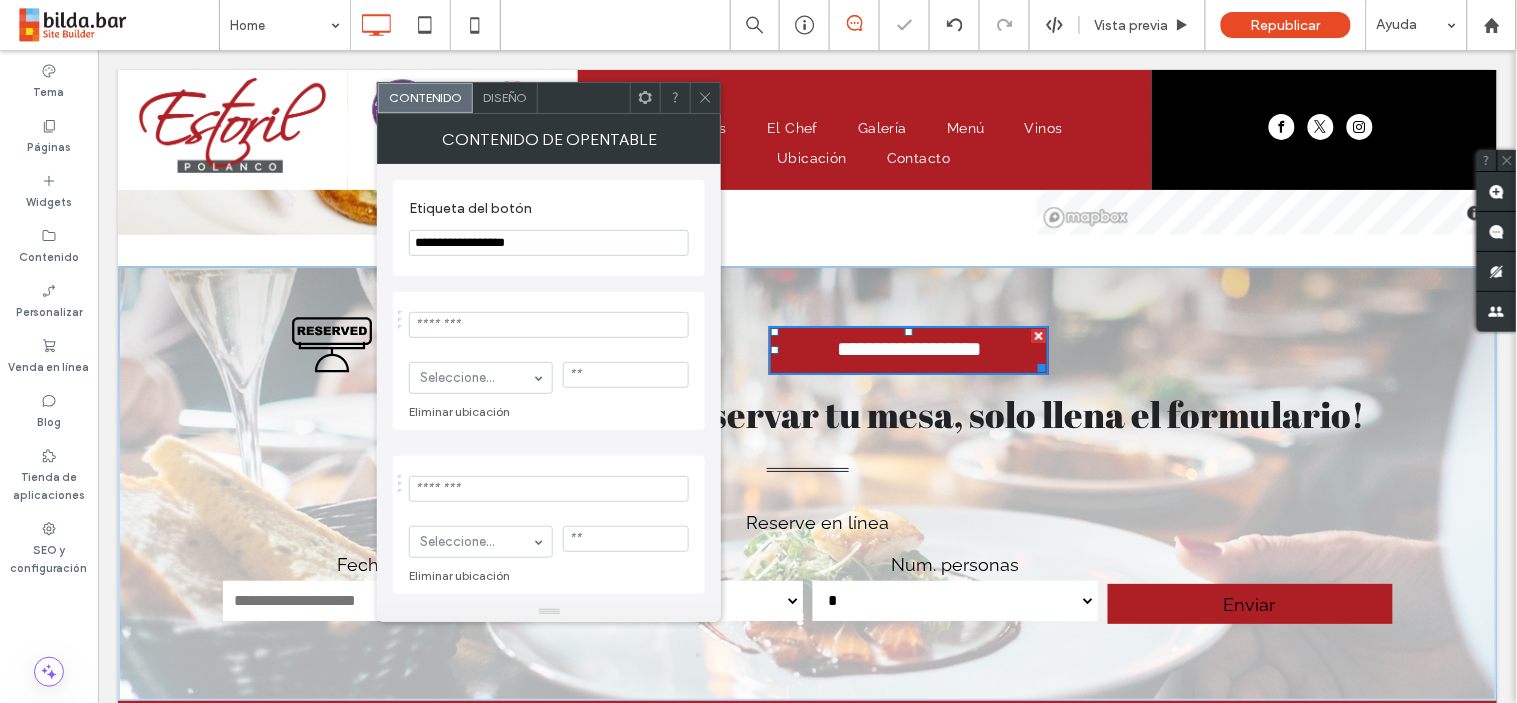 scroll, scrollTop: 74, scrollLeft: 0, axis: vertical 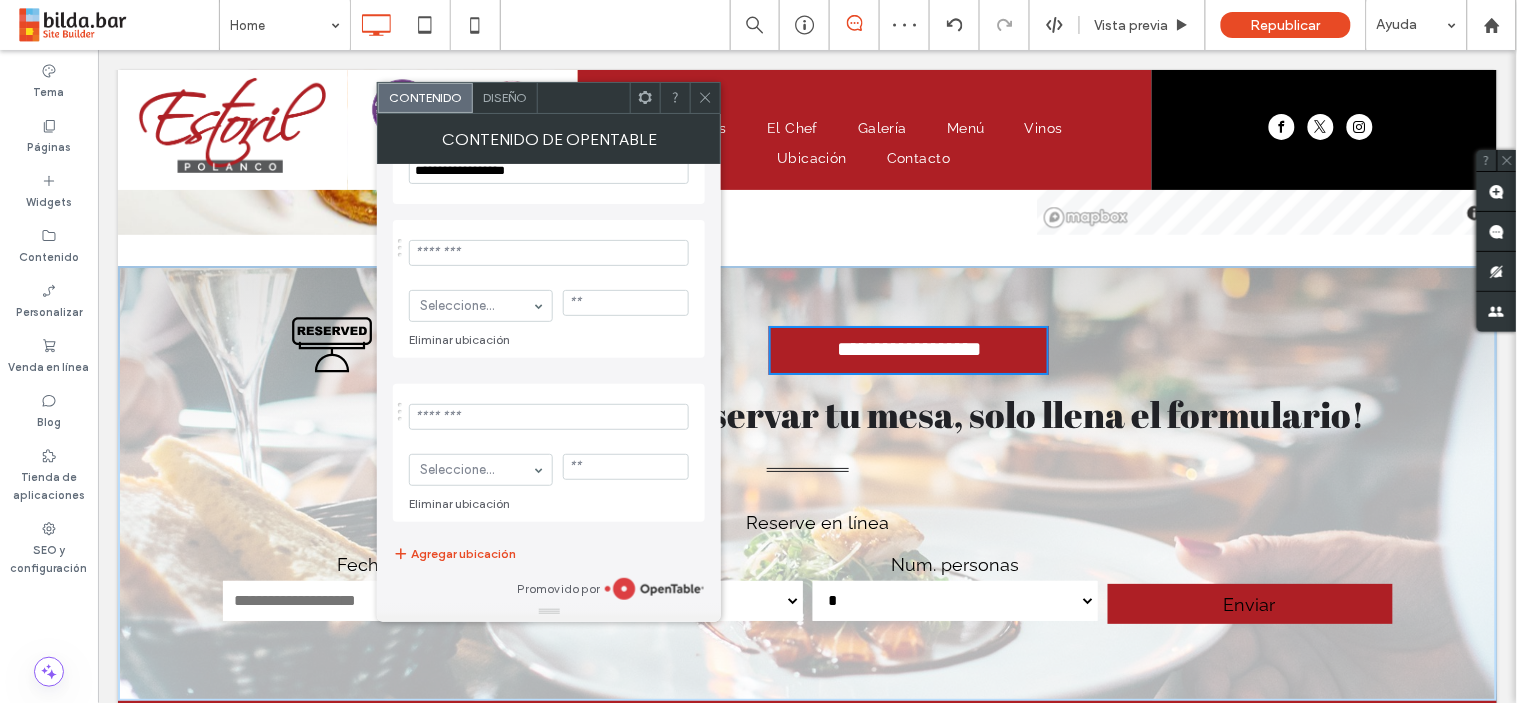 click at bounding box center (549, 253) 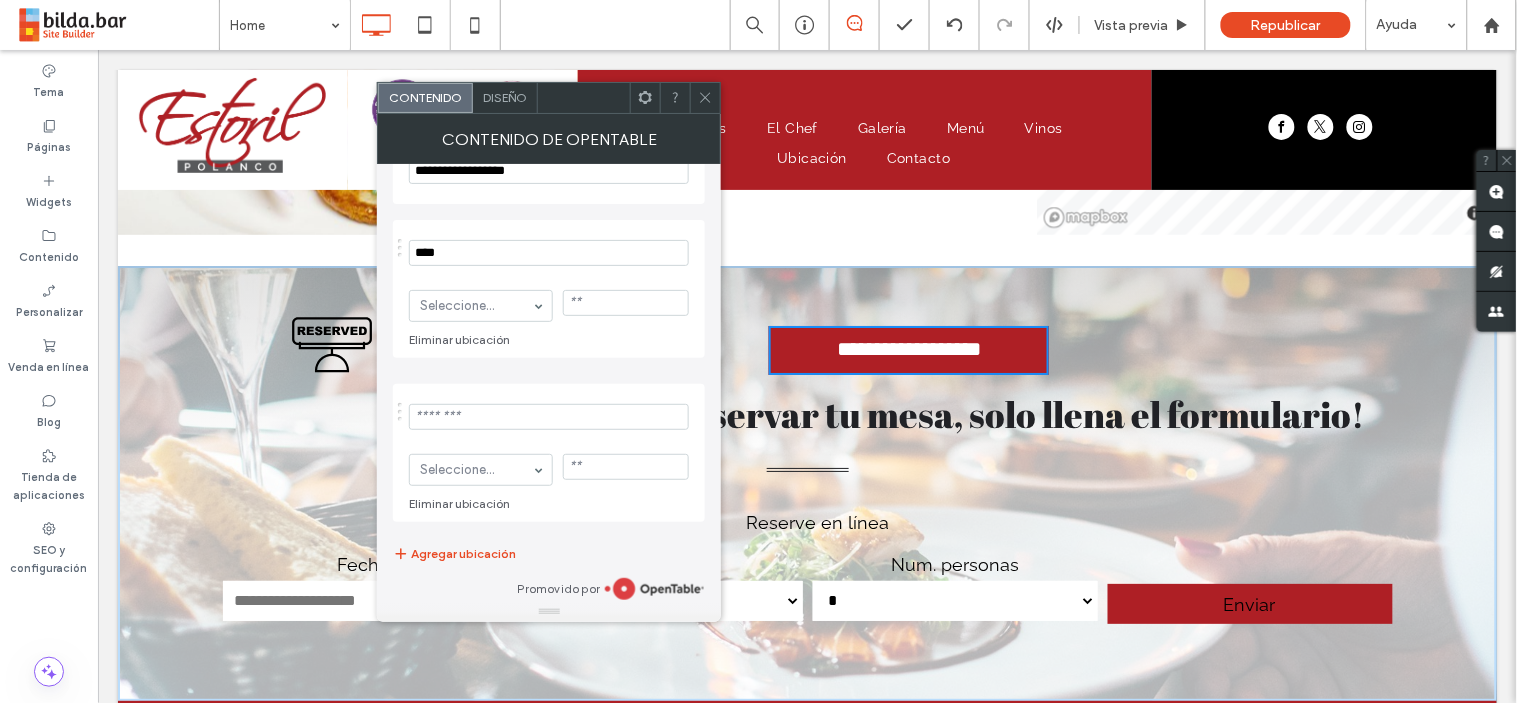 type on "****" 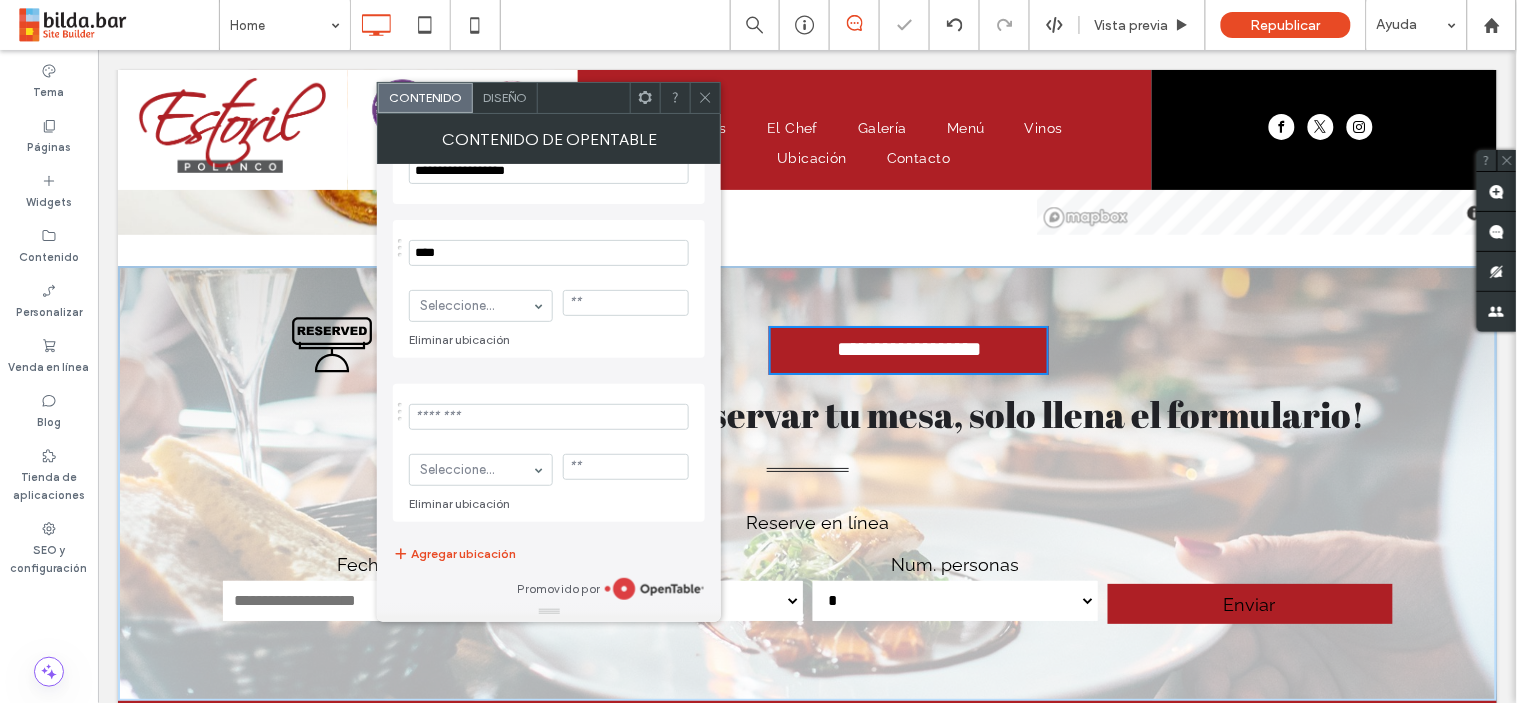 click at bounding box center [549, 417] 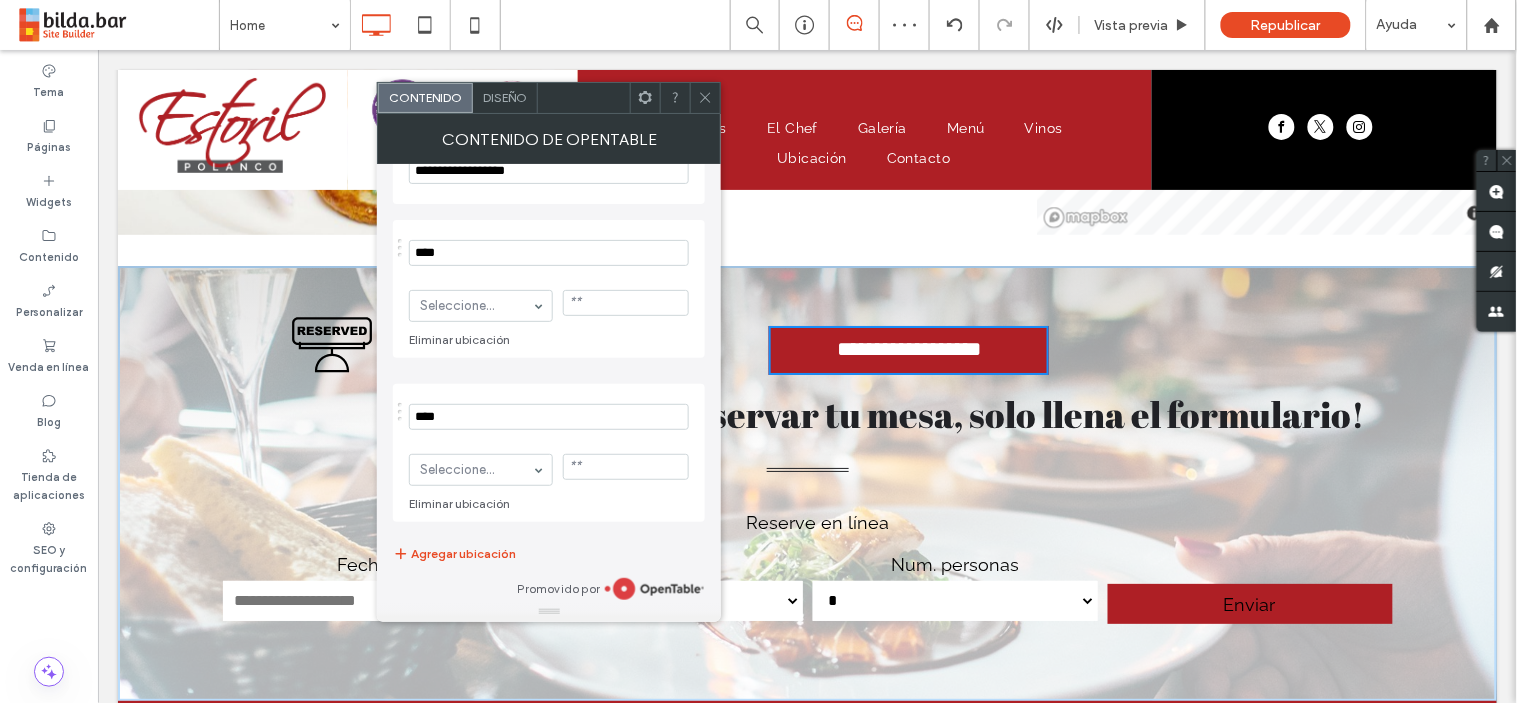 type on "****" 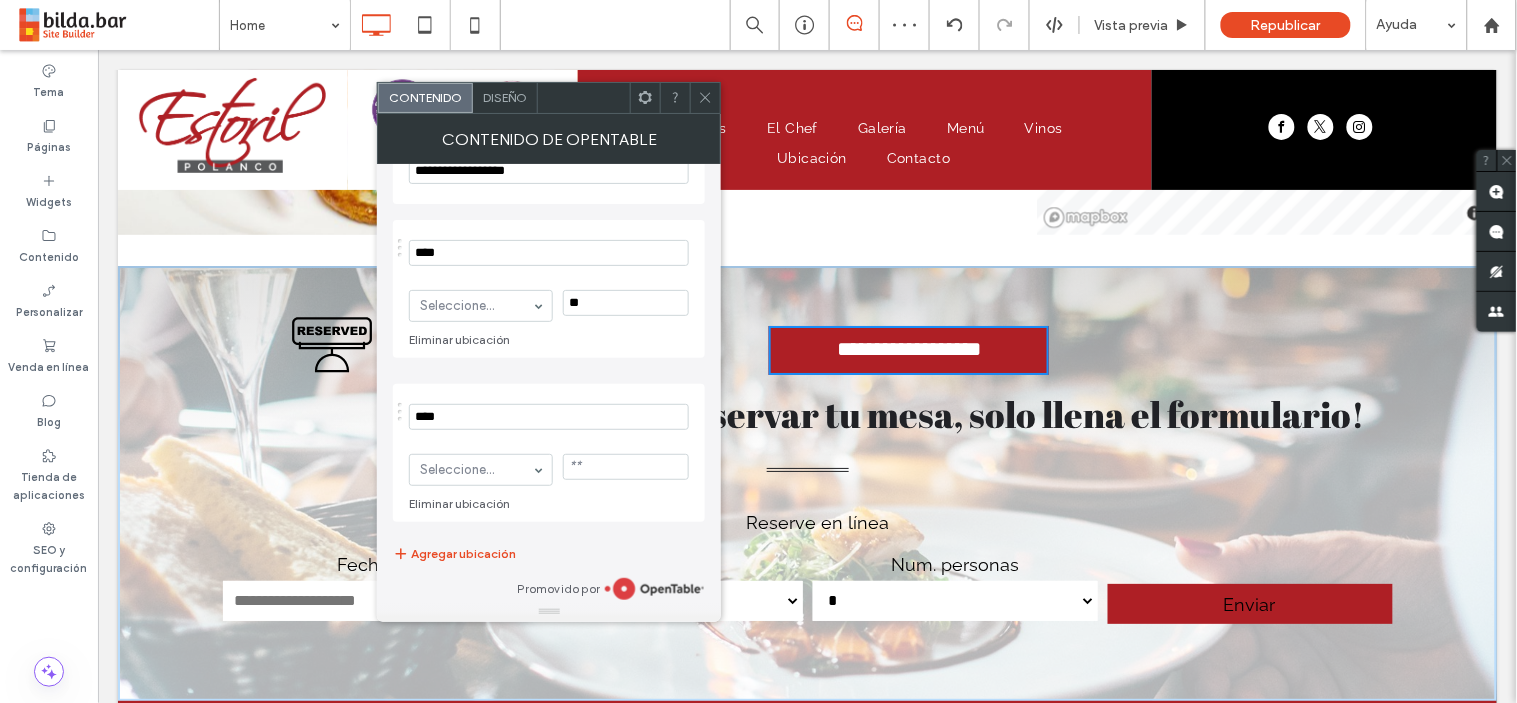 type on "**" 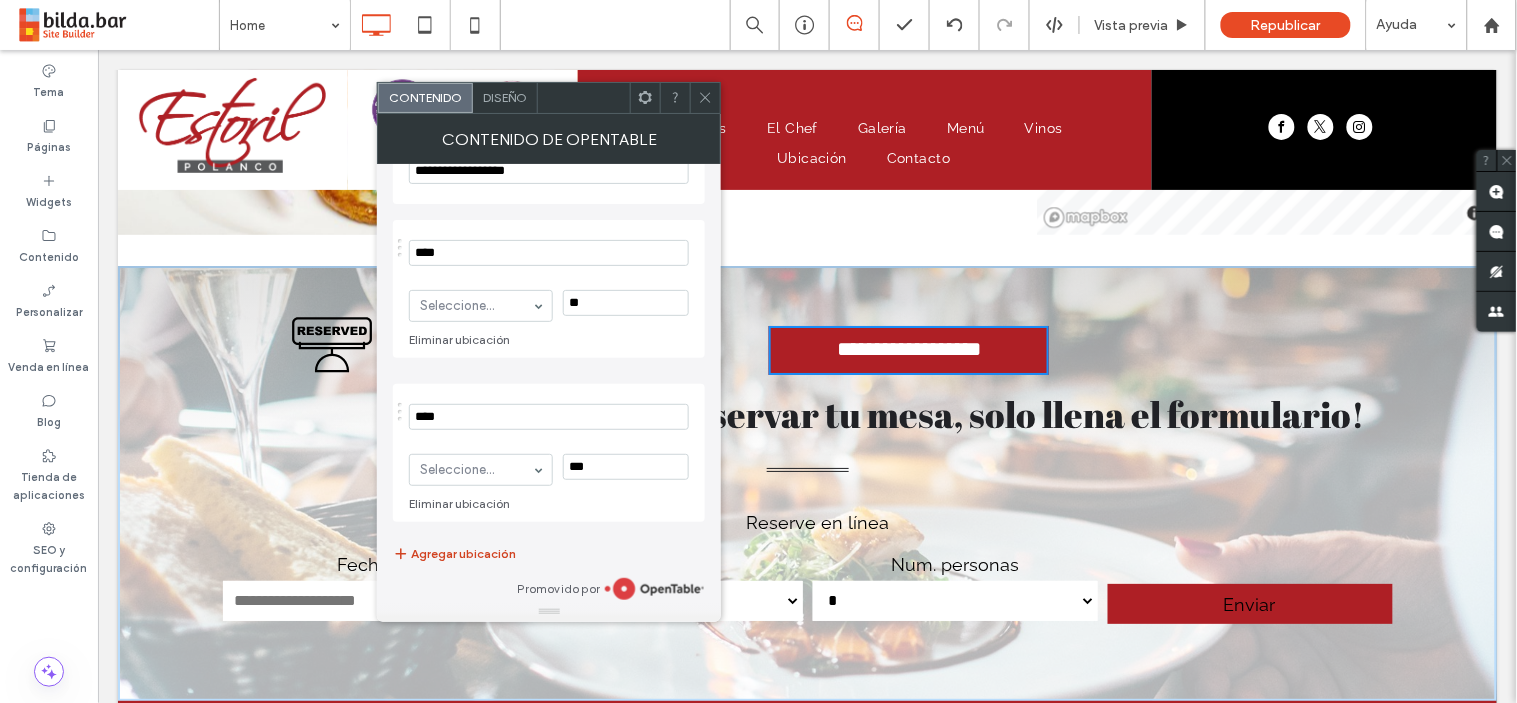 type on "***" 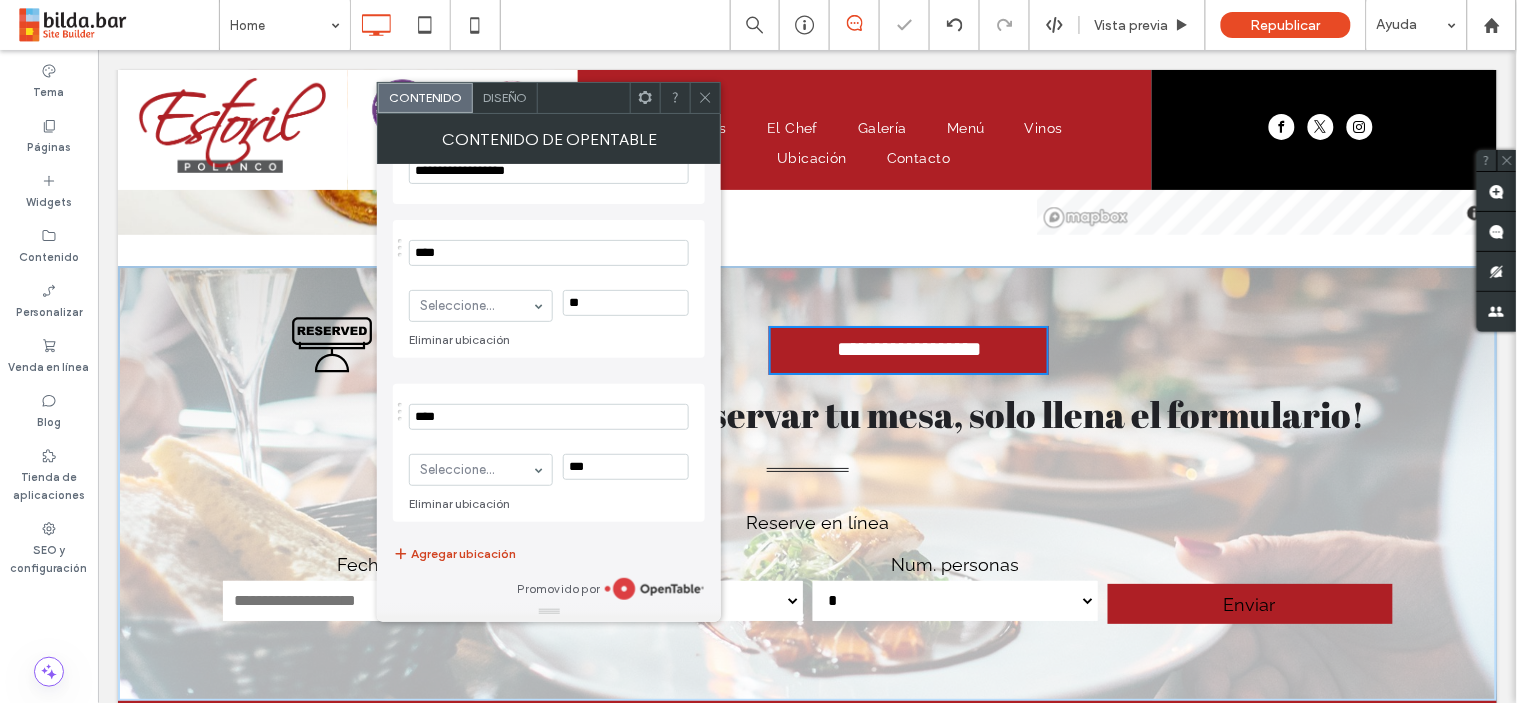 click on "Agregar ubicación" at bounding box center [454, 554] 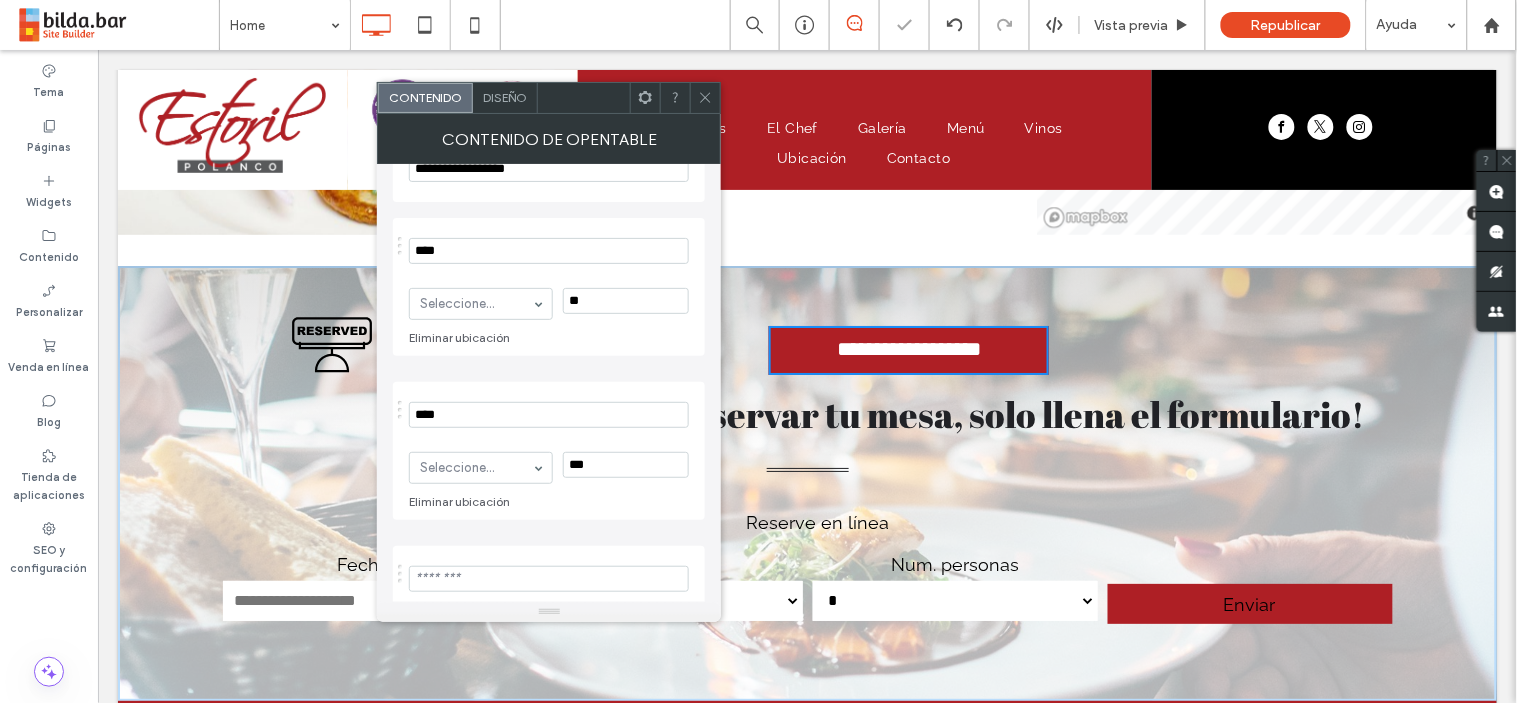 scroll, scrollTop: 237, scrollLeft: 0, axis: vertical 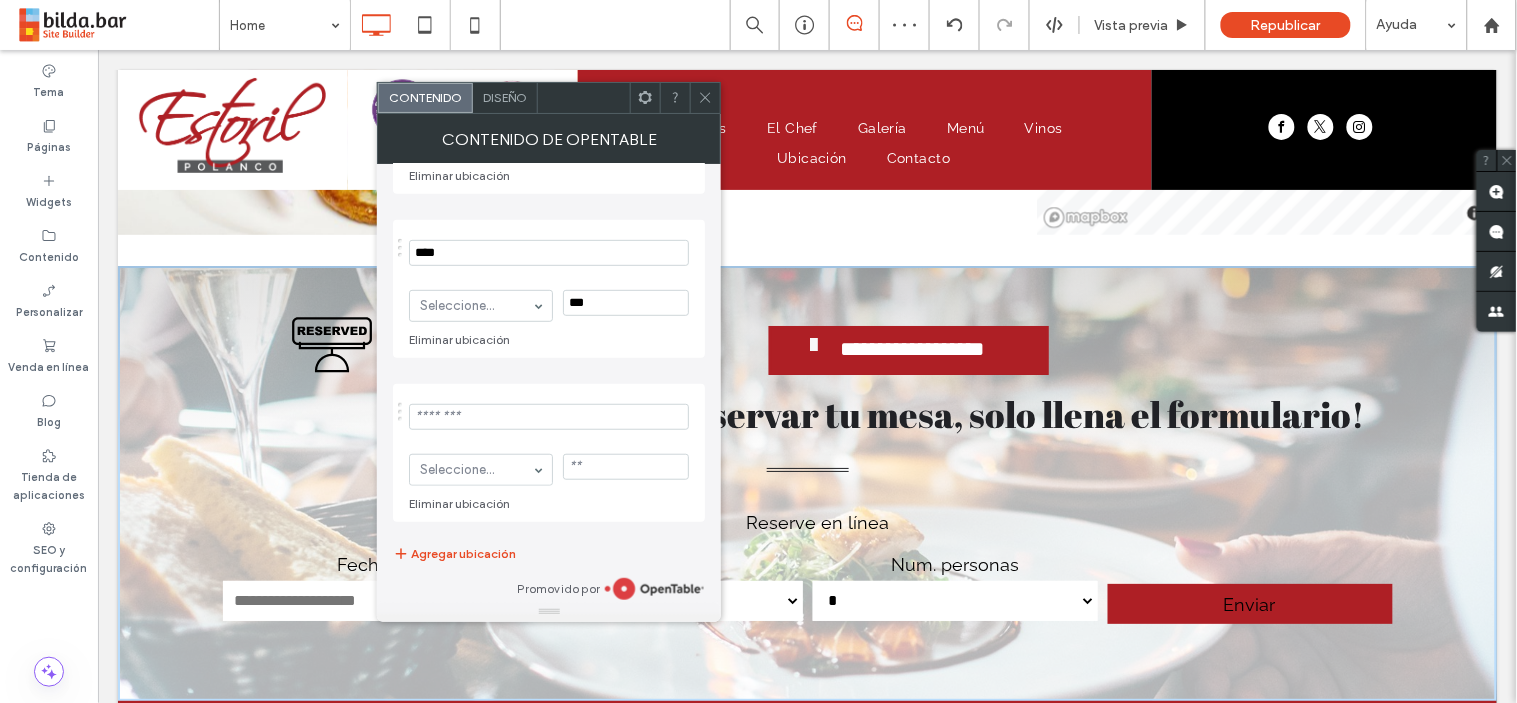 click at bounding box center [549, 417] 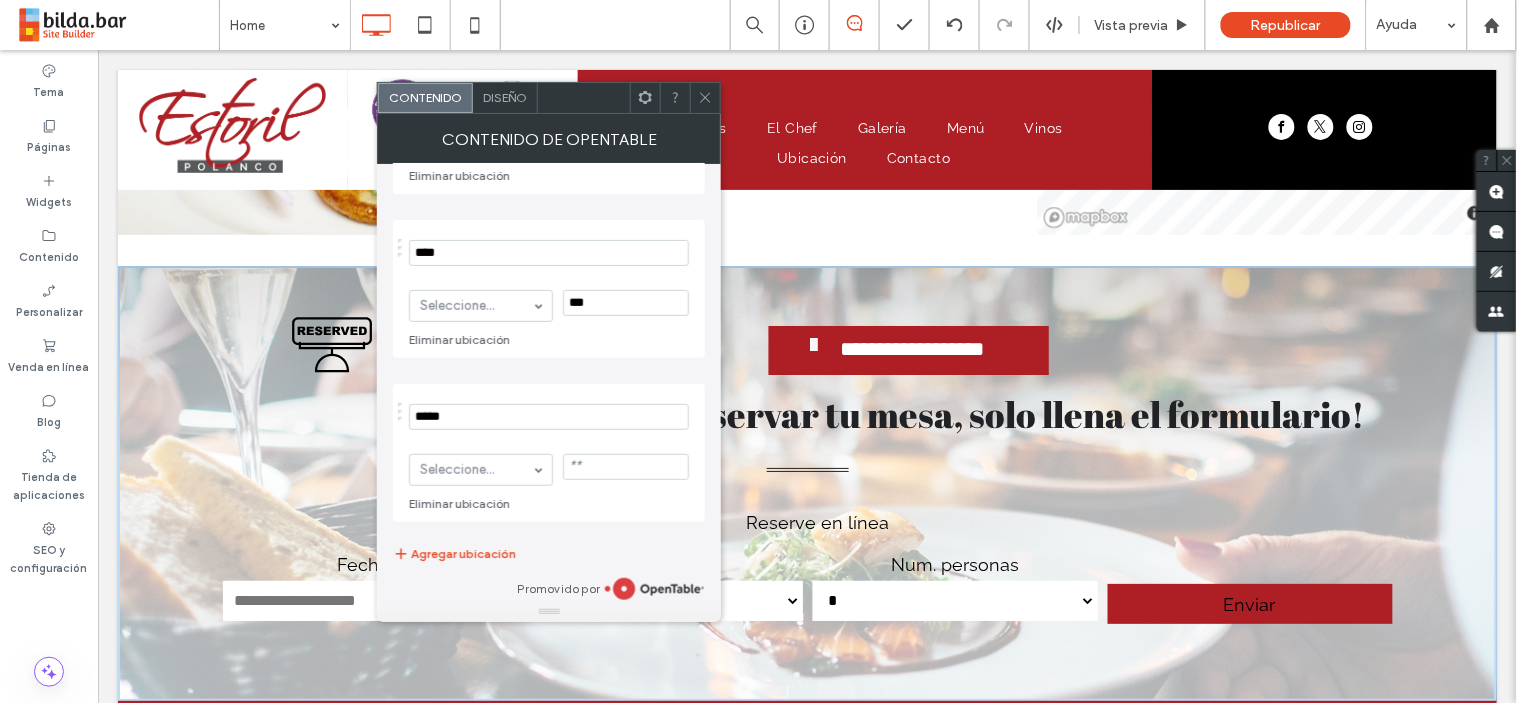type on "*****" 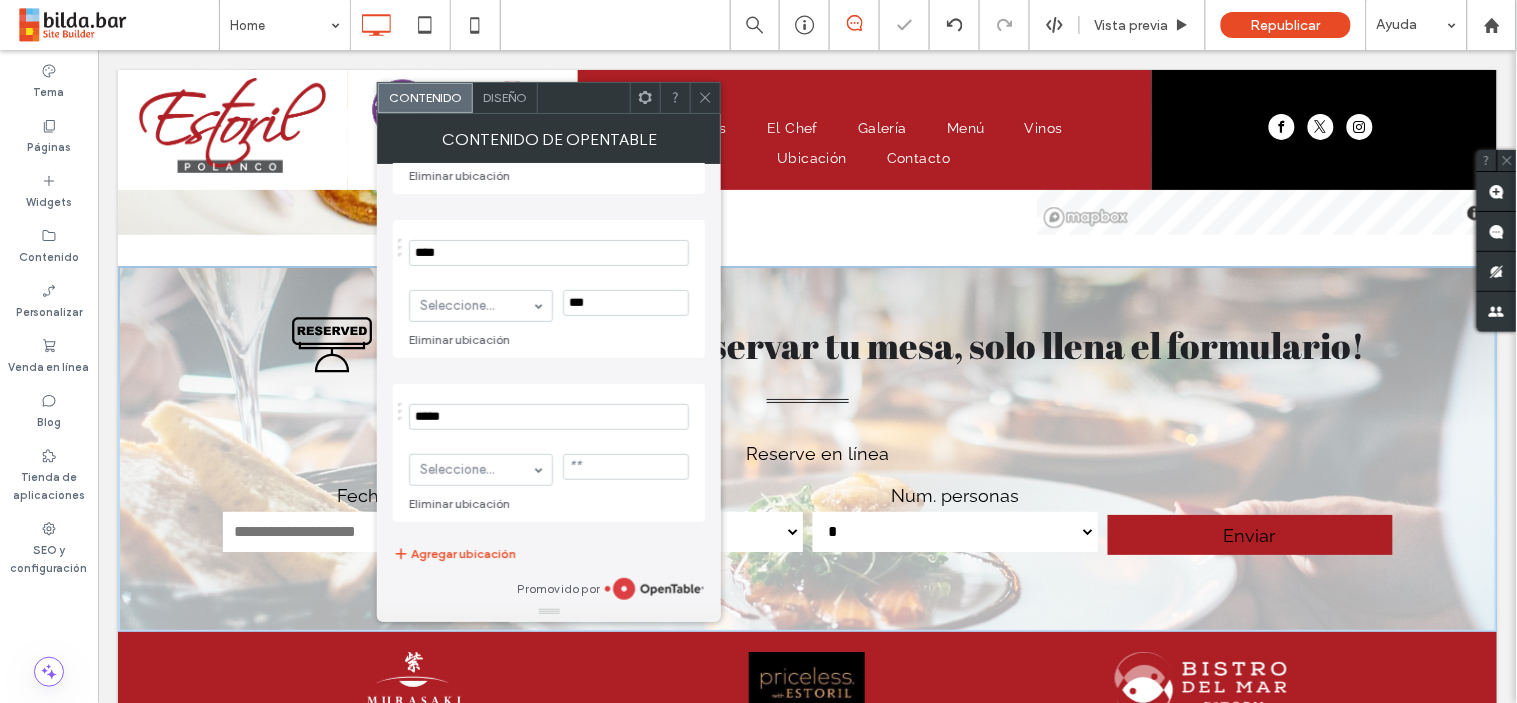 click at bounding box center (626, 467) 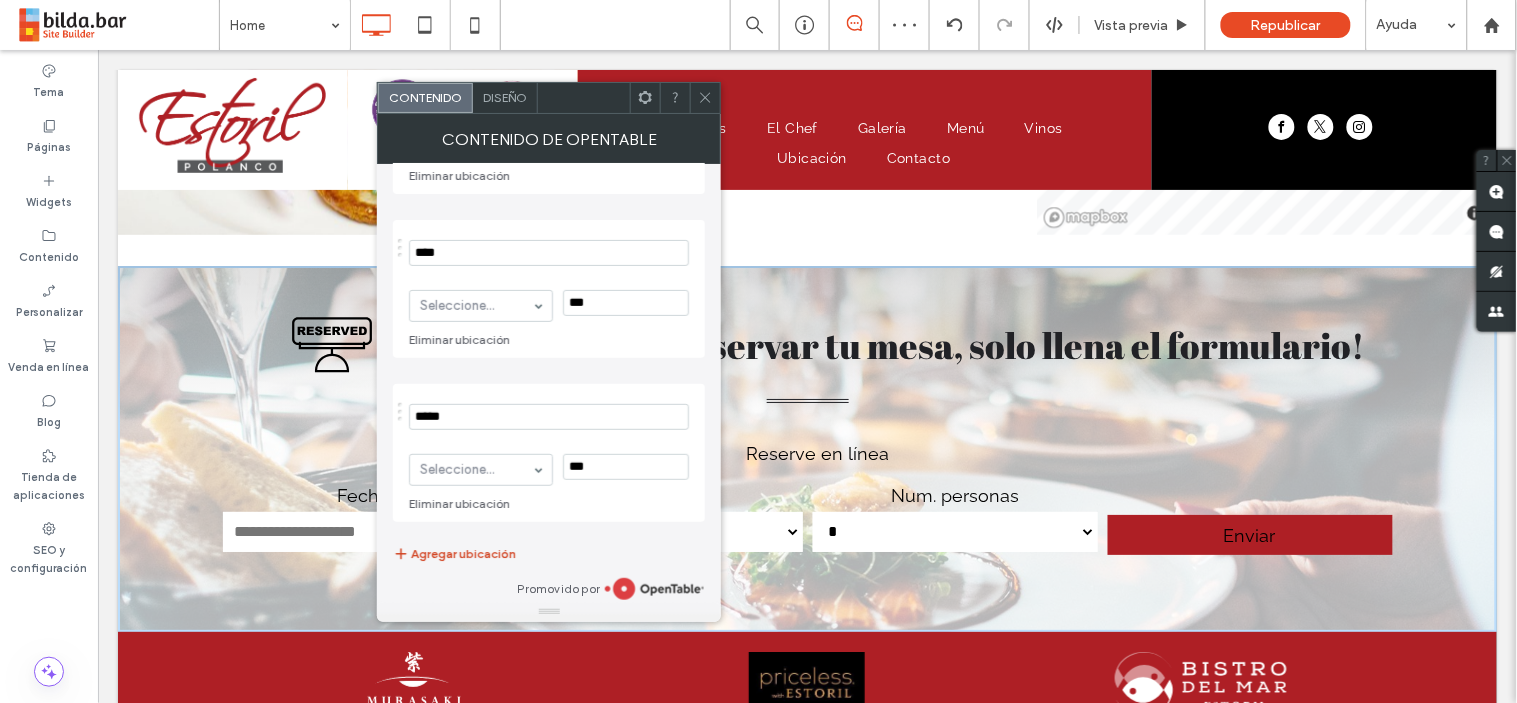 type on "***" 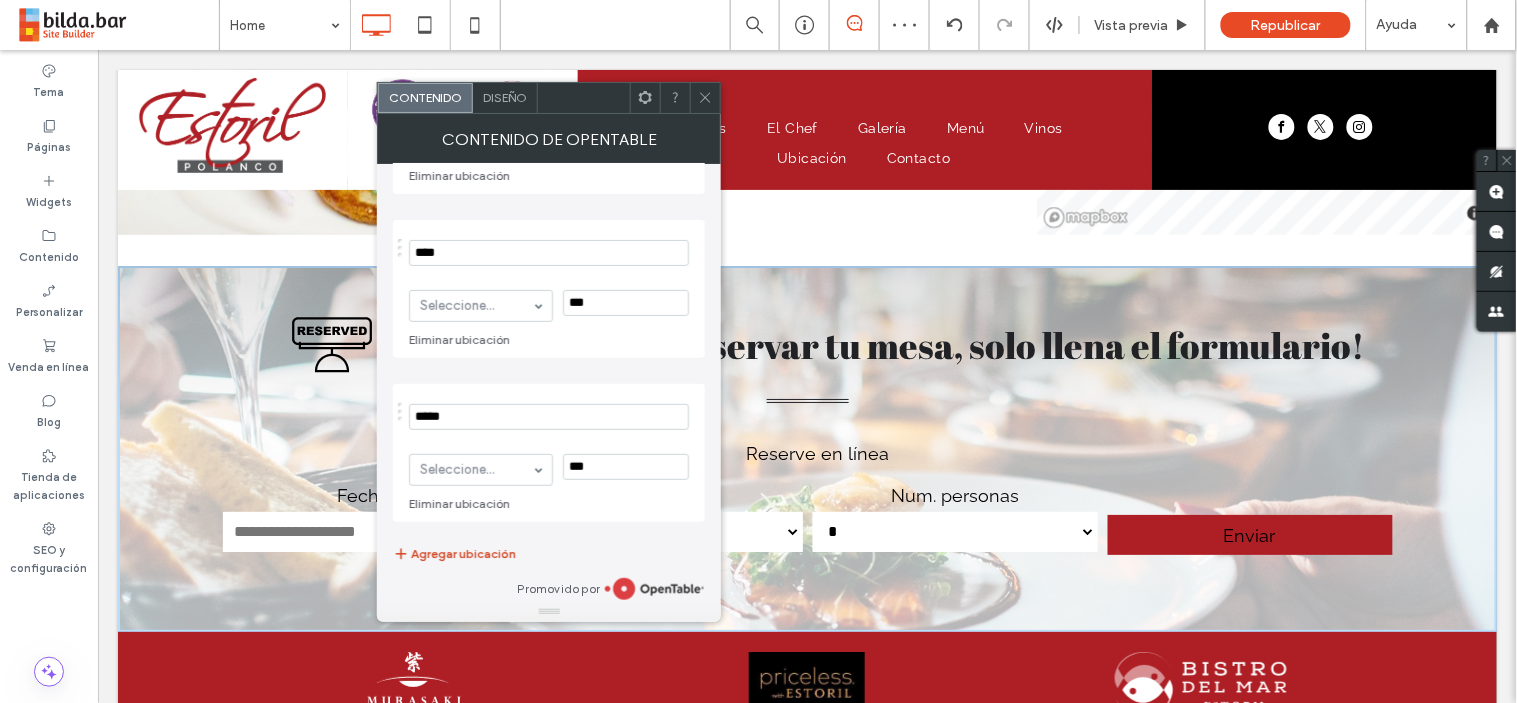 click on "Agregar ubicación" at bounding box center (454, 554) 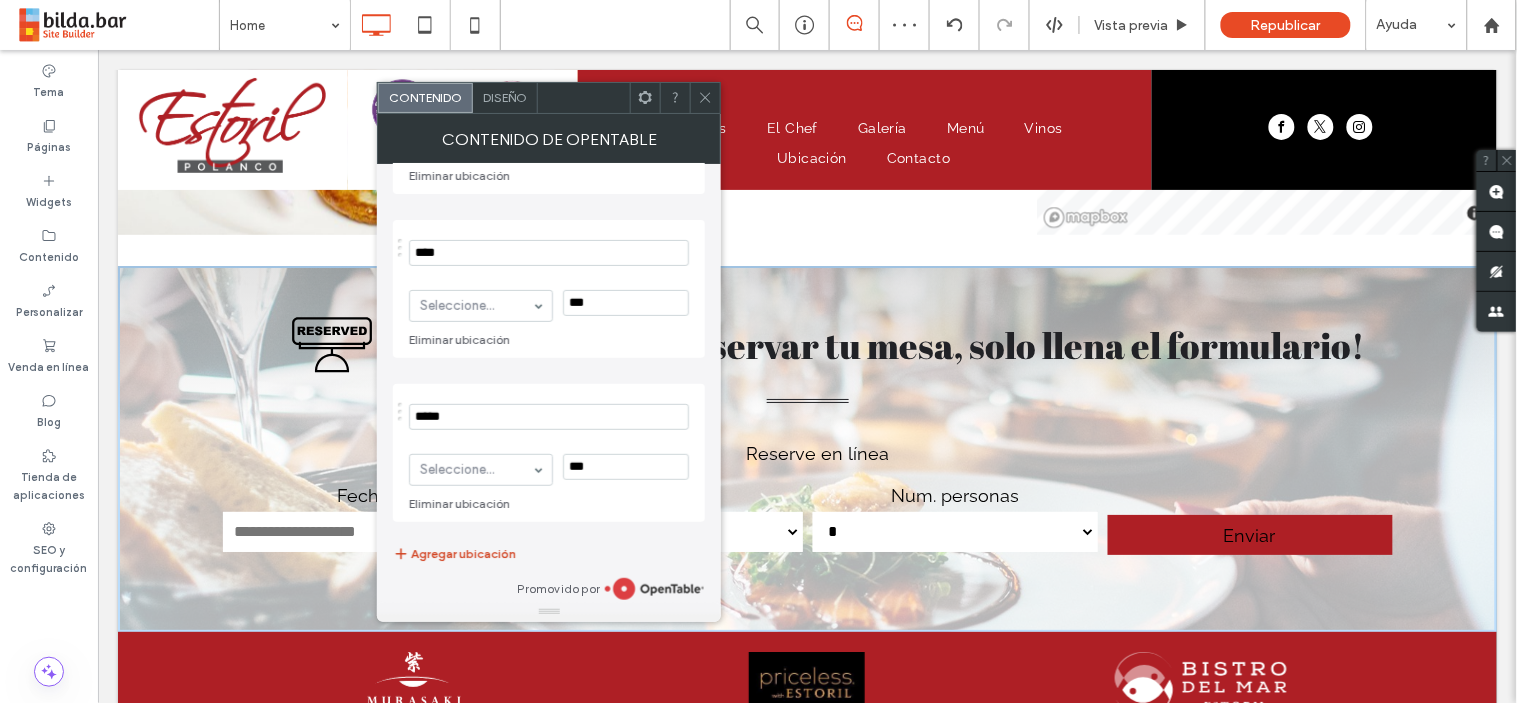 scroll, scrollTop: 402, scrollLeft: 0, axis: vertical 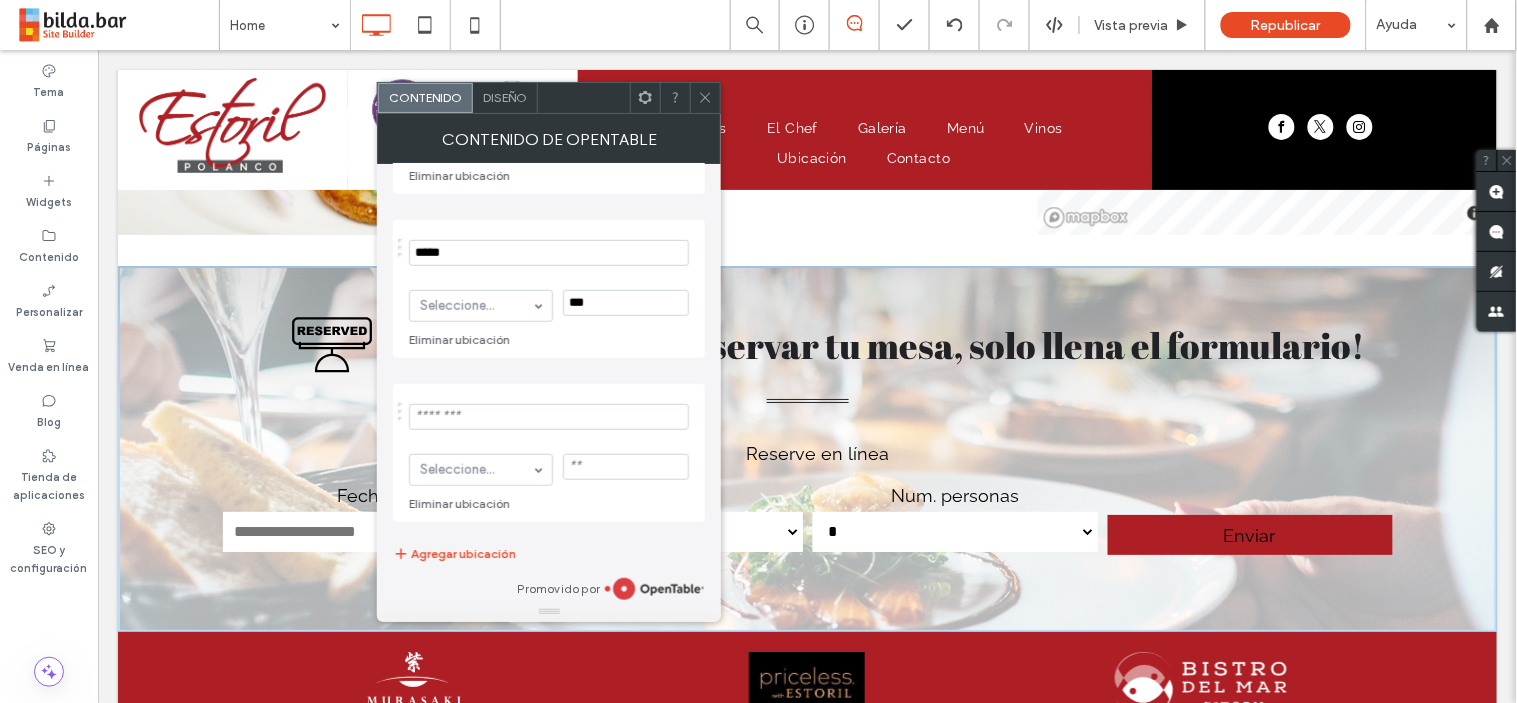 click 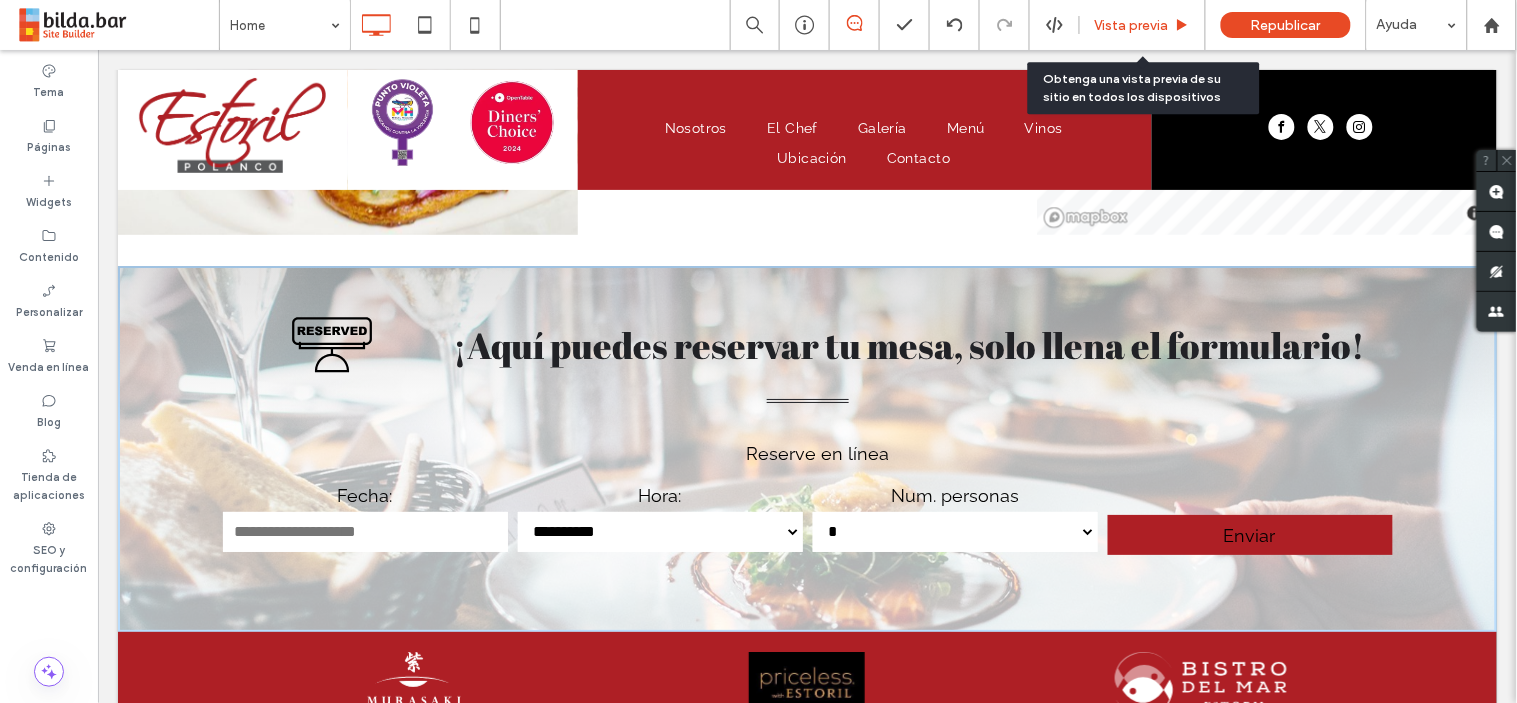 click on "Vista previa" at bounding box center (1132, 25) 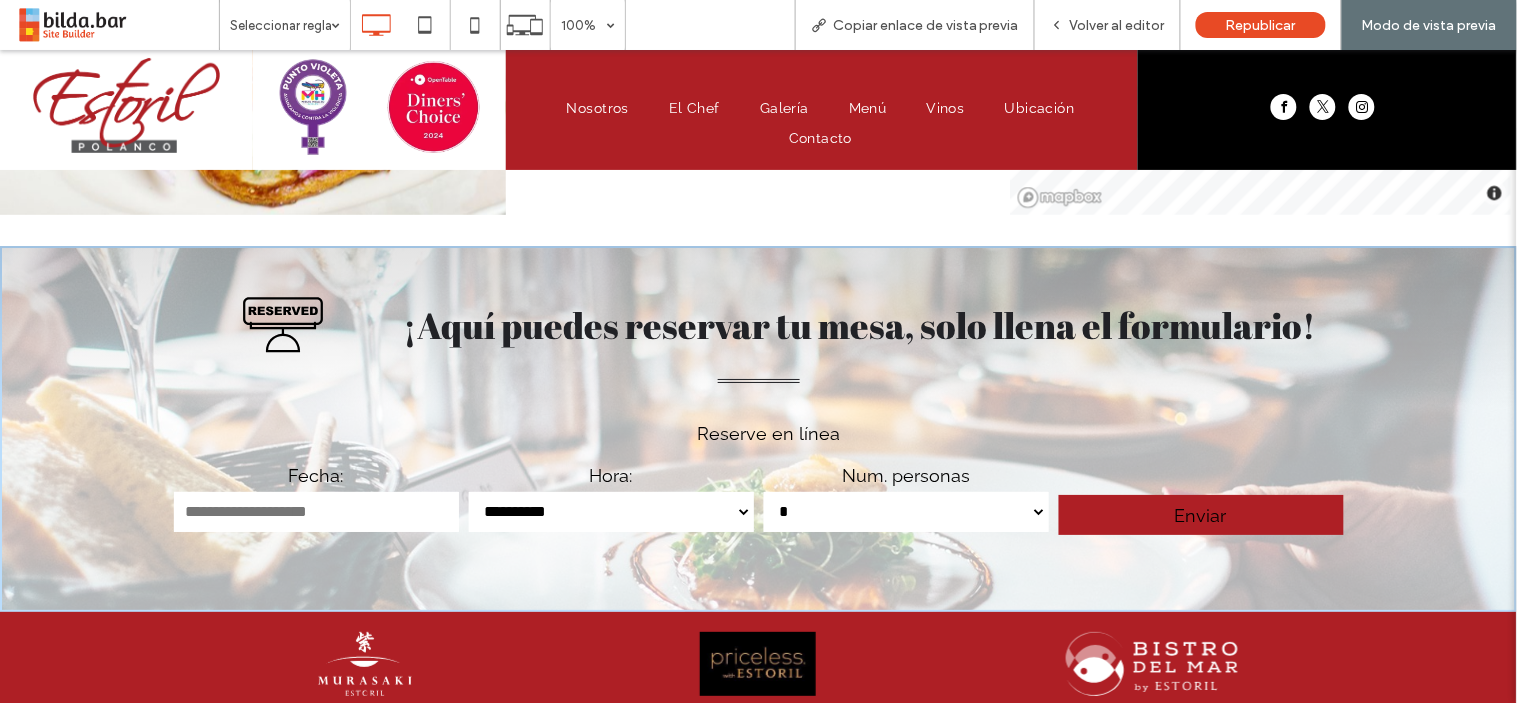 click on "¡Aquí puedes reservar tu mesa, solo llena el formulario!" at bounding box center (860, 324) 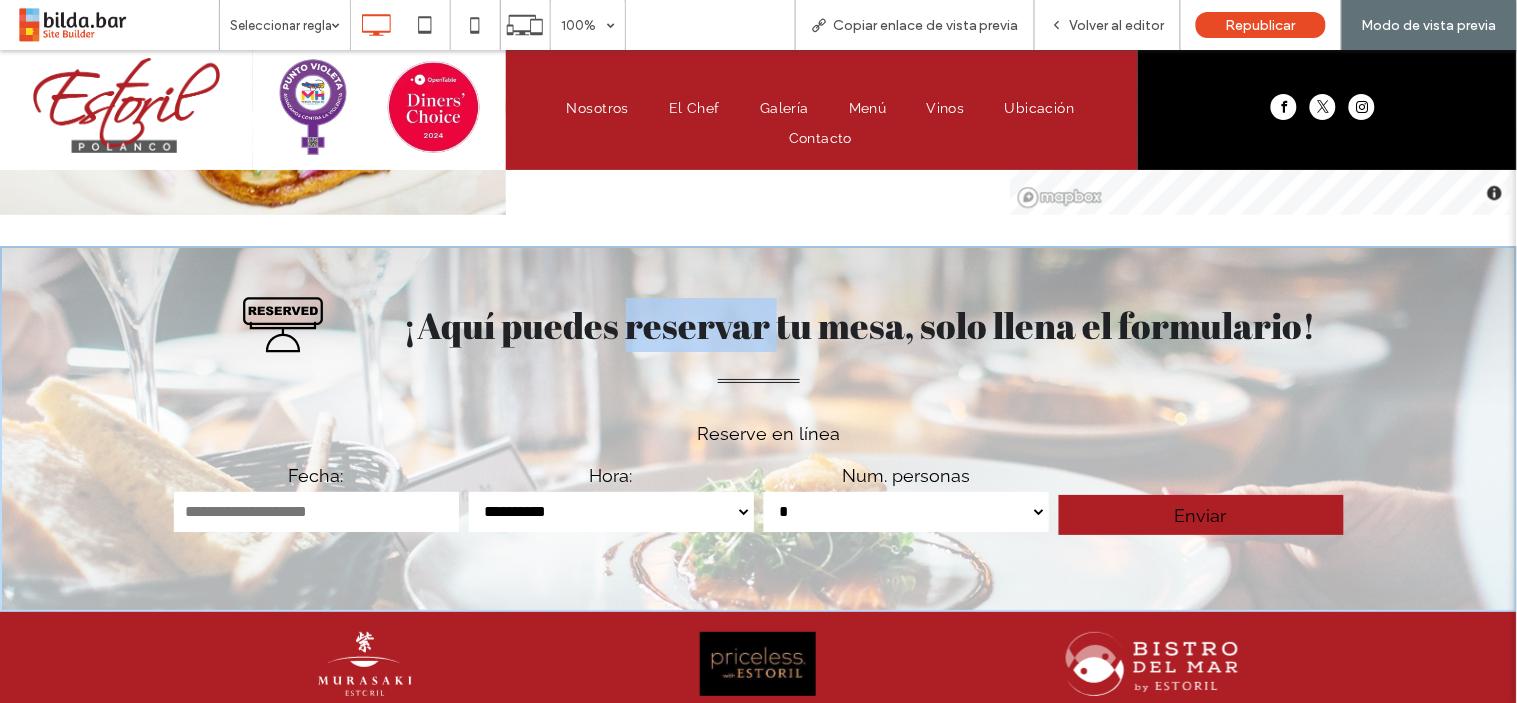 click on "¡Aquí puedes reservar tu mesa, solo llena el formulario!" at bounding box center (860, 324) 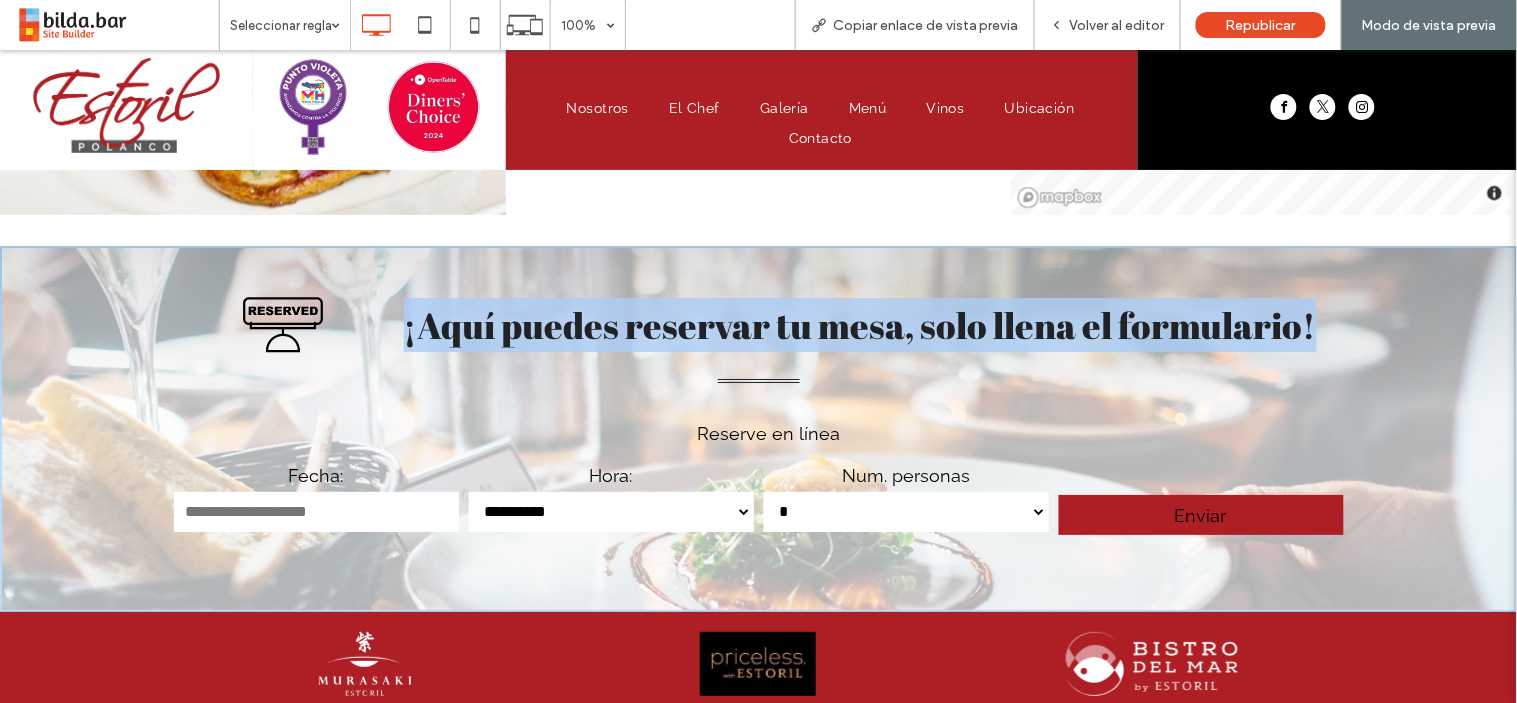 click on "¡Aquí puedes reservar tu mesa, solo llena el formulario!" at bounding box center (860, 324) 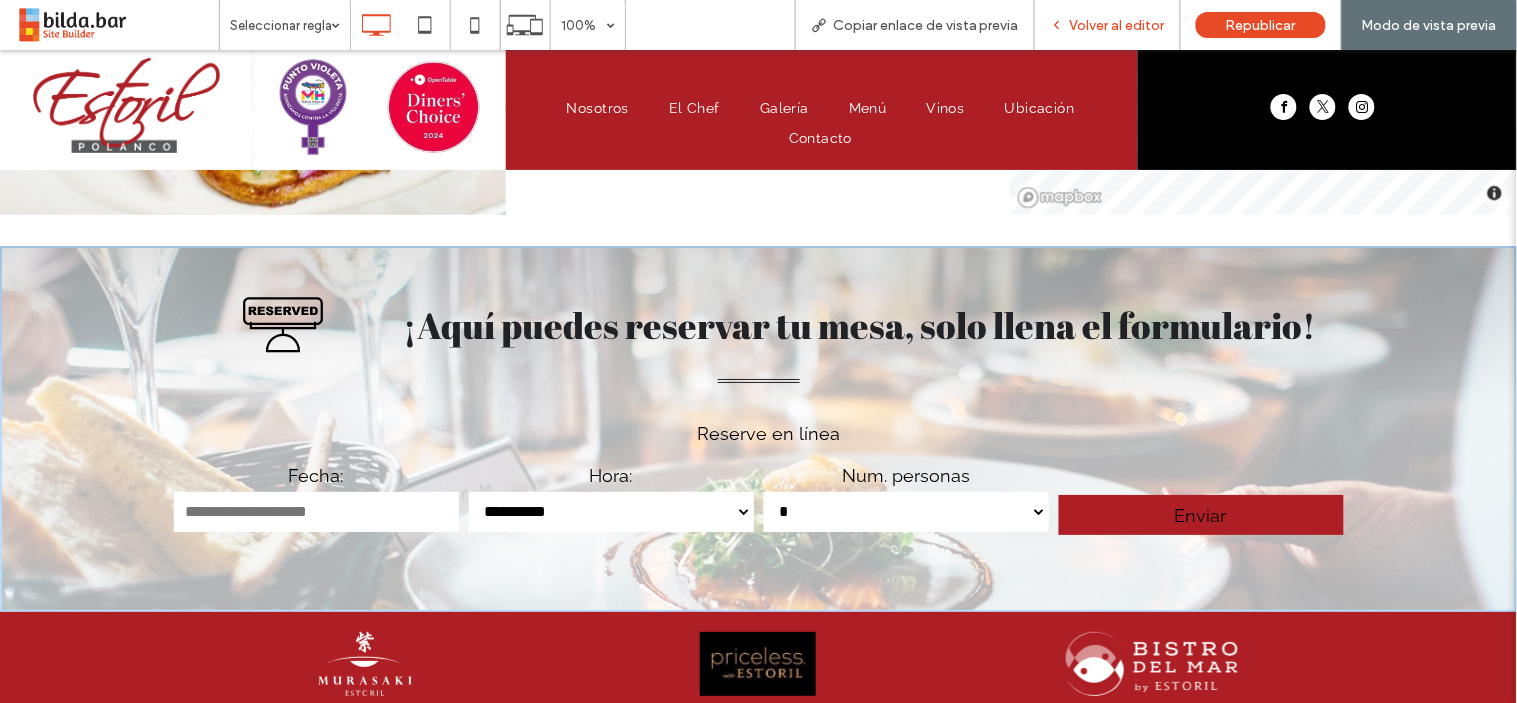 click 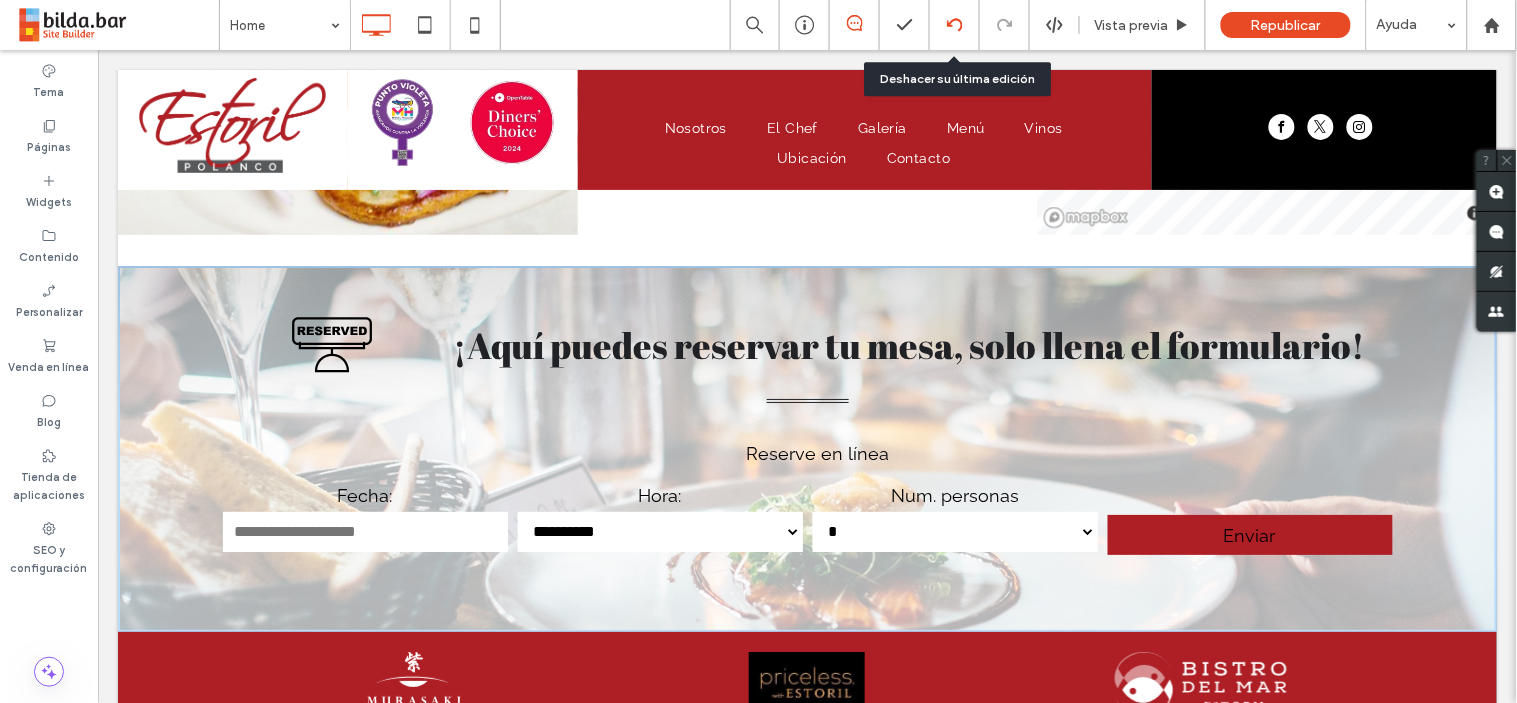 click 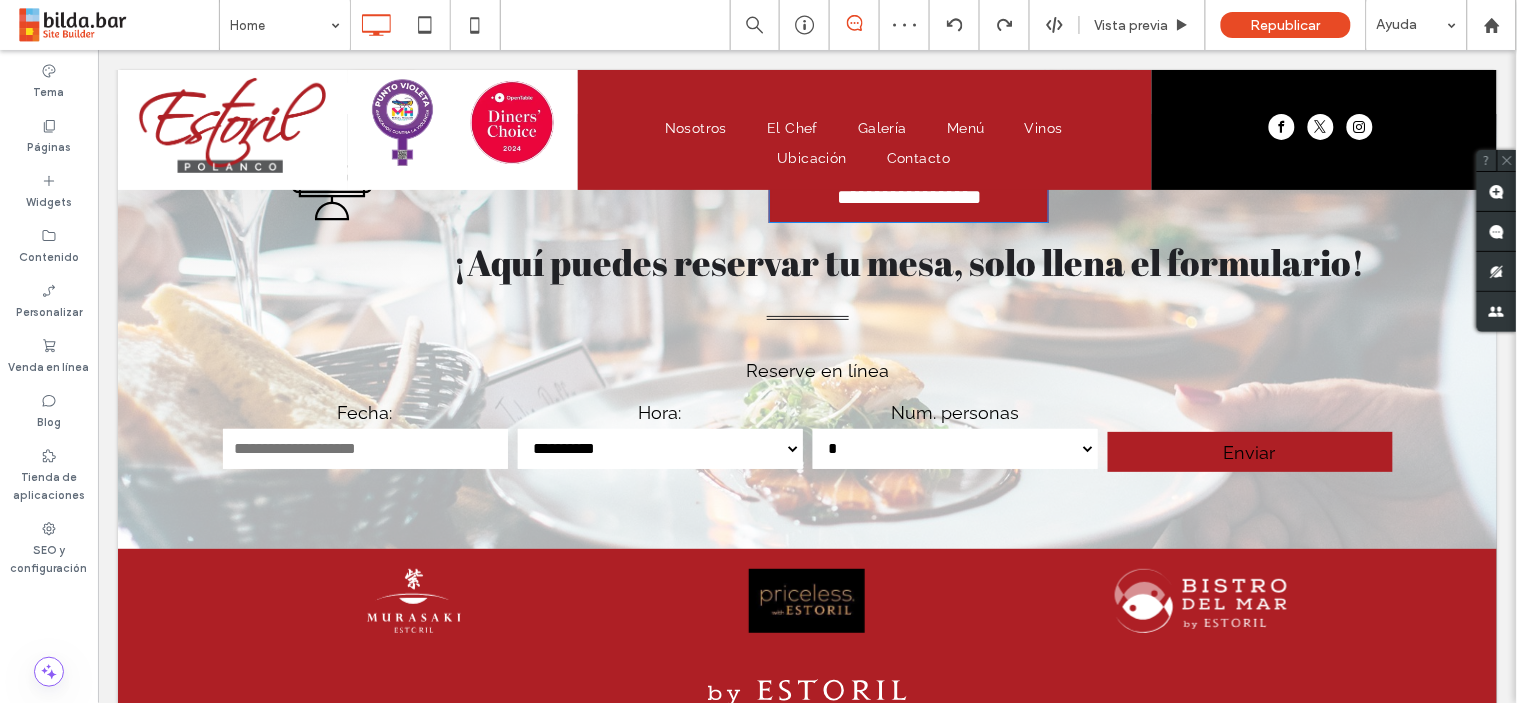 scroll, scrollTop: 1604, scrollLeft: 0, axis: vertical 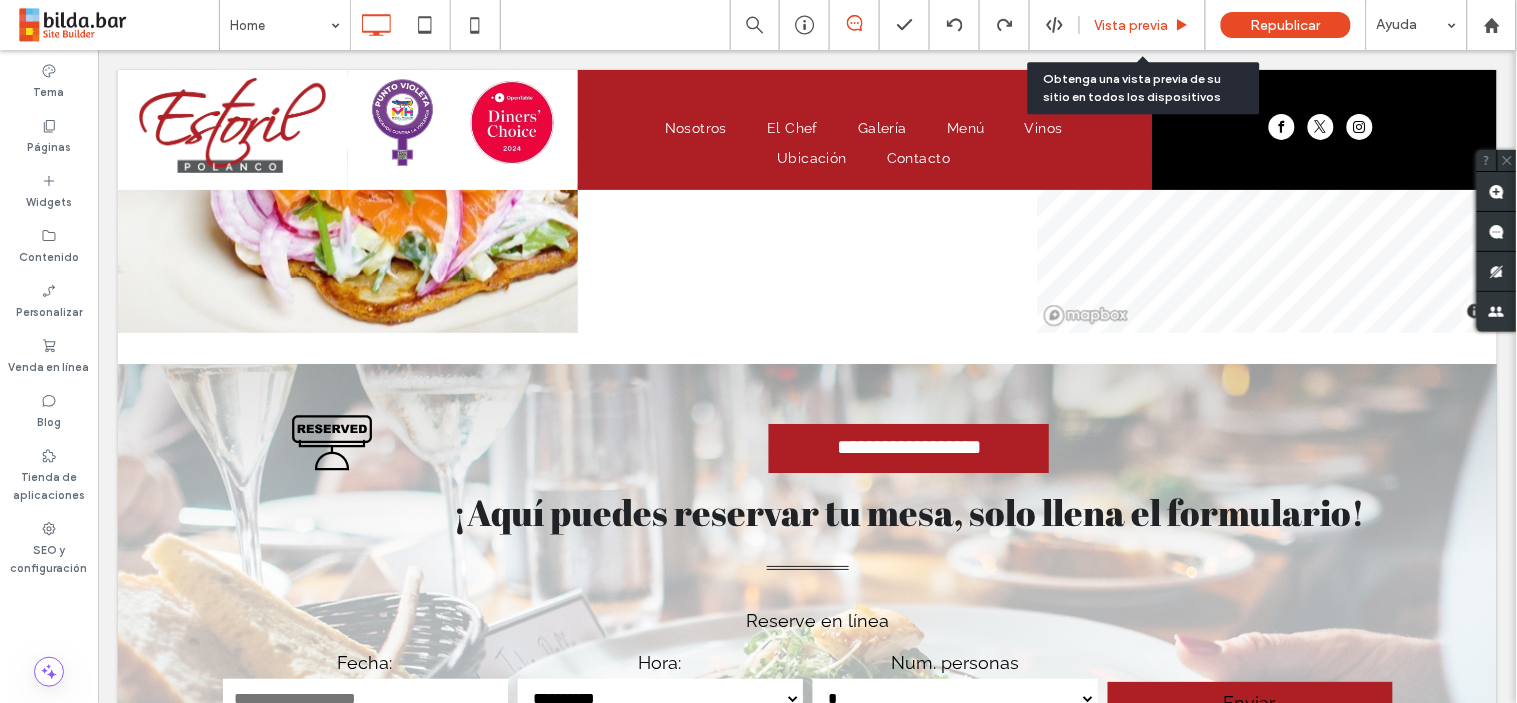 click on "Vista previa" at bounding box center [1143, 25] 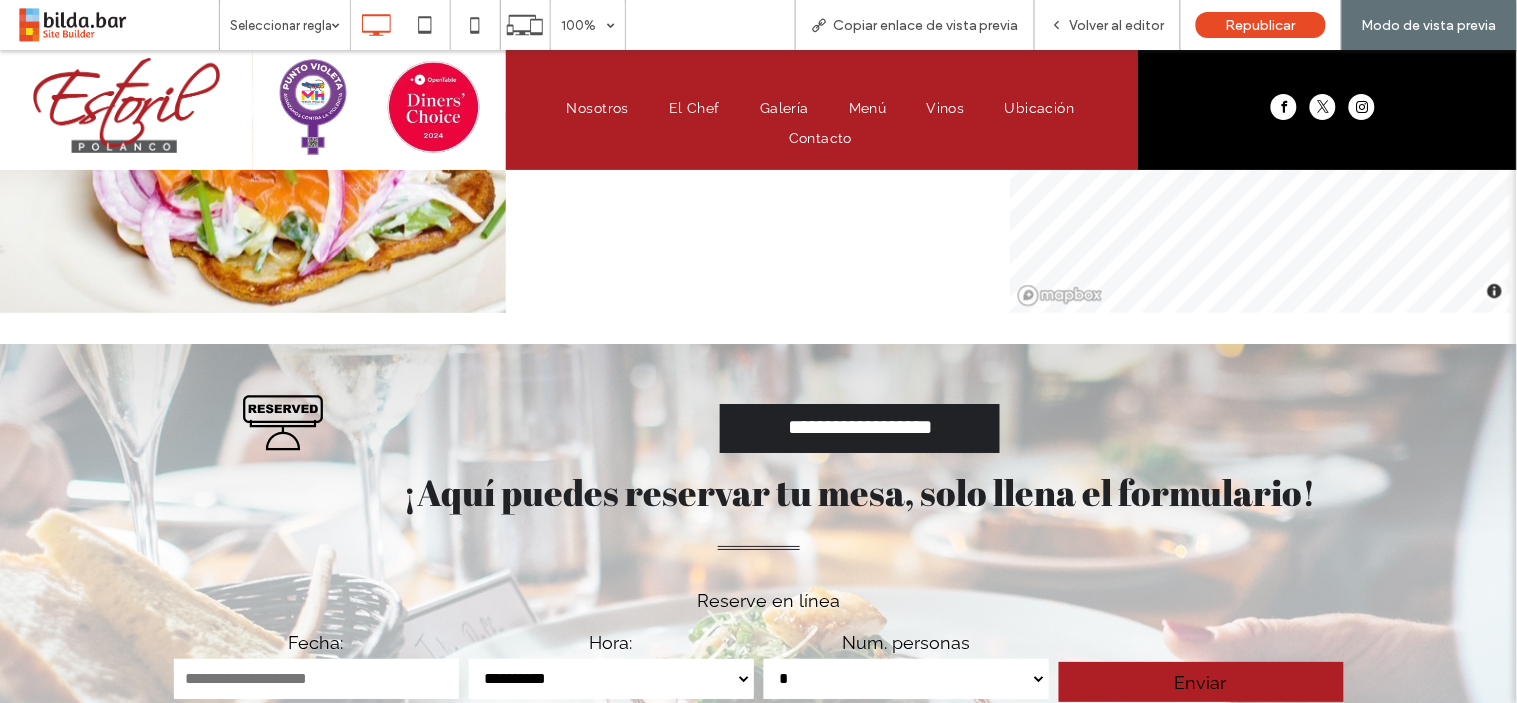 click on "**********" at bounding box center (860, 427) 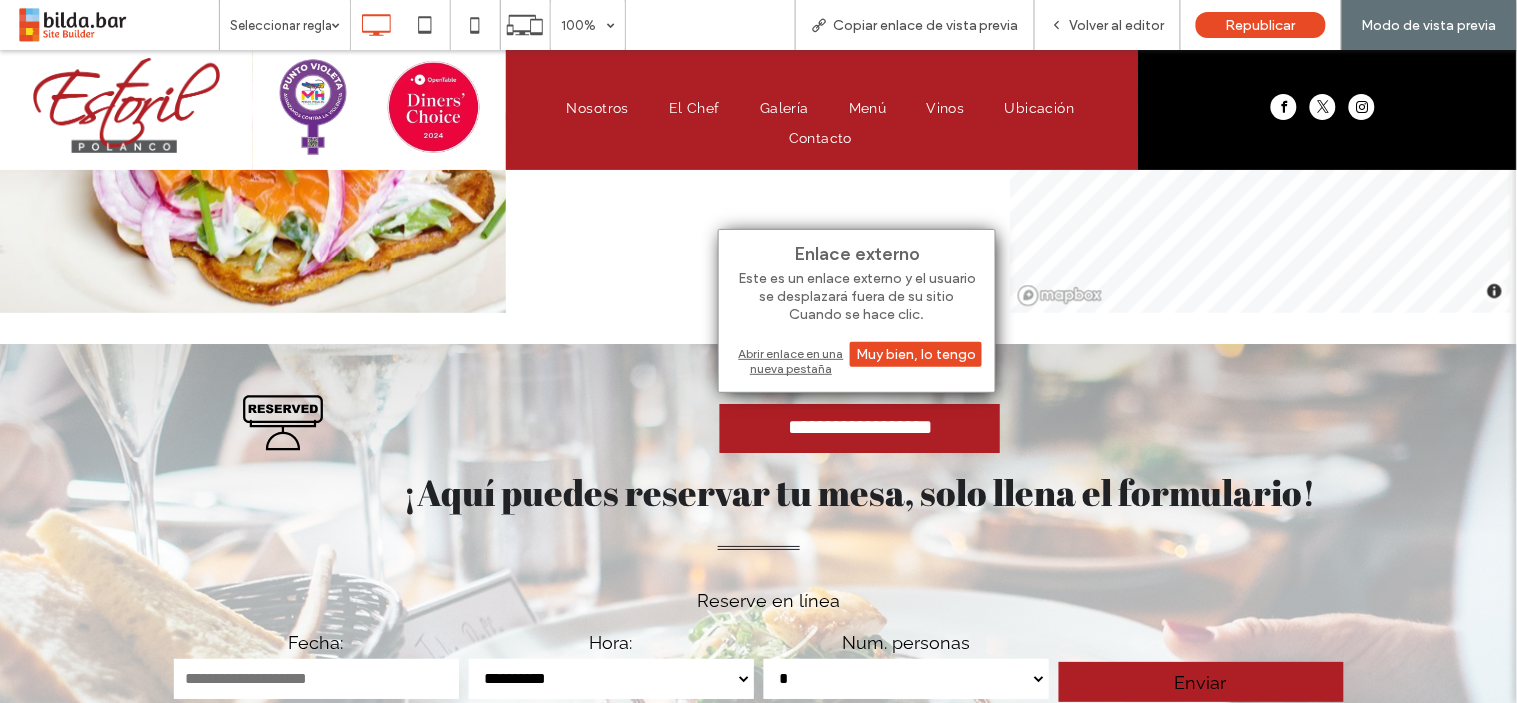 click on "Abrir enlace en una nueva pestaña" at bounding box center [857, 361] 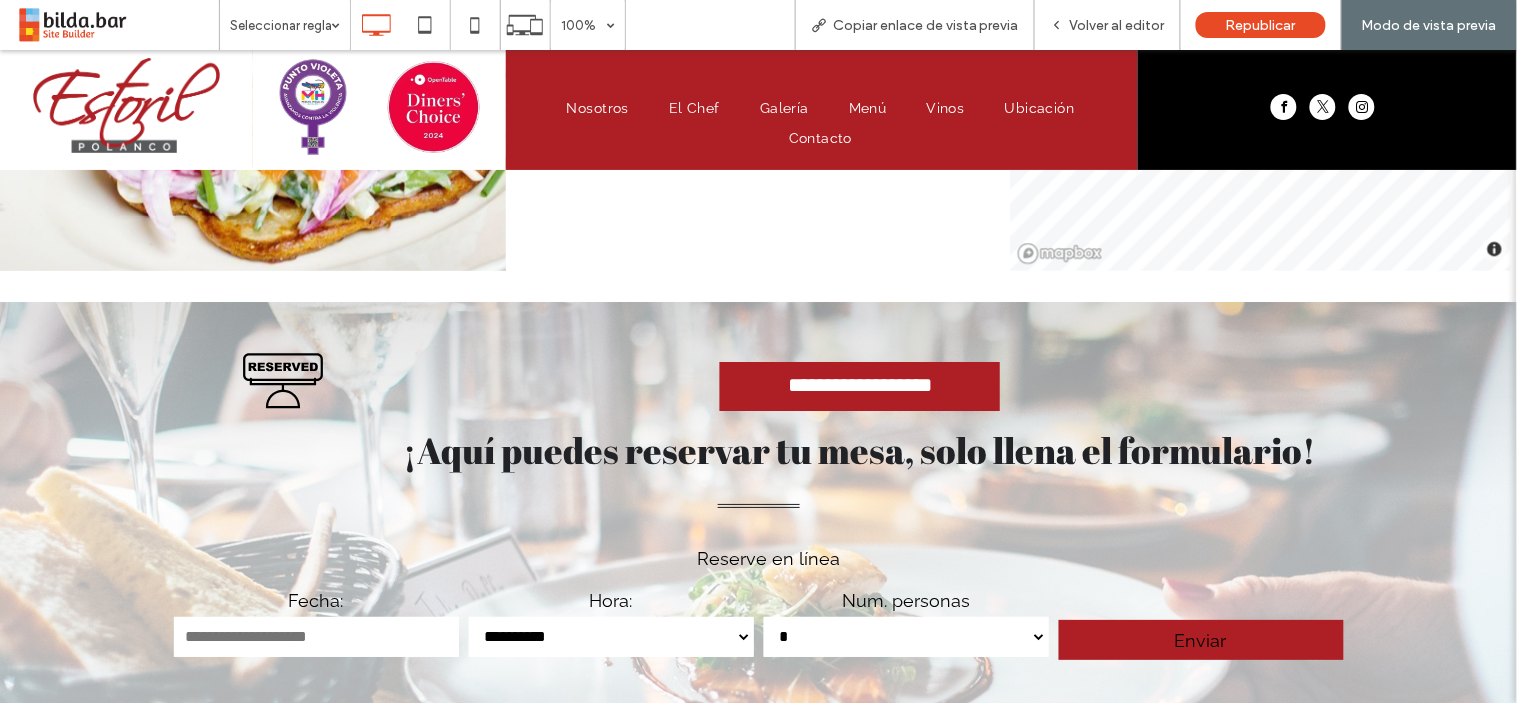 scroll, scrollTop: 1647, scrollLeft: 0, axis: vertical 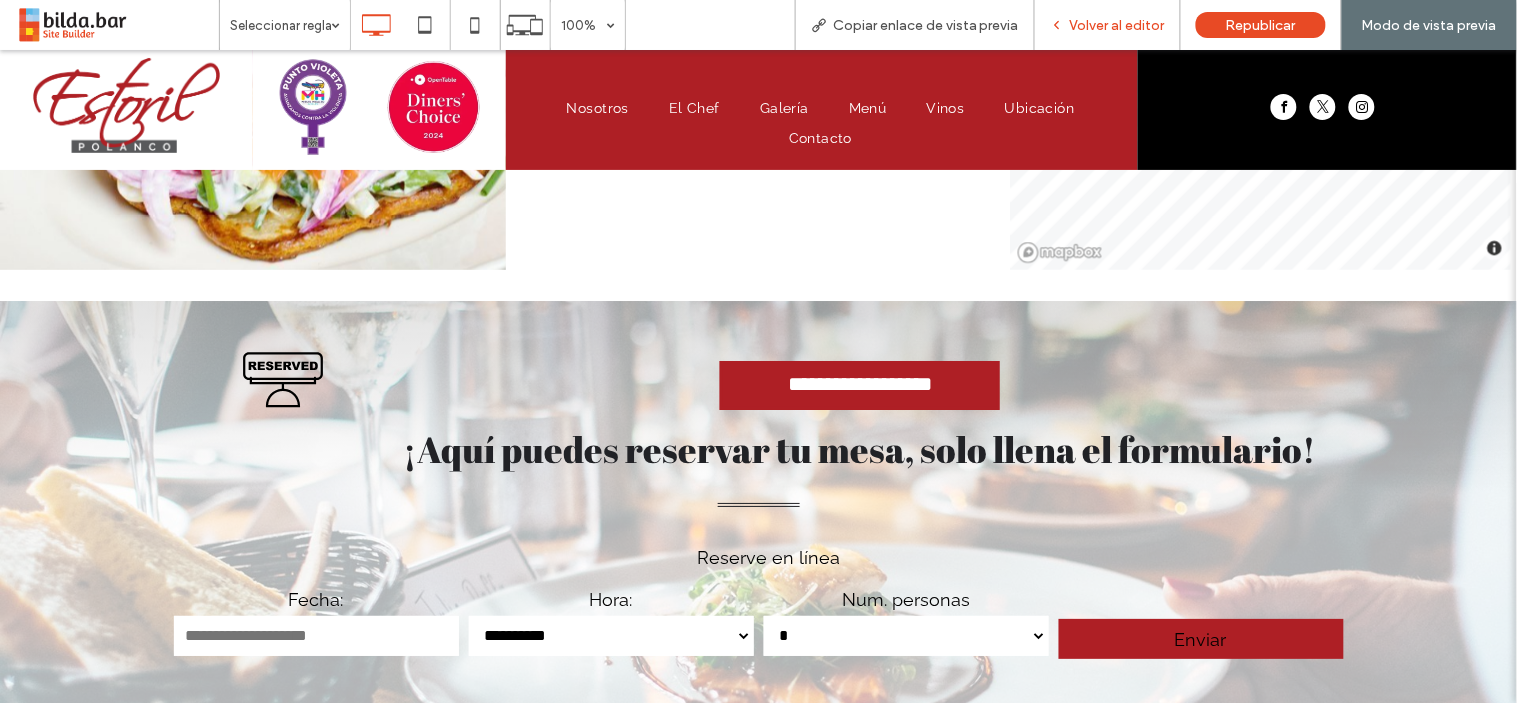 click on "Volver al editor" at bounding box center [1108, 25] 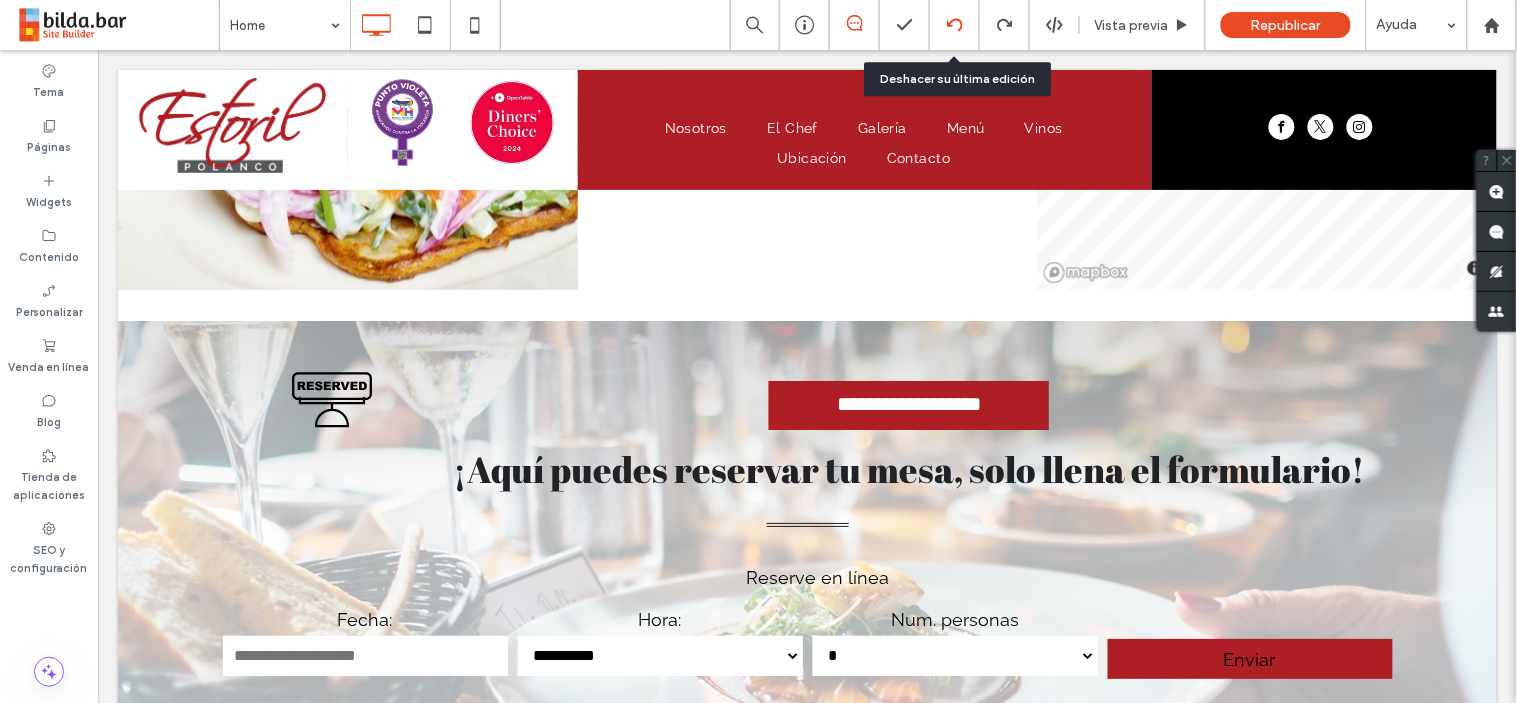 click at bounding box center (955, 25) 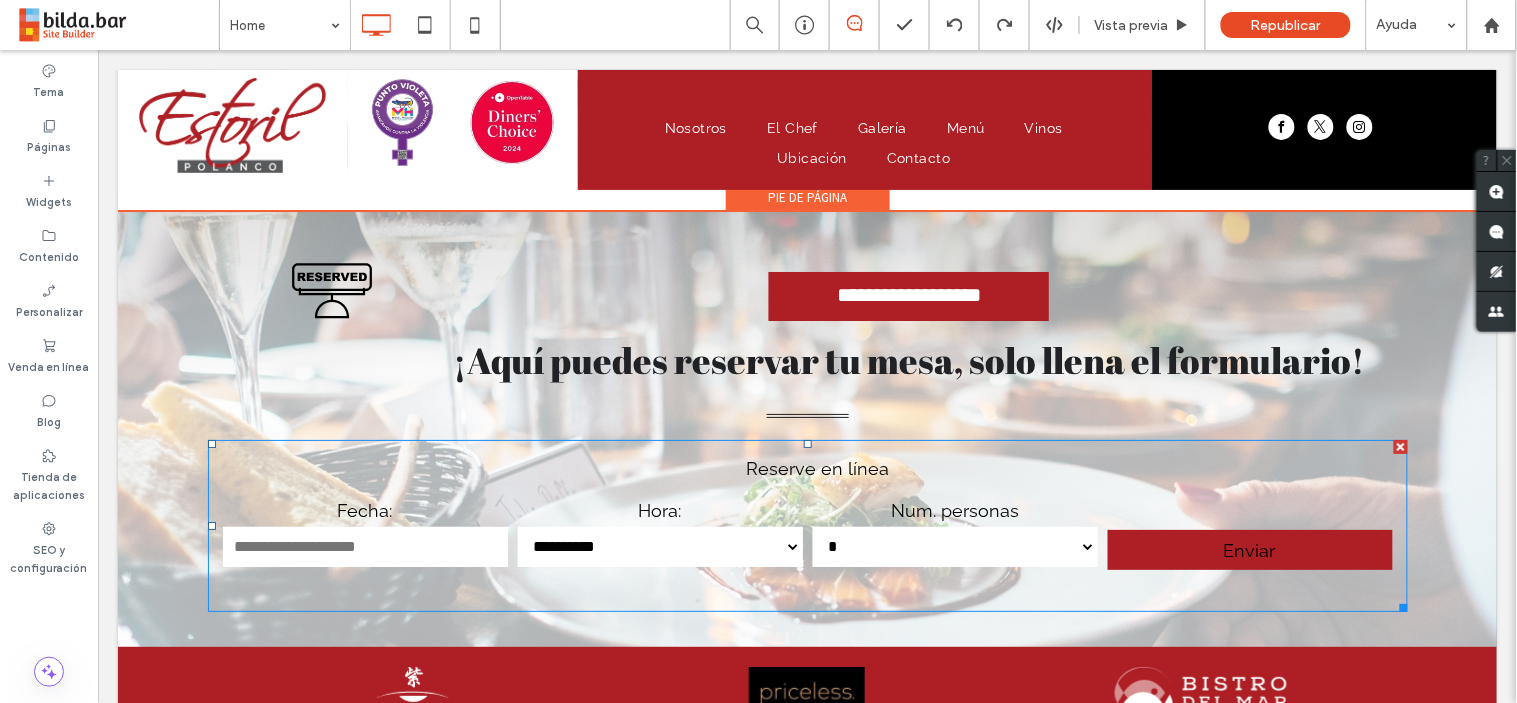 scroll, scrollTop: 1755, scrollLeft: 0, axis: vertical 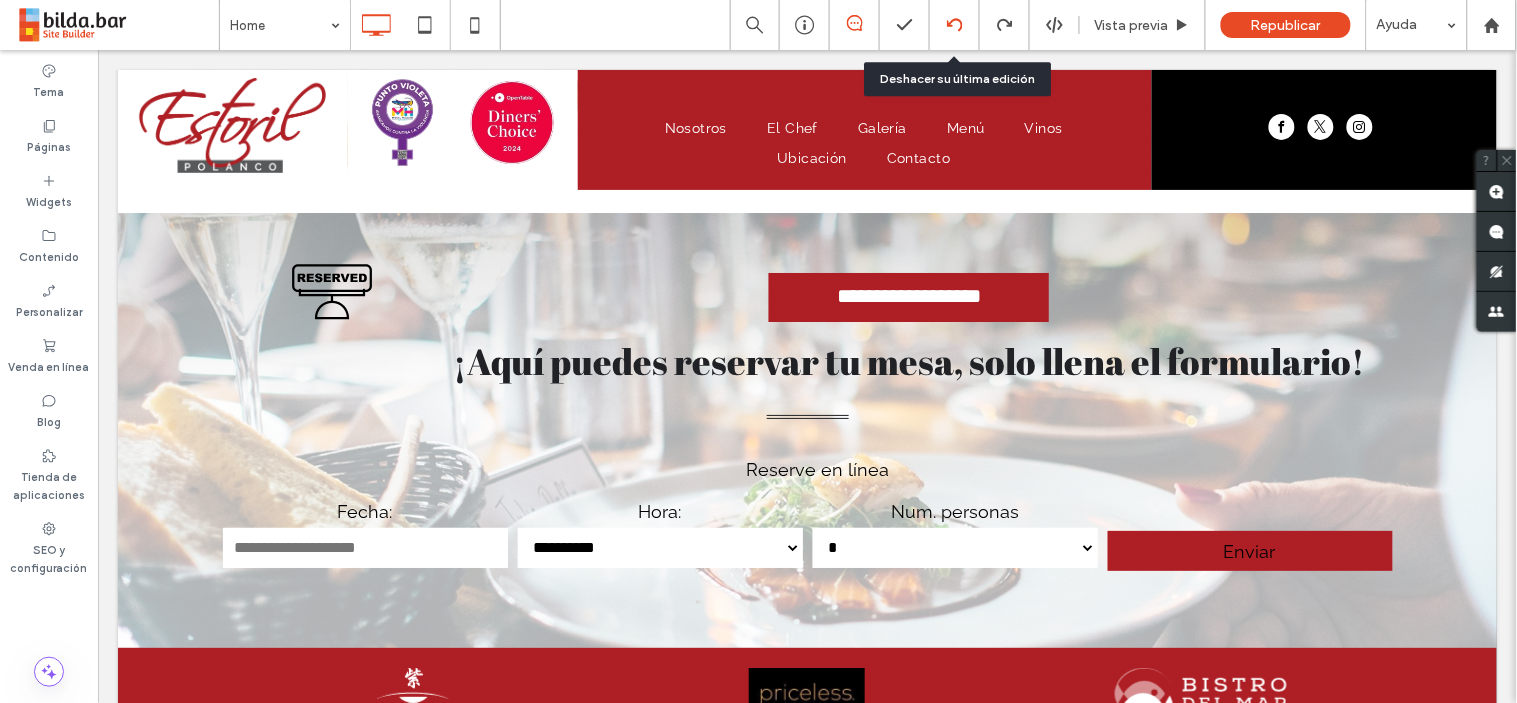 click at bounding box center (954, 25) 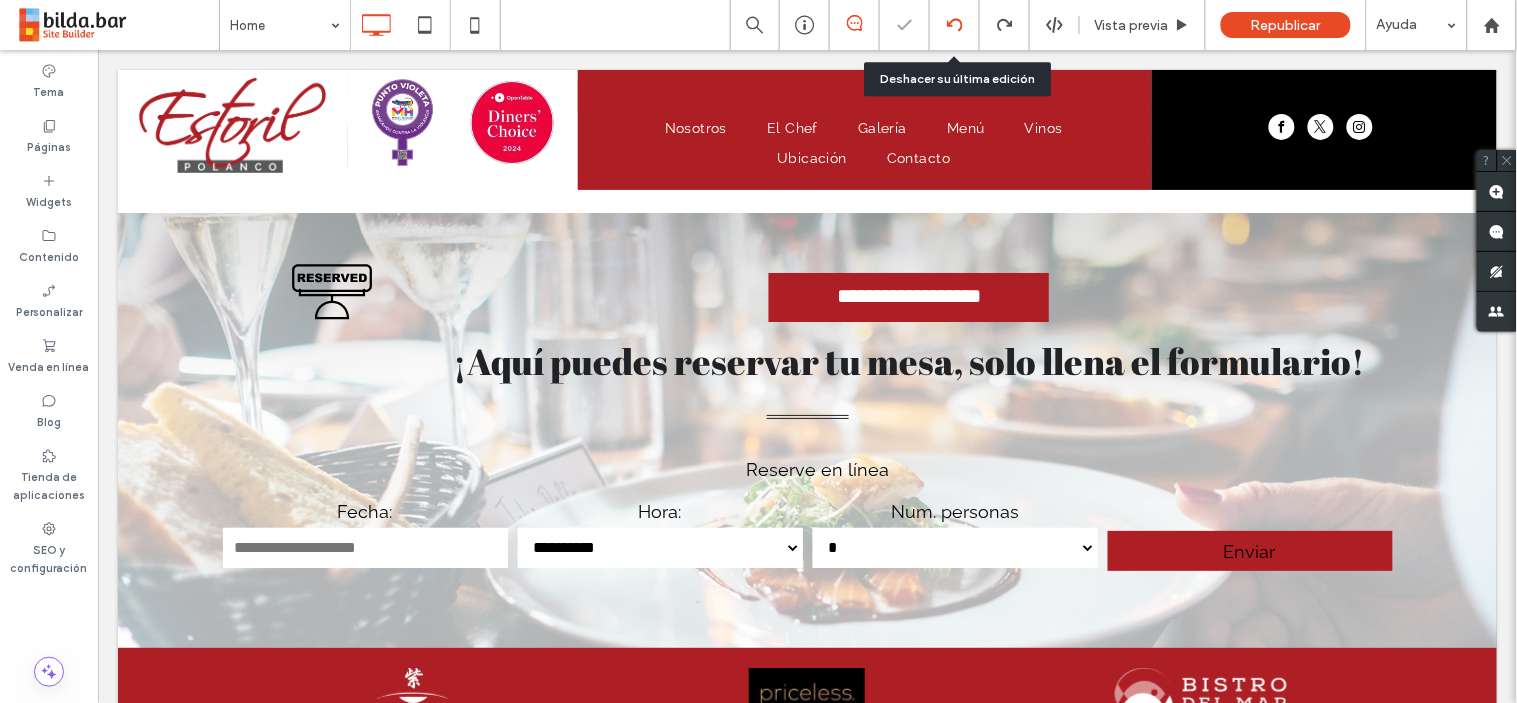 click at bounding box center [954, 25] 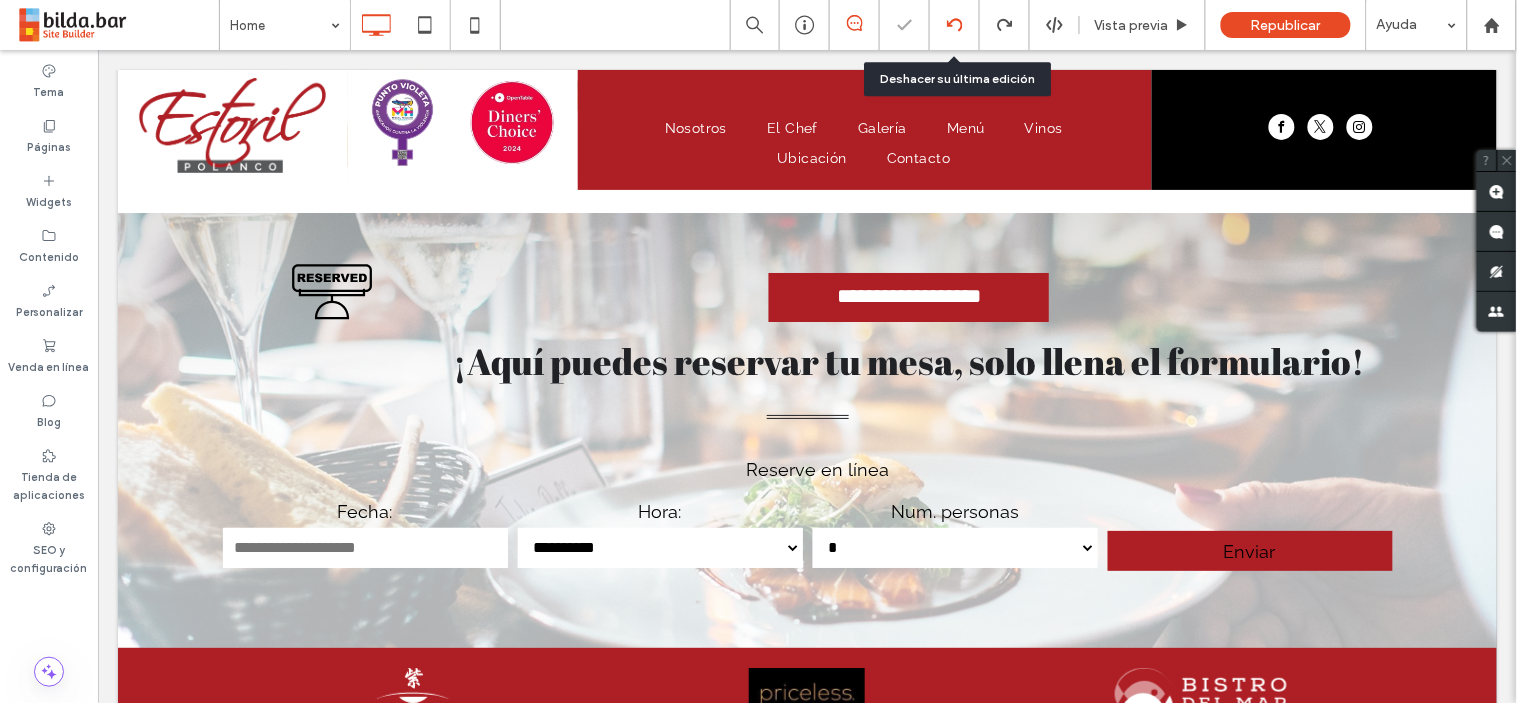 click at bounding box center (758, 351) 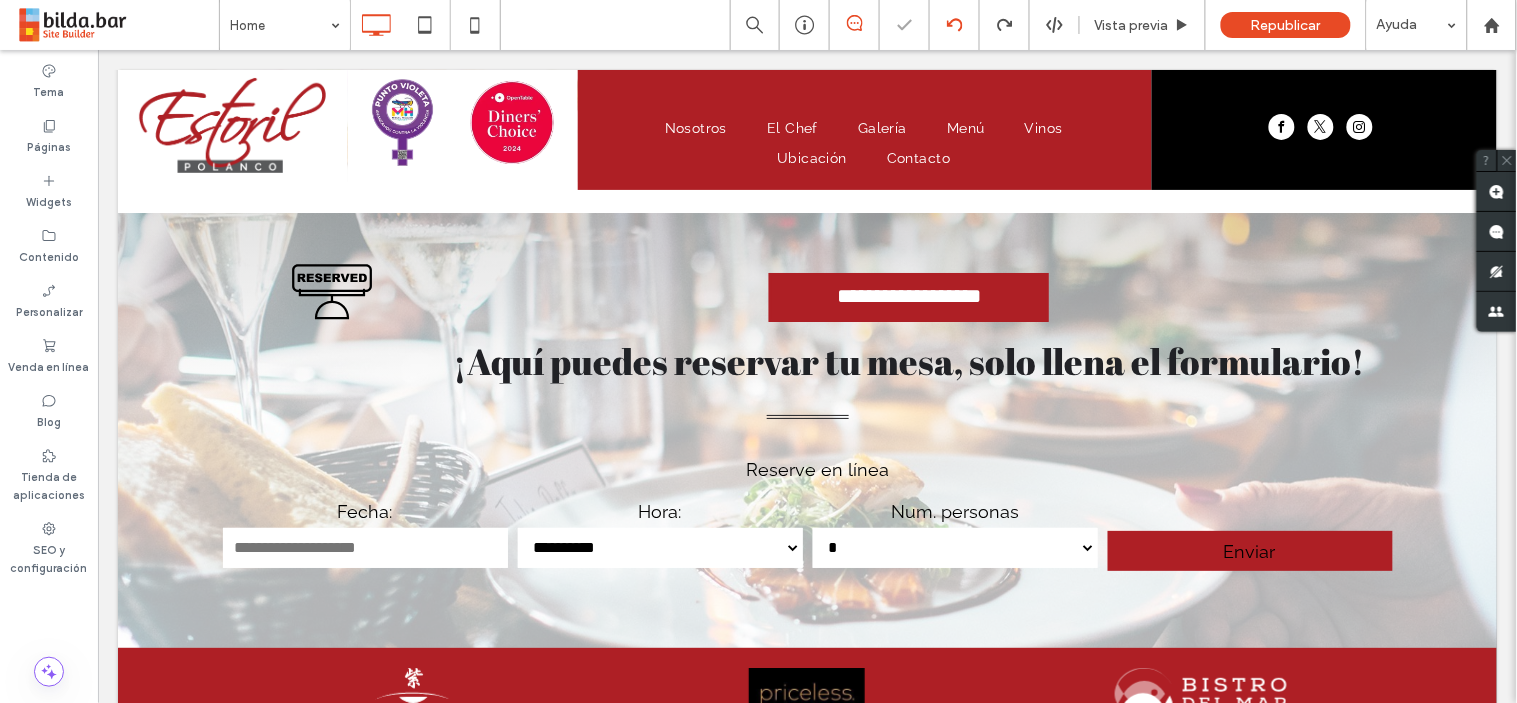 click at bounding box center [758, 351] 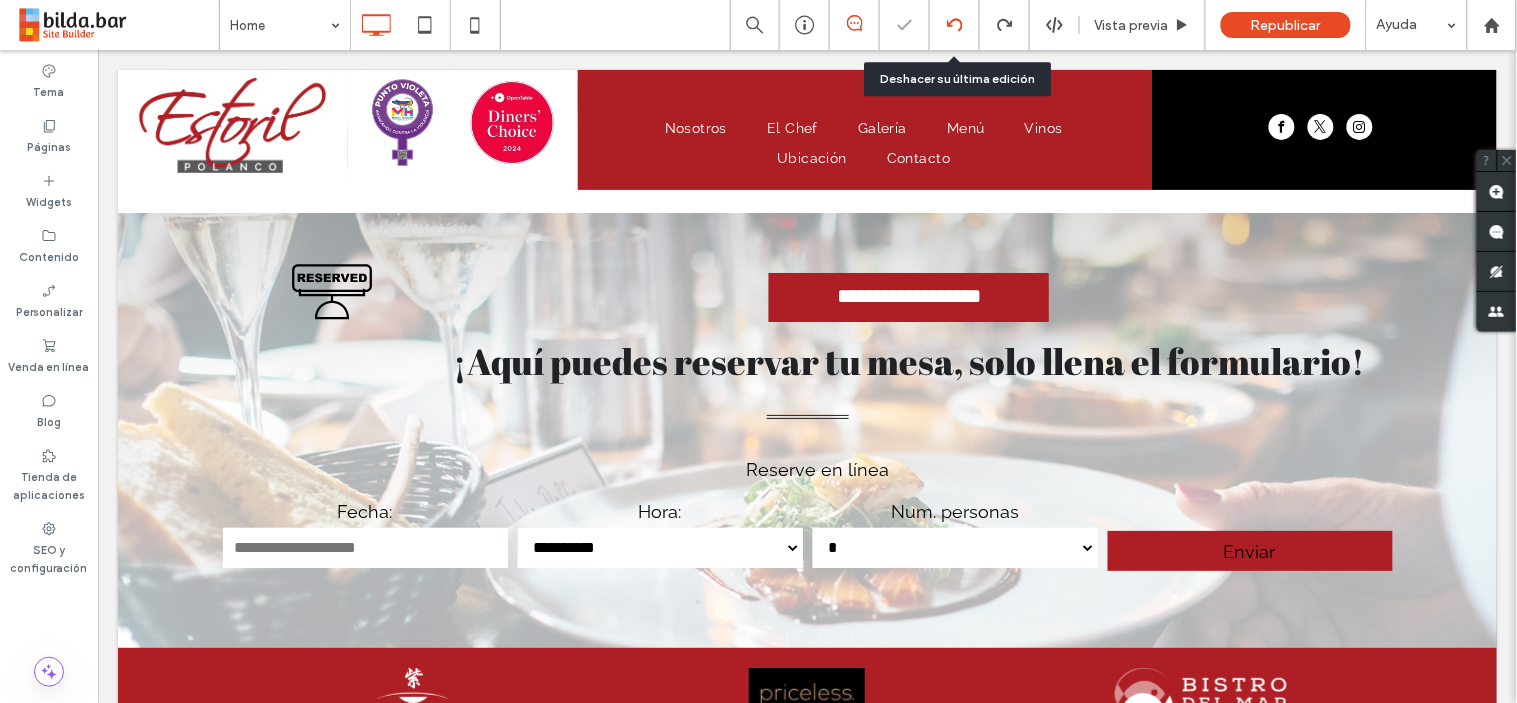 click at bounding box center [954, 25] 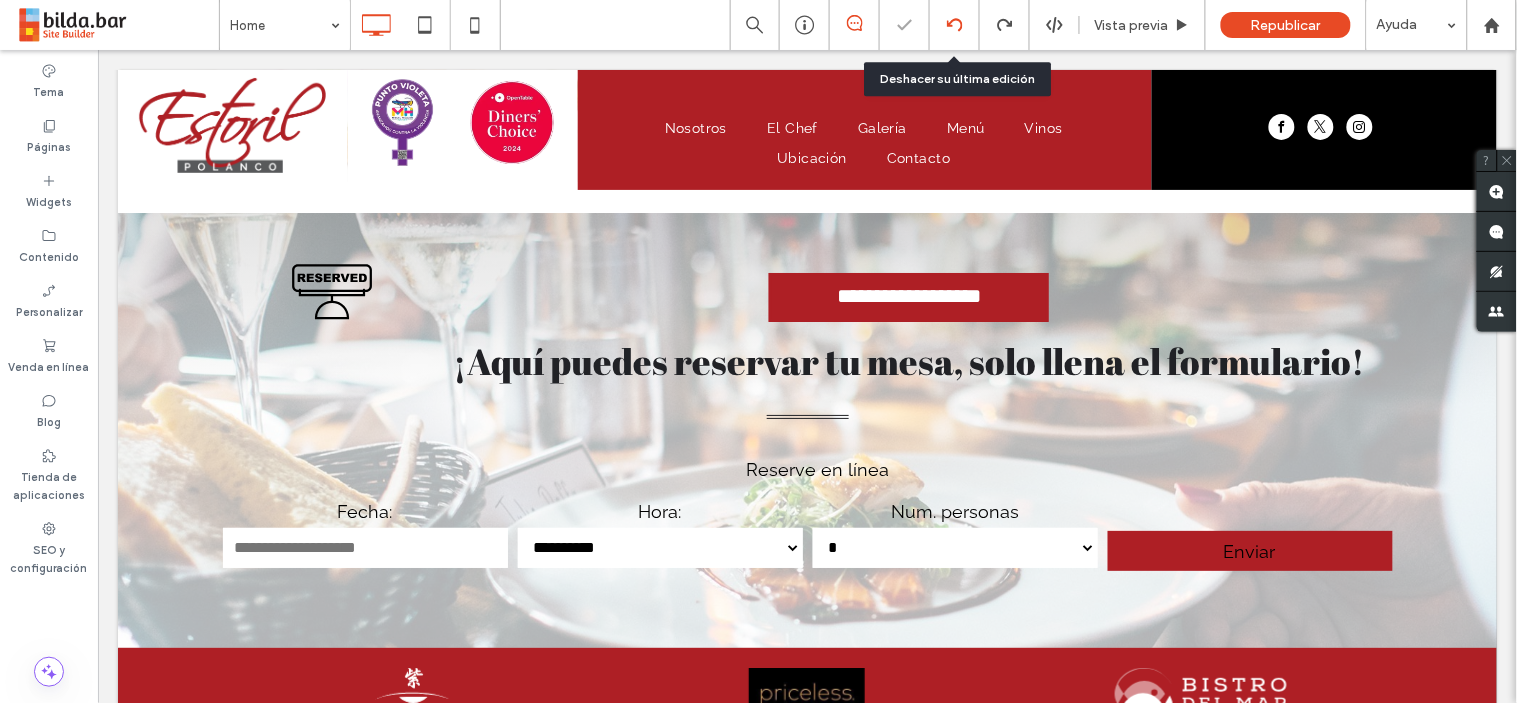 click at bounding box center (954, 25) 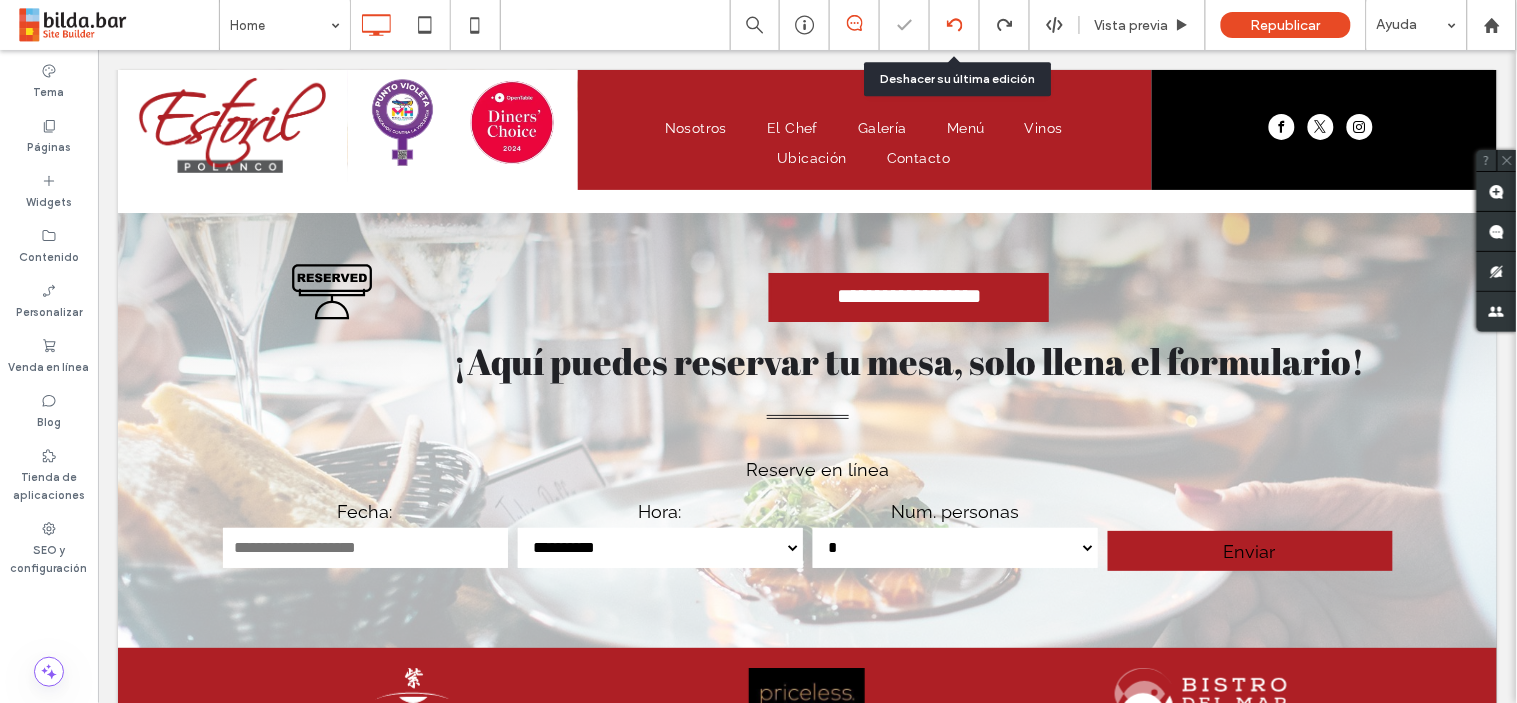 click on "Home Vista previa Republicar Ayuda
Comentarios del sitio Comentarios del sitio Automatizar los comentarios nuevos Notifique al instante a su equipo cuando alguien agregue o actualice un comentario en una página web. Ver ejemplos de Zap
Tema Páginas Widgets Contenido Personalizar Venda en línea Blog Tienda de aplicaciones SEO y configuración
HTML CSS
CSS general para todos los dispositivos
CSS ESPECÍFICO DEL DISPOSITIVO" at bounding box center (758, 351) 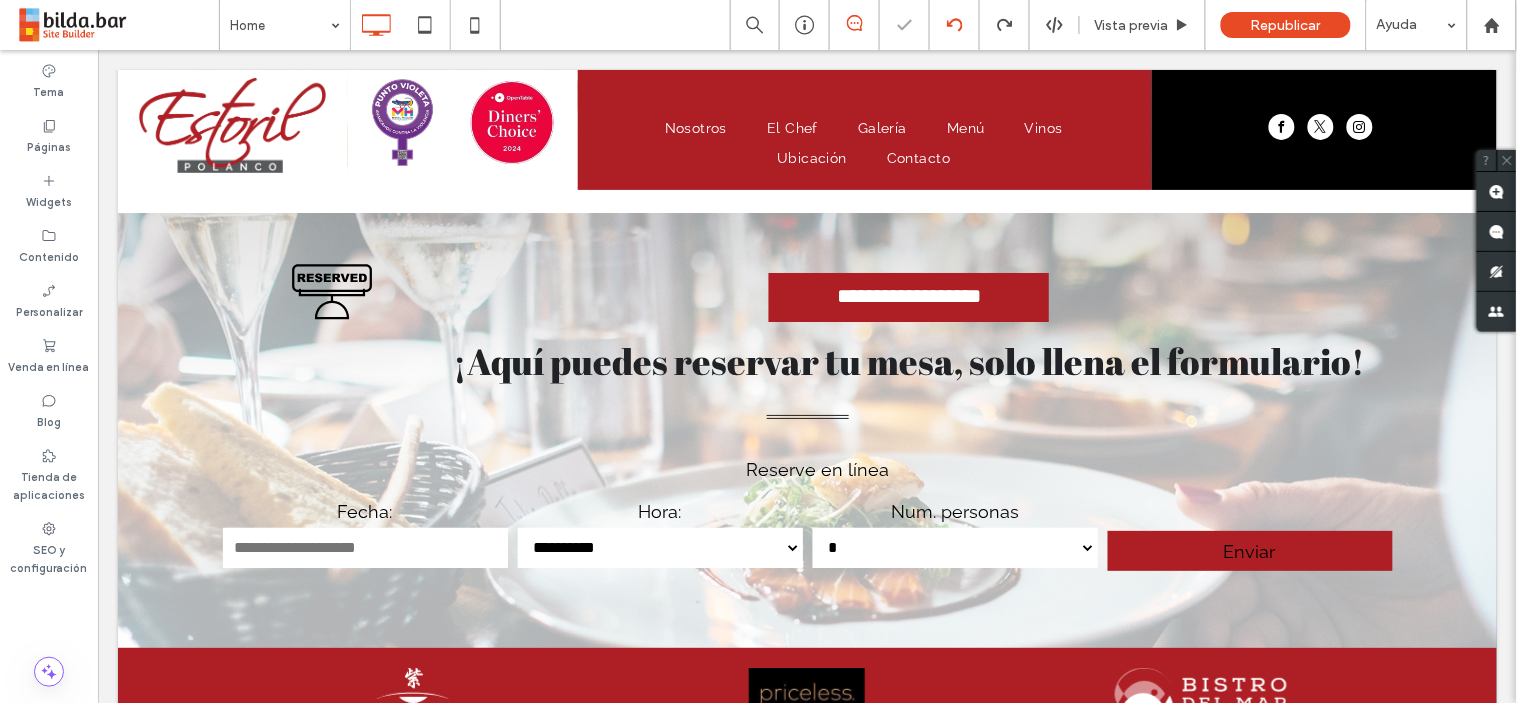click at bounding box center (758, 351) 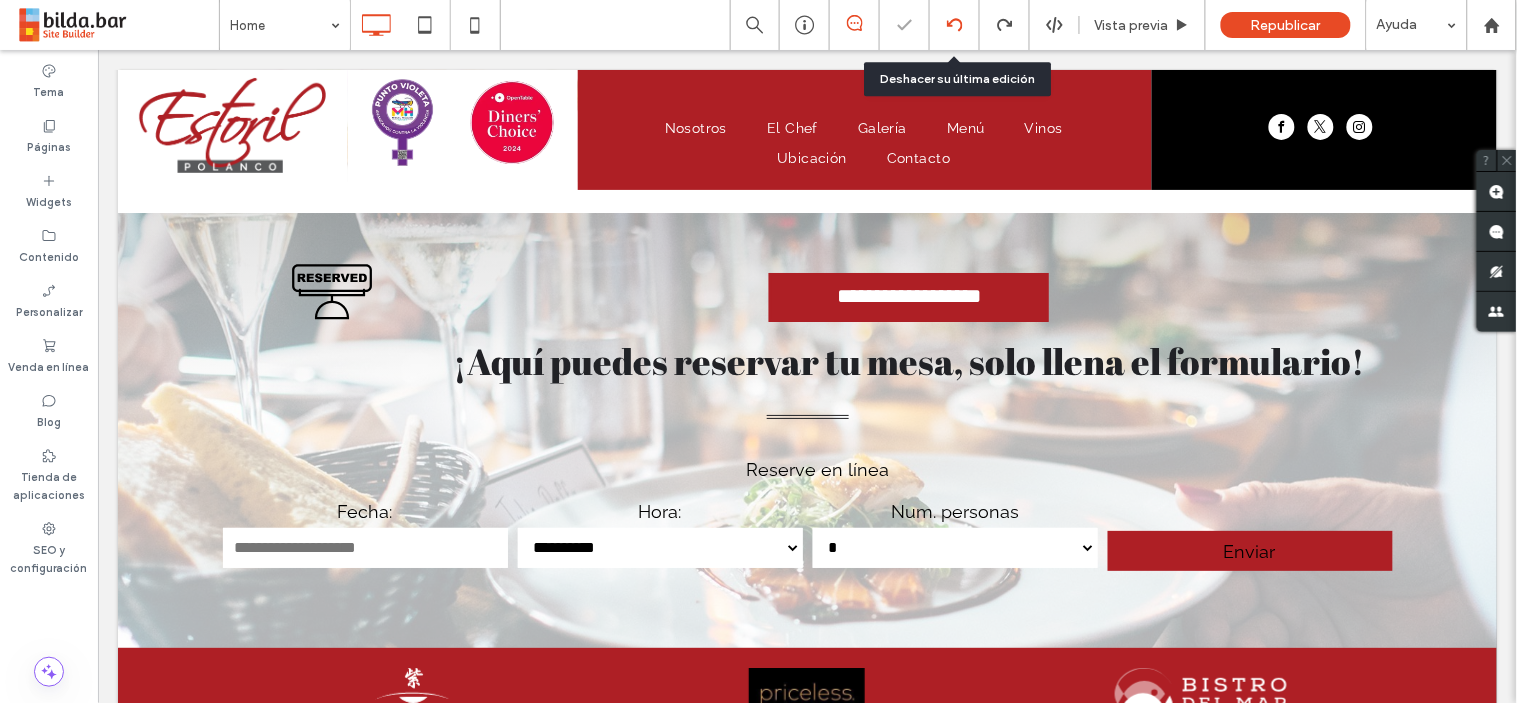 click at bounding box center (954, 25) 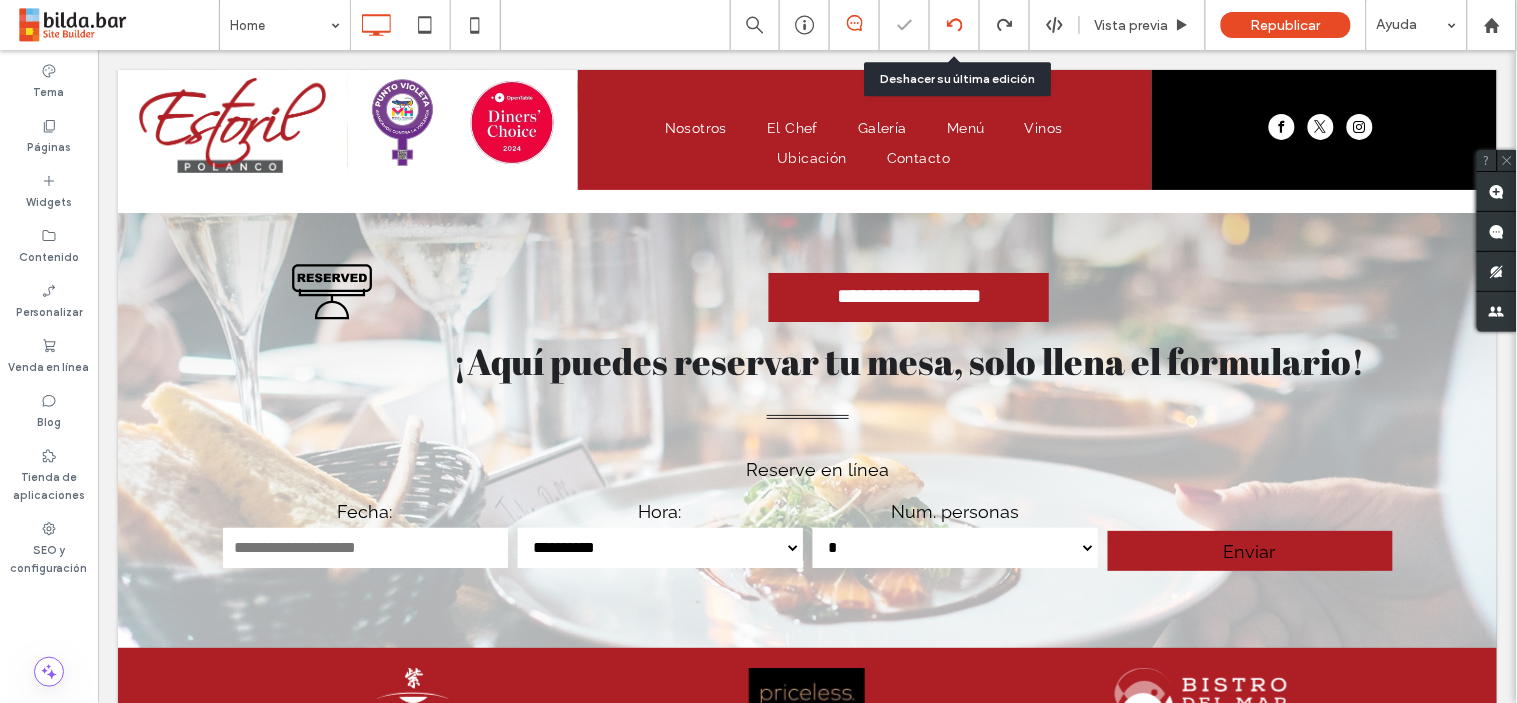 click at bounding box center (954, 25) 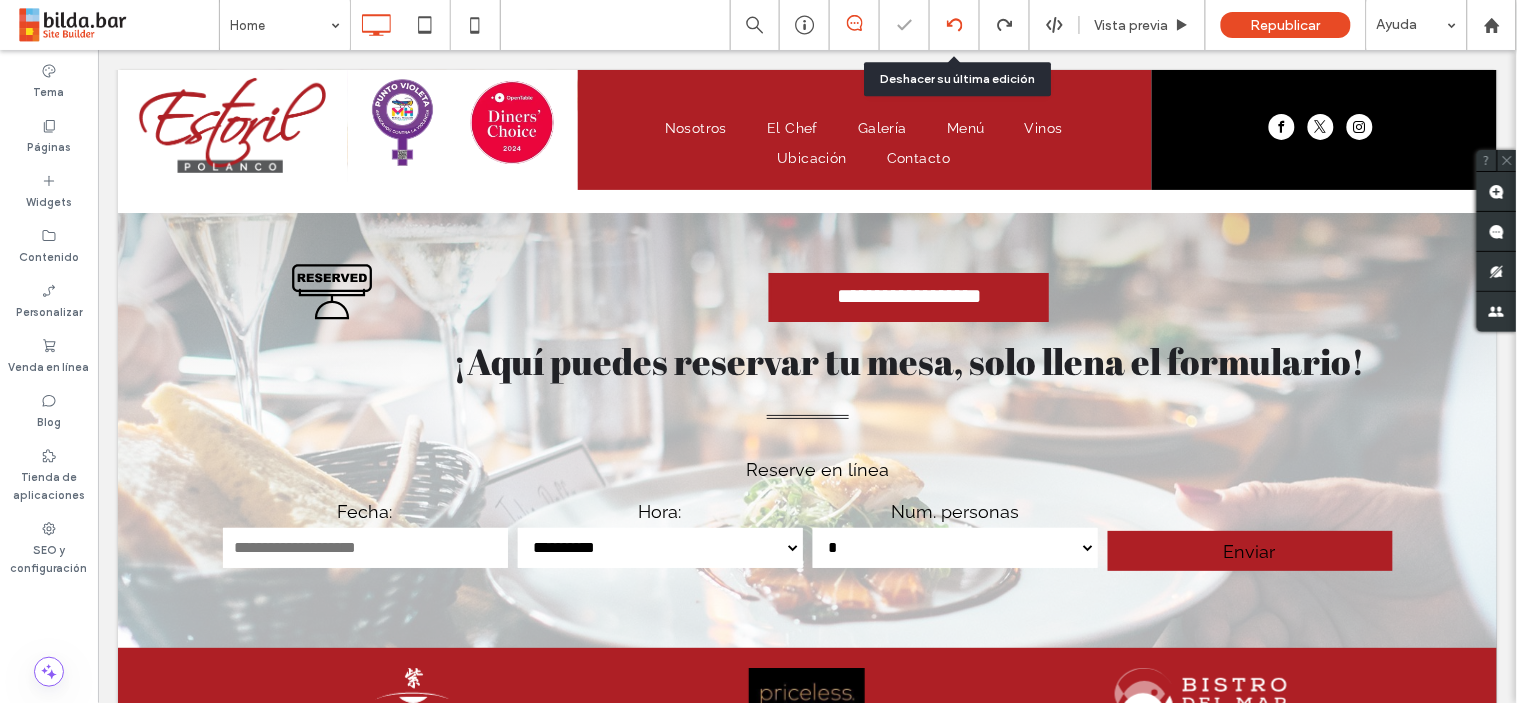 click on "Home Vista previa Republicar Ayuda
Comentarios del sitio Comentarios del sitio Automatizar los comentarios nuevos Notifique al instante a su equipo cuando alguien agregue o actualice un comentario en una página web. Ver ejemplos de Zap
Tema Páginas Widgets Contenido Personalizar Venda en línea Blog Tienda de aplicaciones SEO y configuración
HTML CSS
CSS general para todos los dispositivos
CSS ESPECÍFICO DEL DISPOSITIVO" at bounding box center (758, 351) 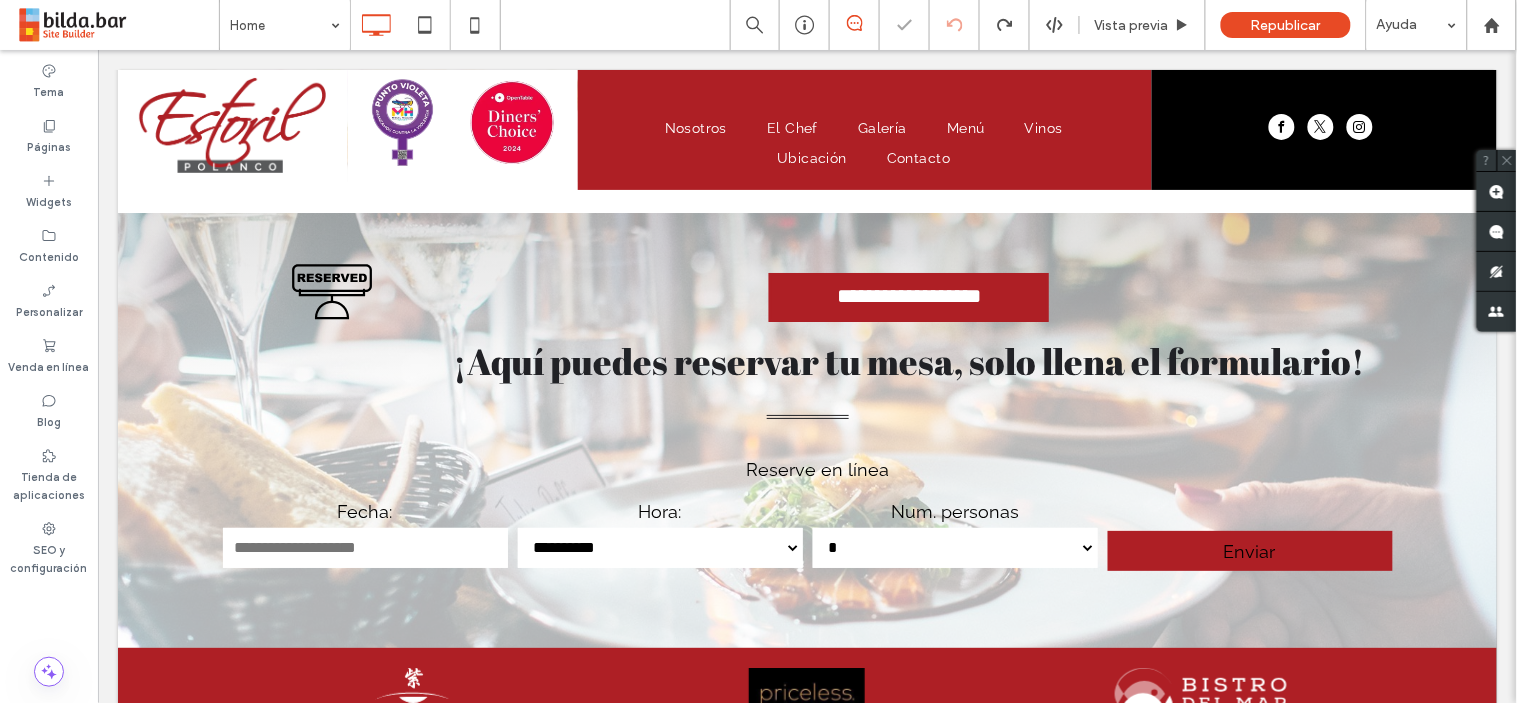 click at bounding box center [758, 351] 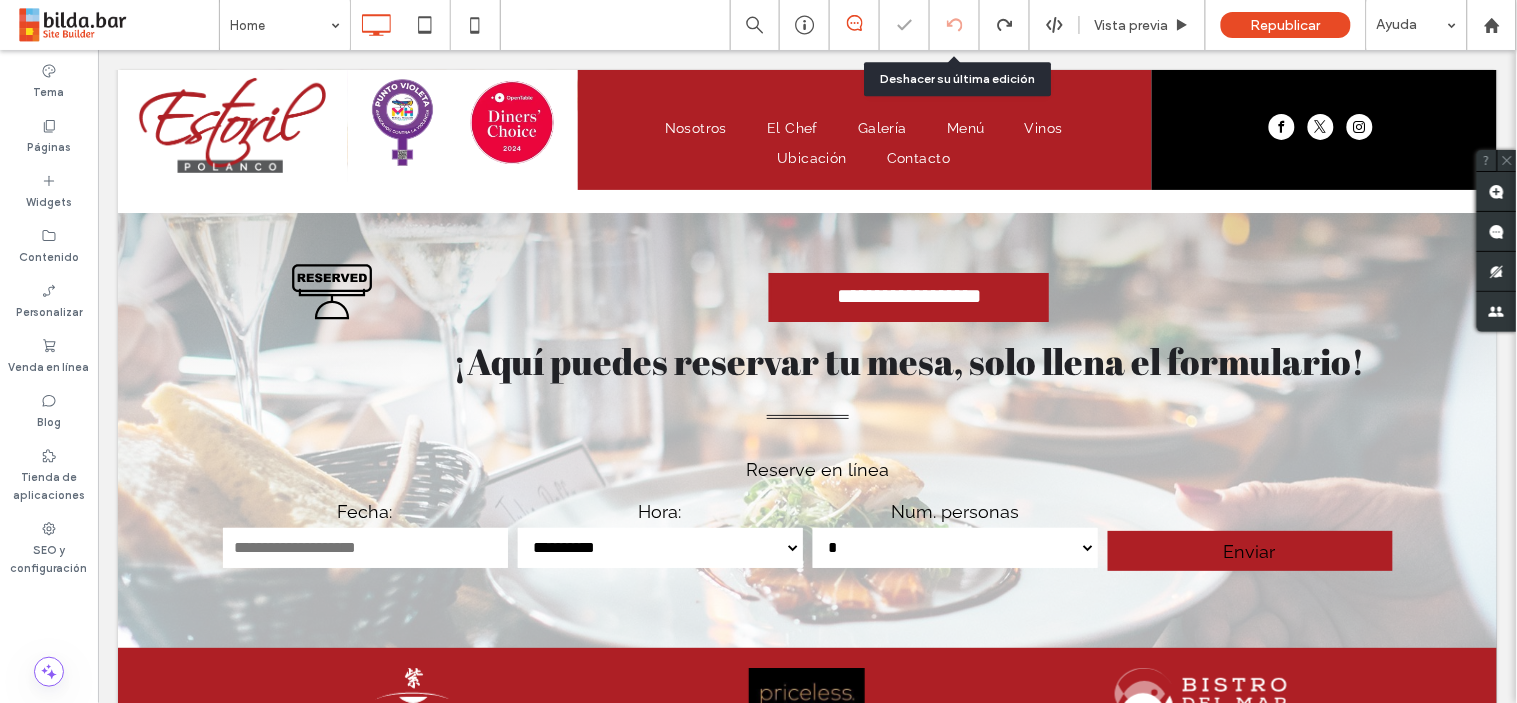 click at bounding box center (954, 25) 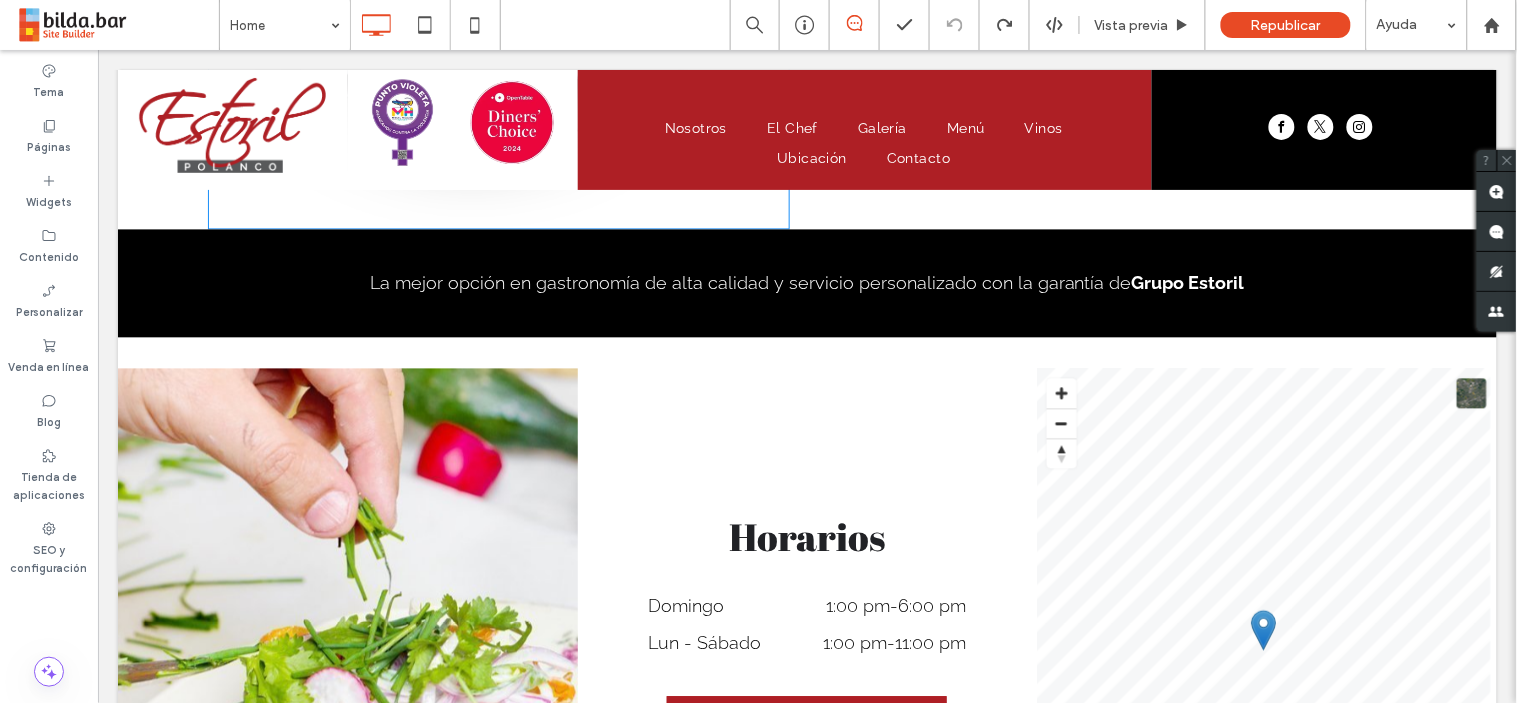 scroll, scrollTop: 0, scrollLeft: 0, axis: both 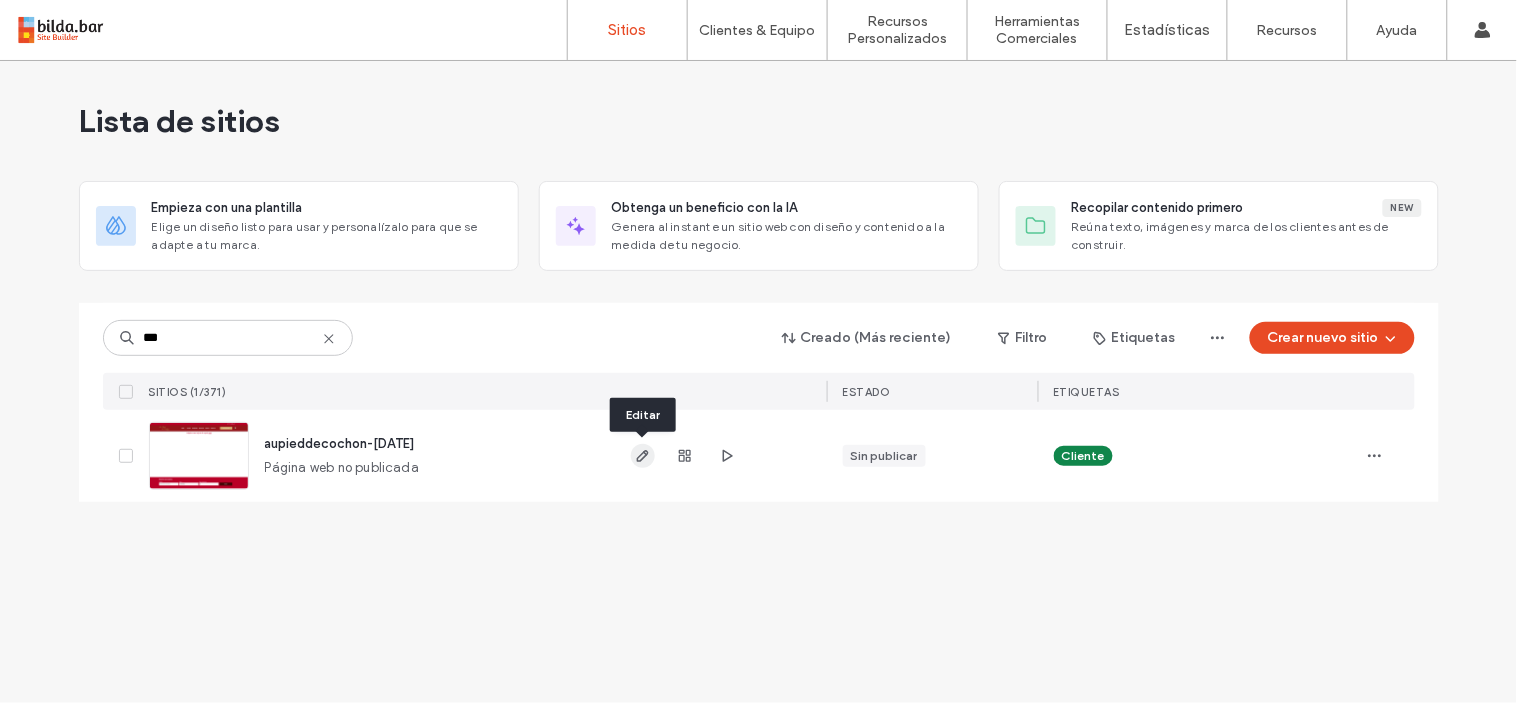 type on "***" 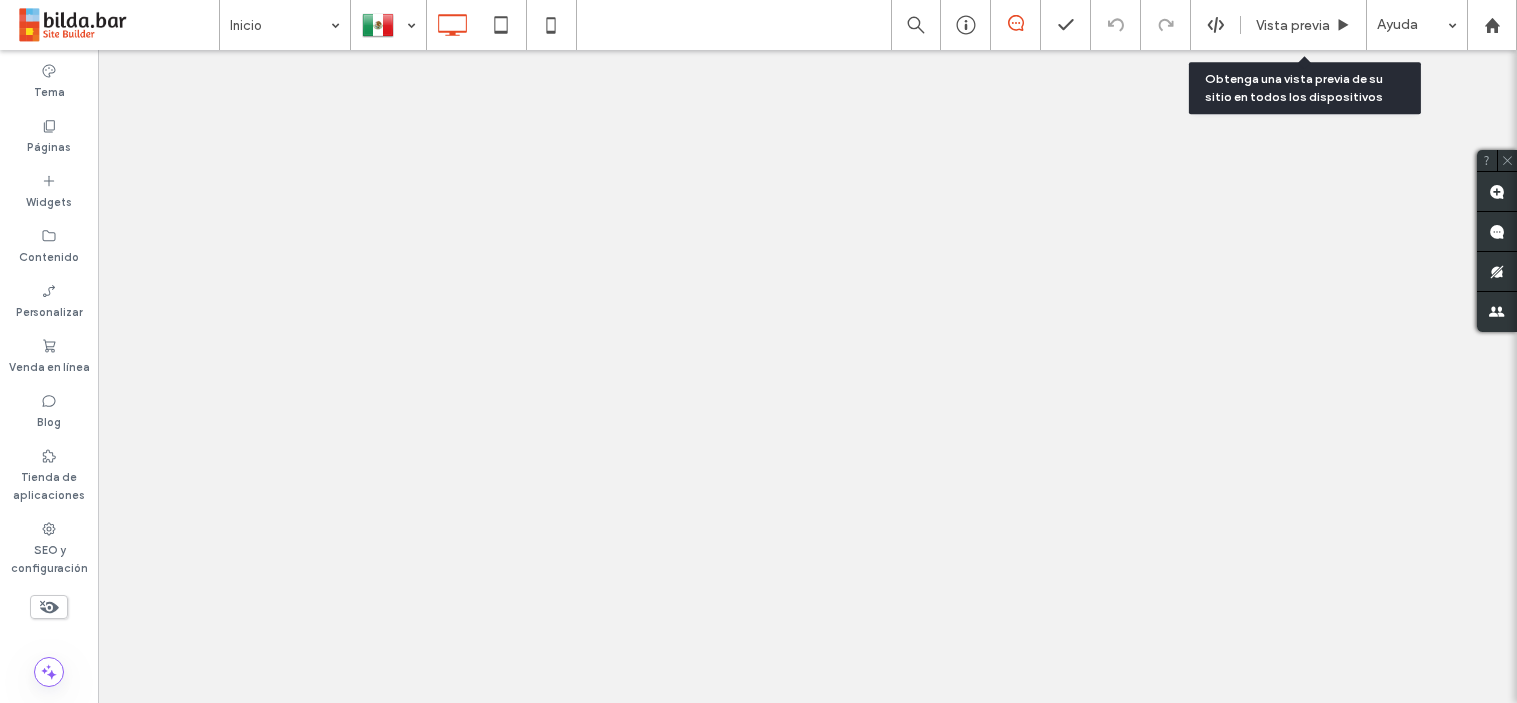 click on "Vista previa" at bounding box center [1293, 25] 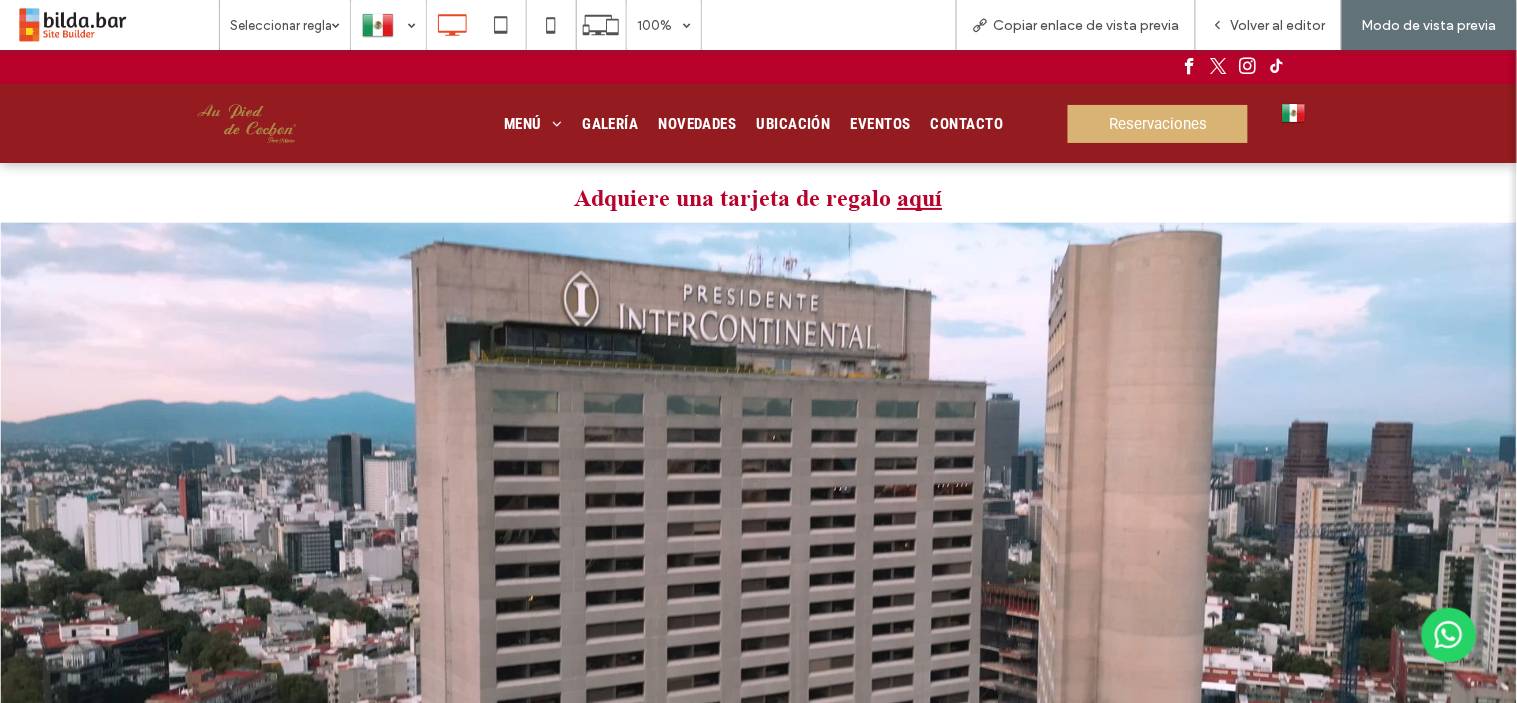 scroll, scrollTop: 0, scrollLeft: 0, axis: both 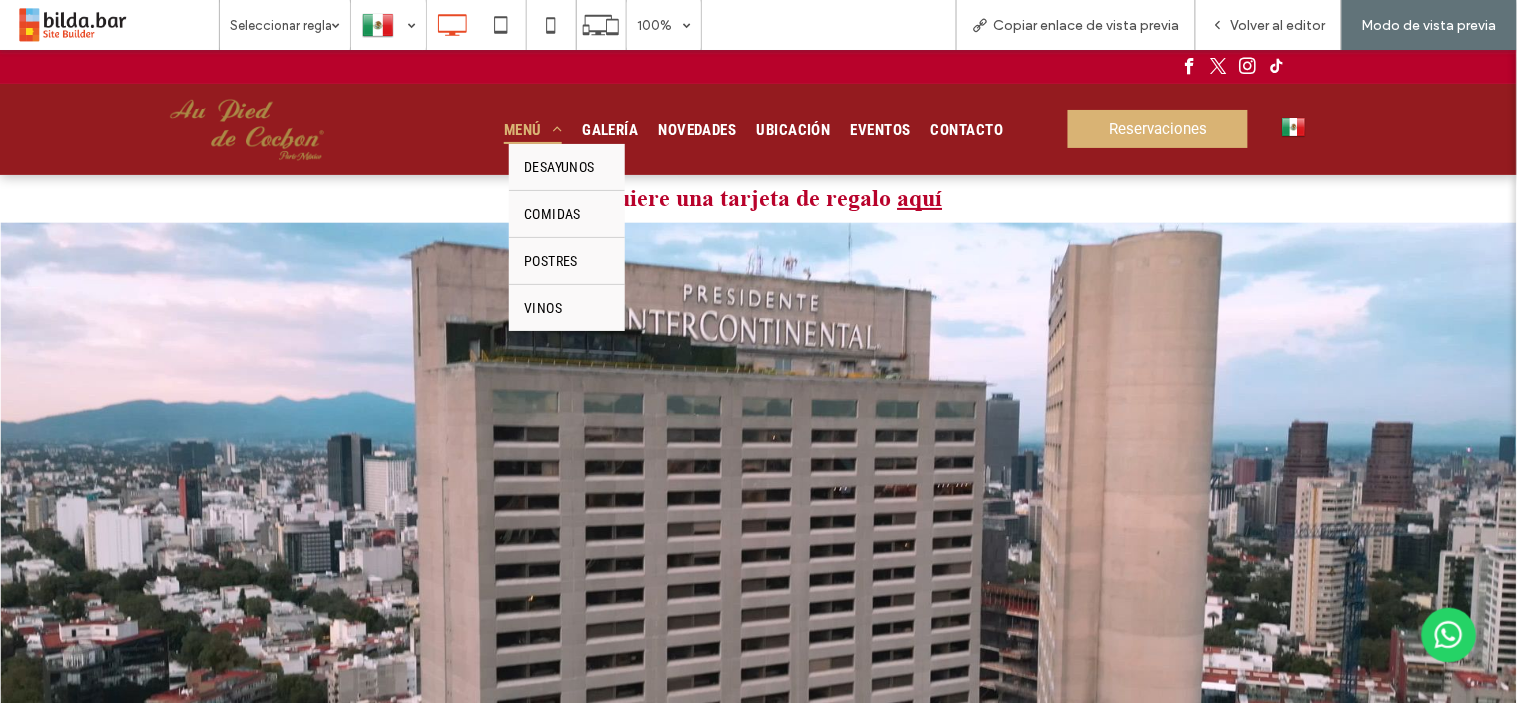click on "Menú" at bounding box center [533, 129] 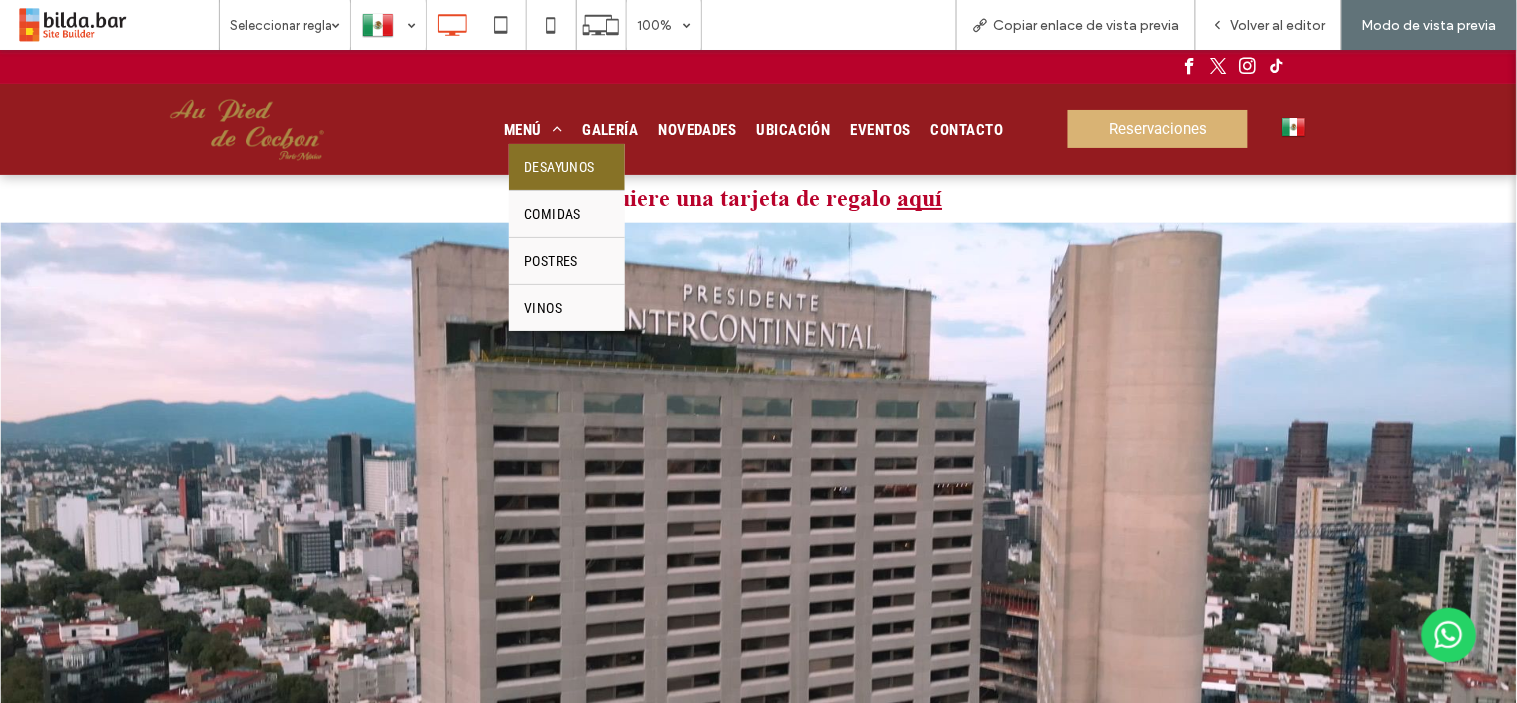 click on "Desayunos" at bounding box center [559, 166] 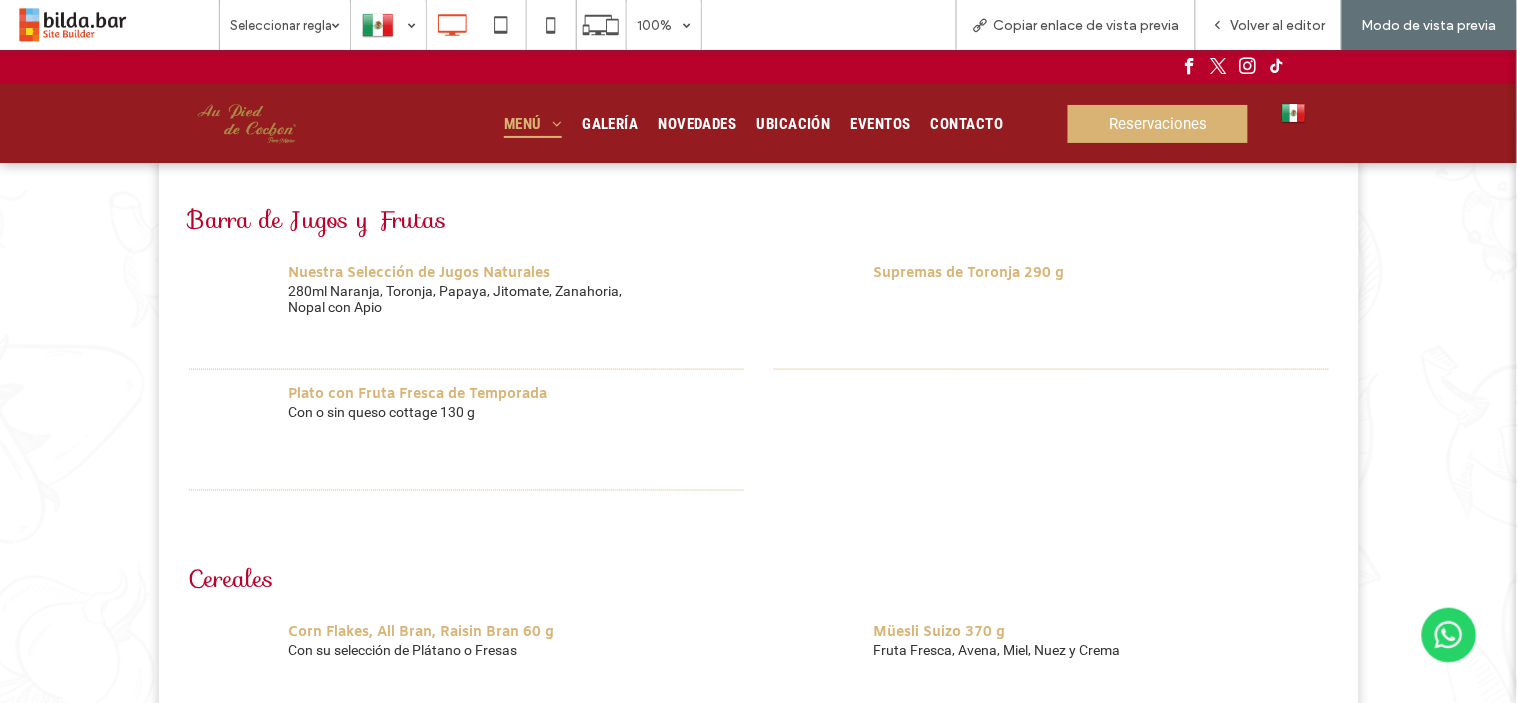 scroll, scrollTop: 800, scrollLeft: 0, axis: vertical 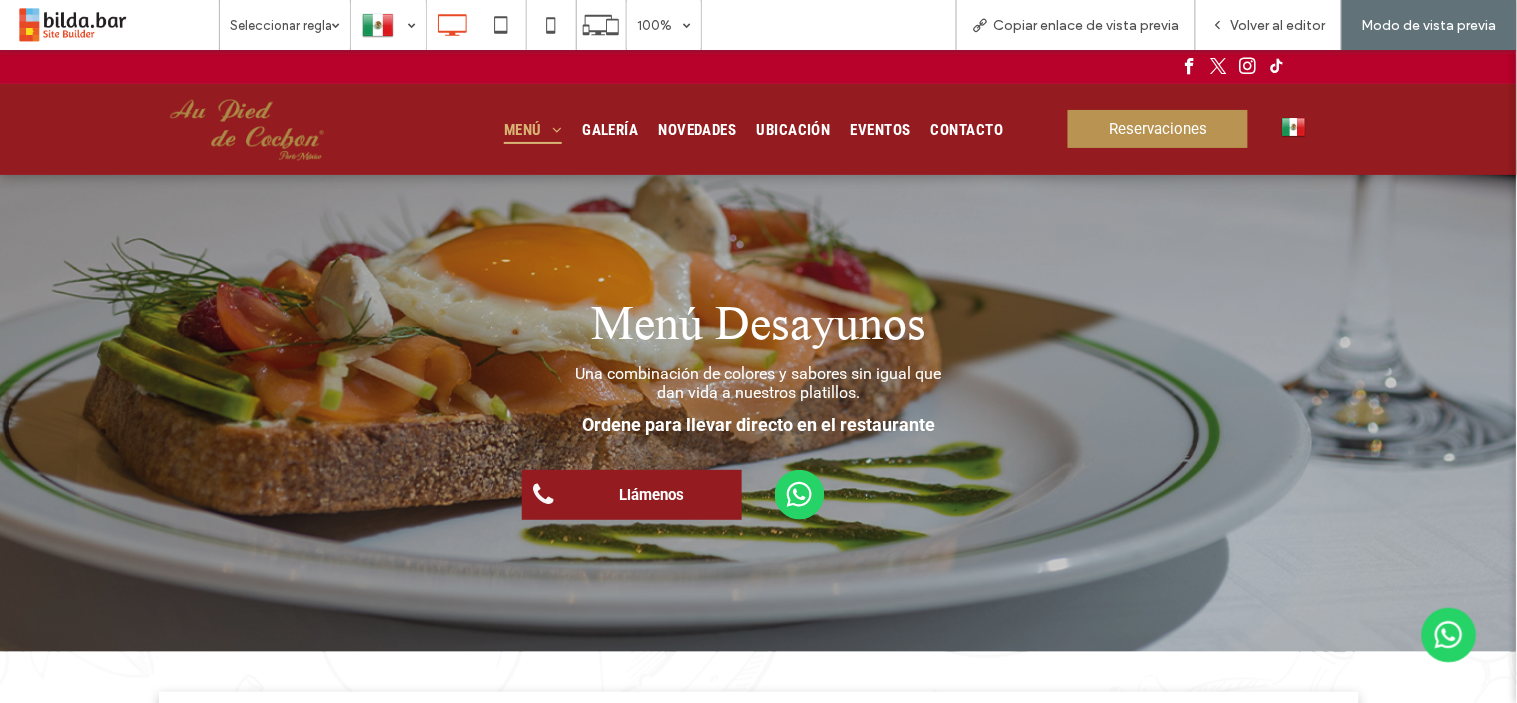click on "Reservaciones" at bounding box center [1158, 128] 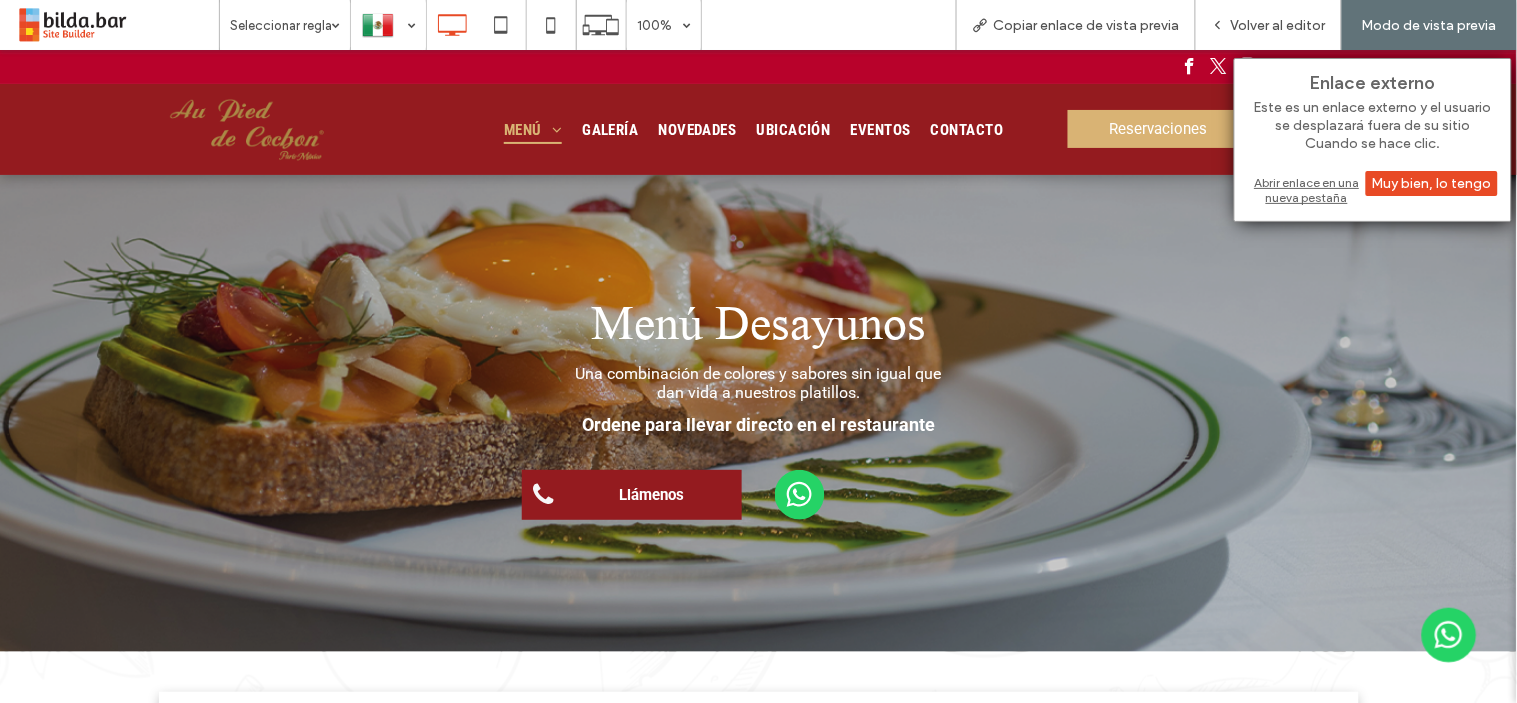 click on "Abrir enlace en una nueva pestaña" at bounding box center [1373, 190] 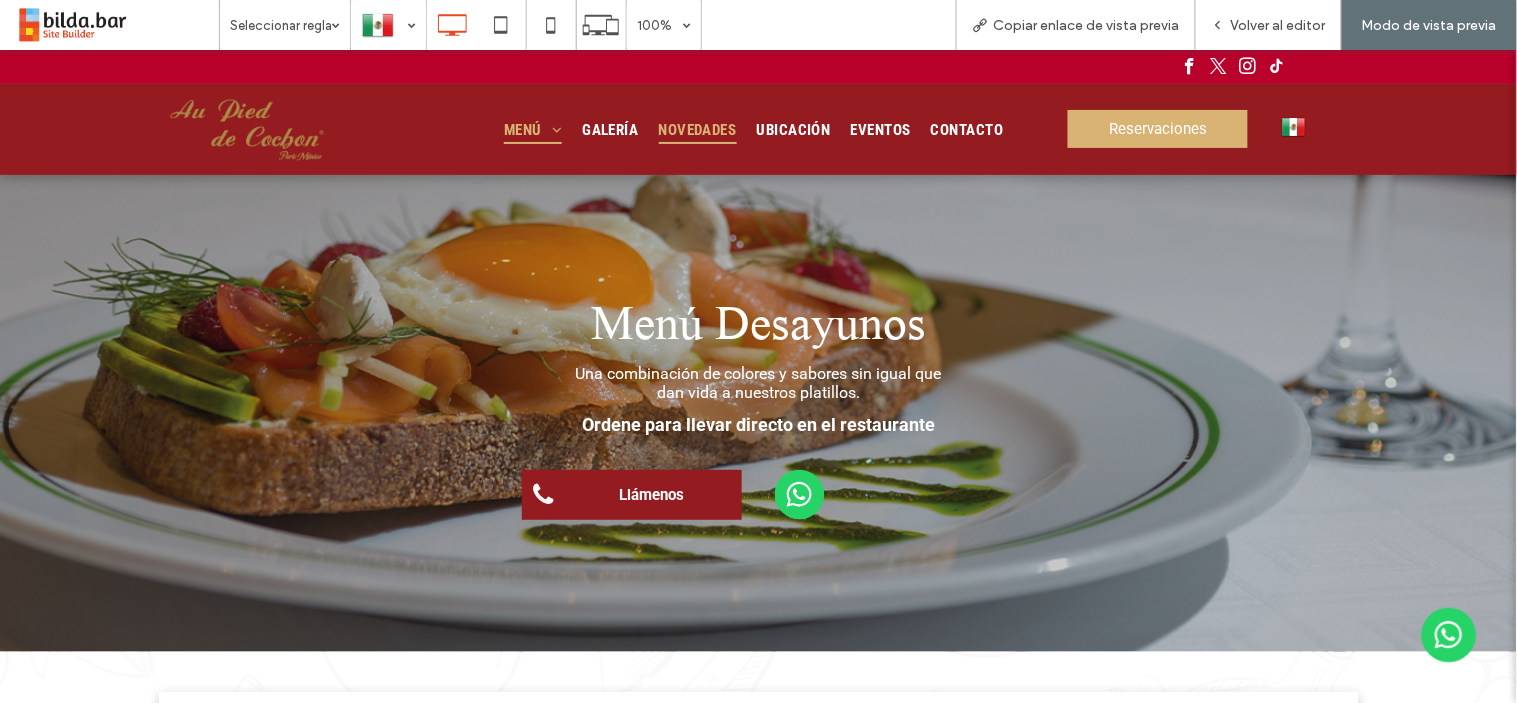 click on "Novedades" at bounding box center [698, 129] 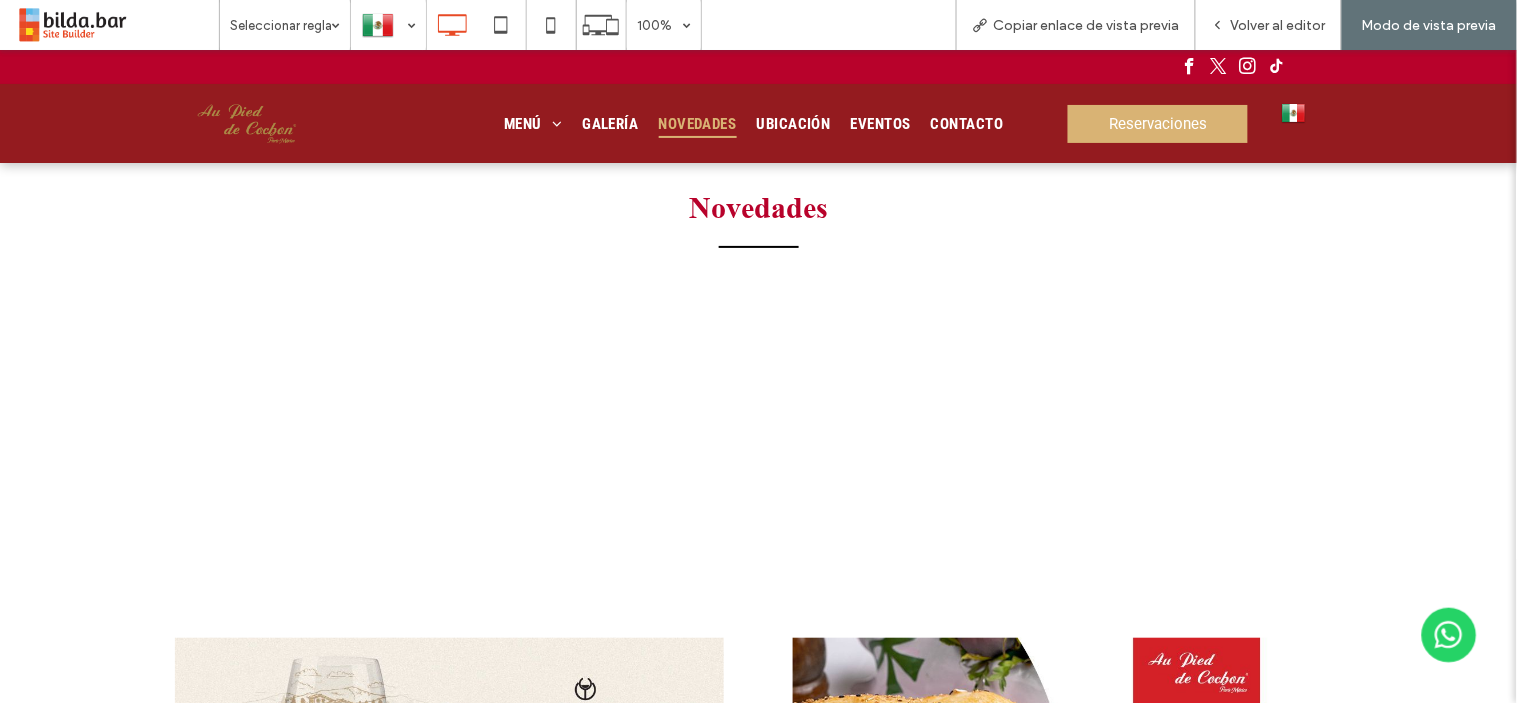scroll, scrollTop: 0, scrollLeft: 0, axis: both 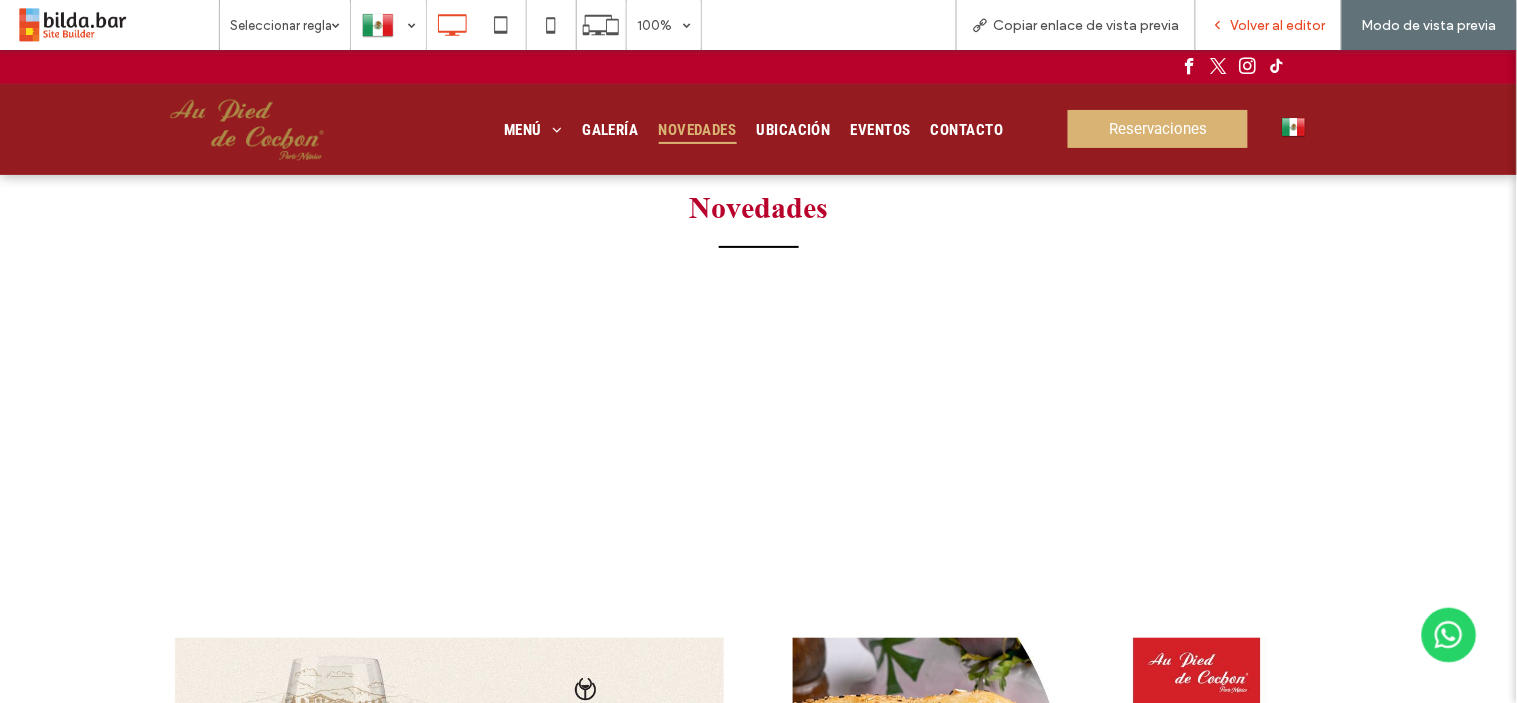 click on "Volver al editor" at bounding box center (1278, 25) 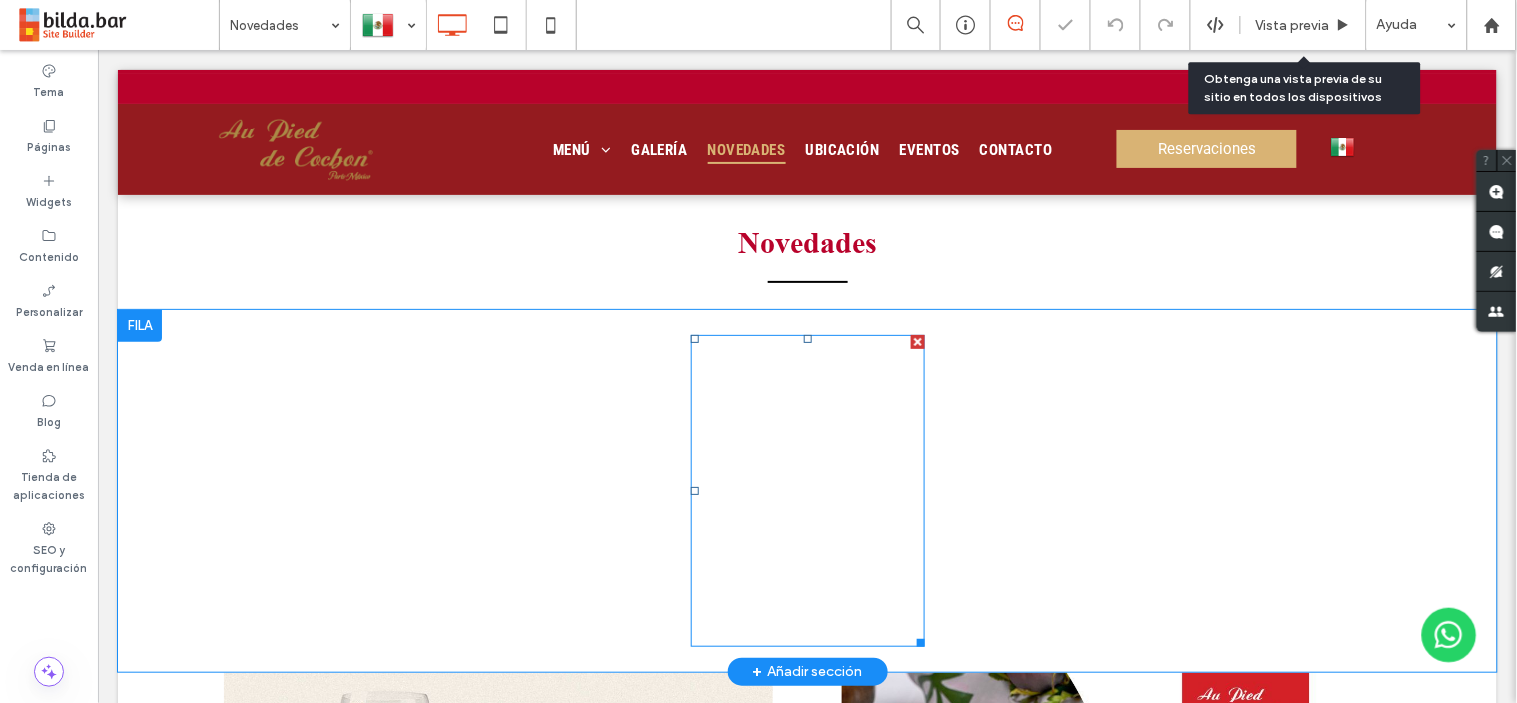 click at bounding box center [807, 490] 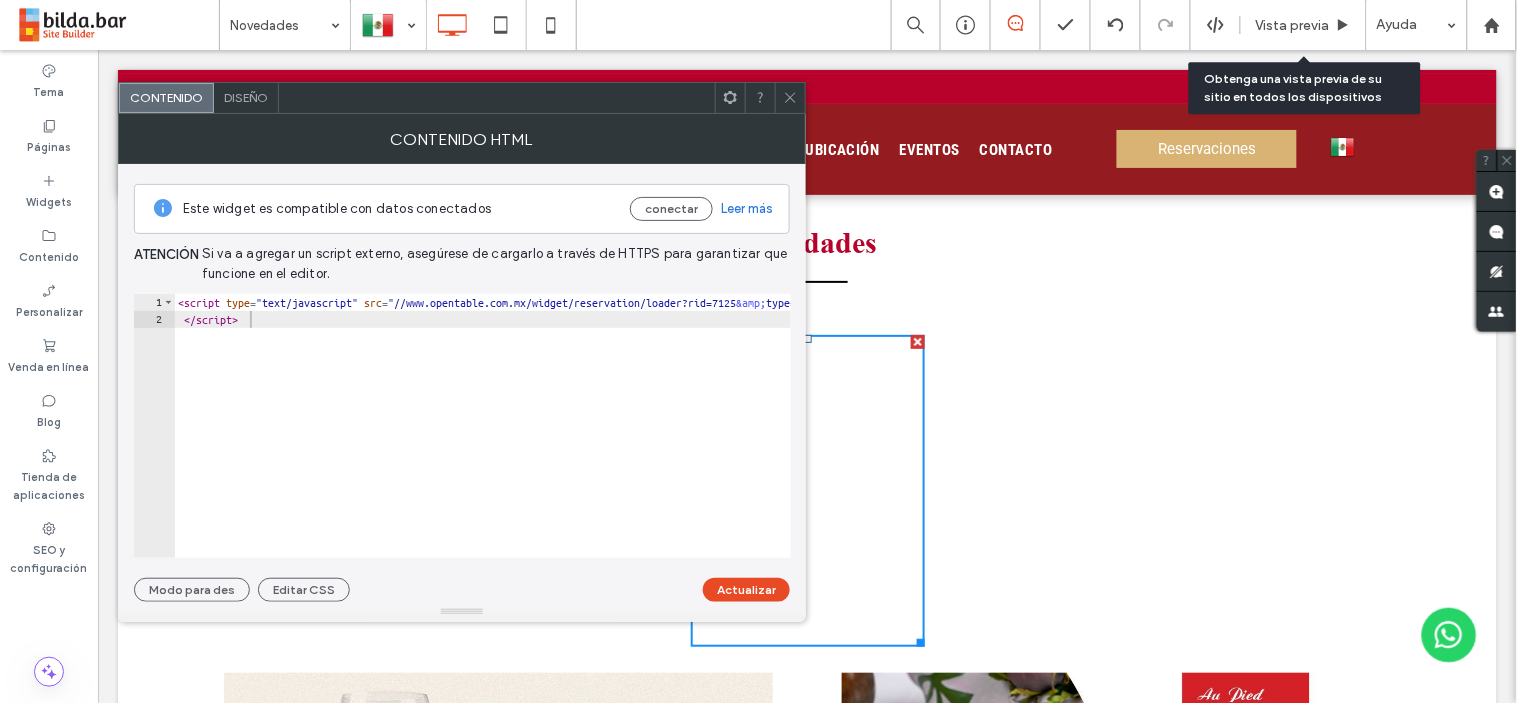 click on "Diseño" at bounding box center [246, 97] 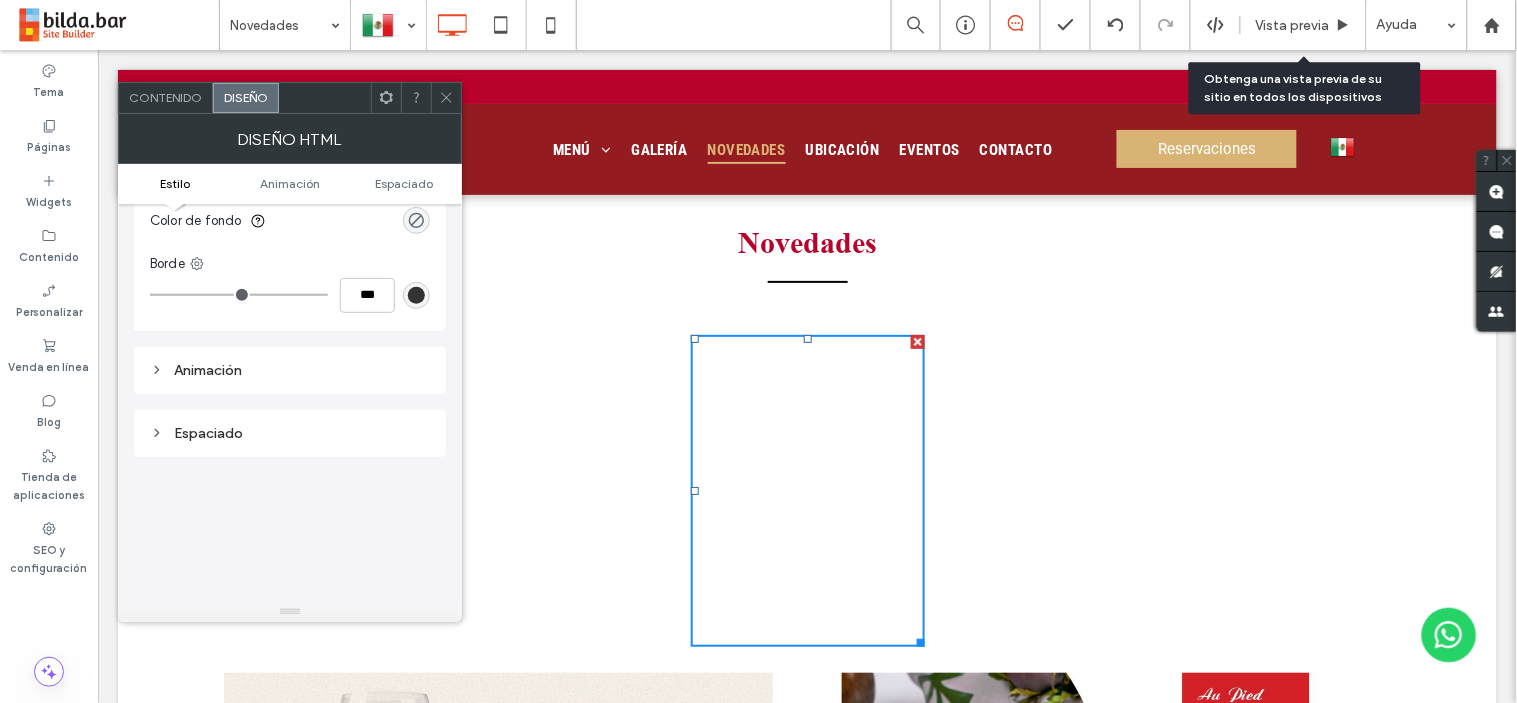 scroll, scrollTop: 0, scrollLeft: 0, axis: both 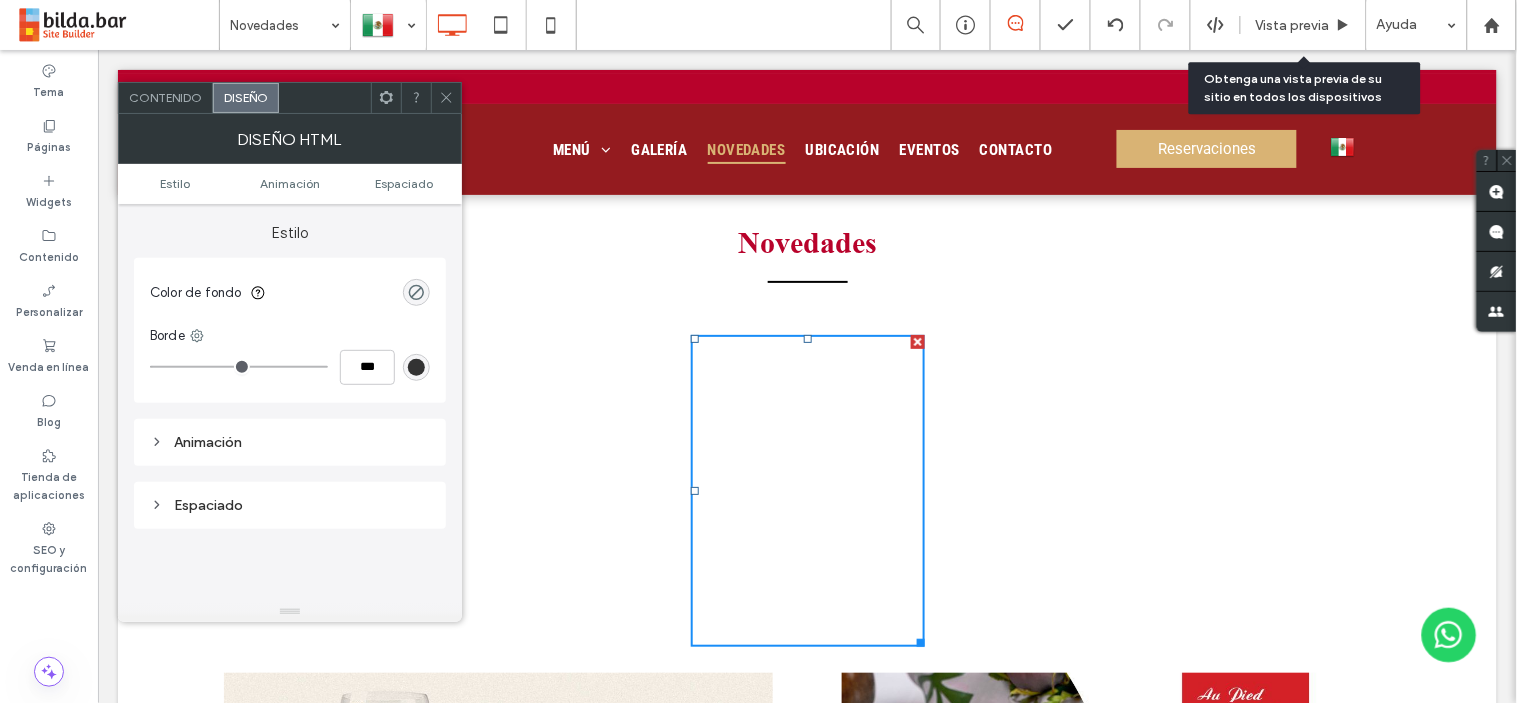 click 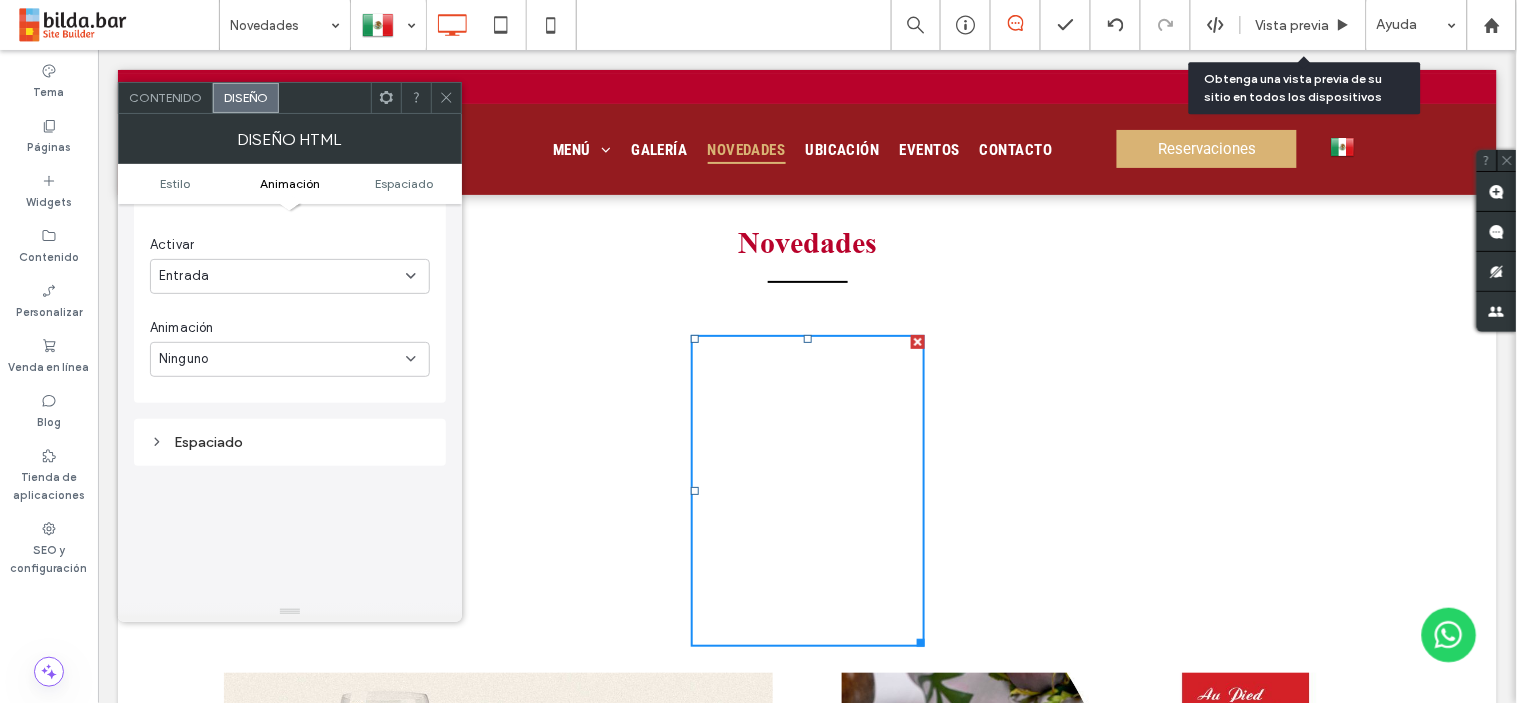 scroll, scrollTop: 303, scrollLeft: 0, axis: vertical 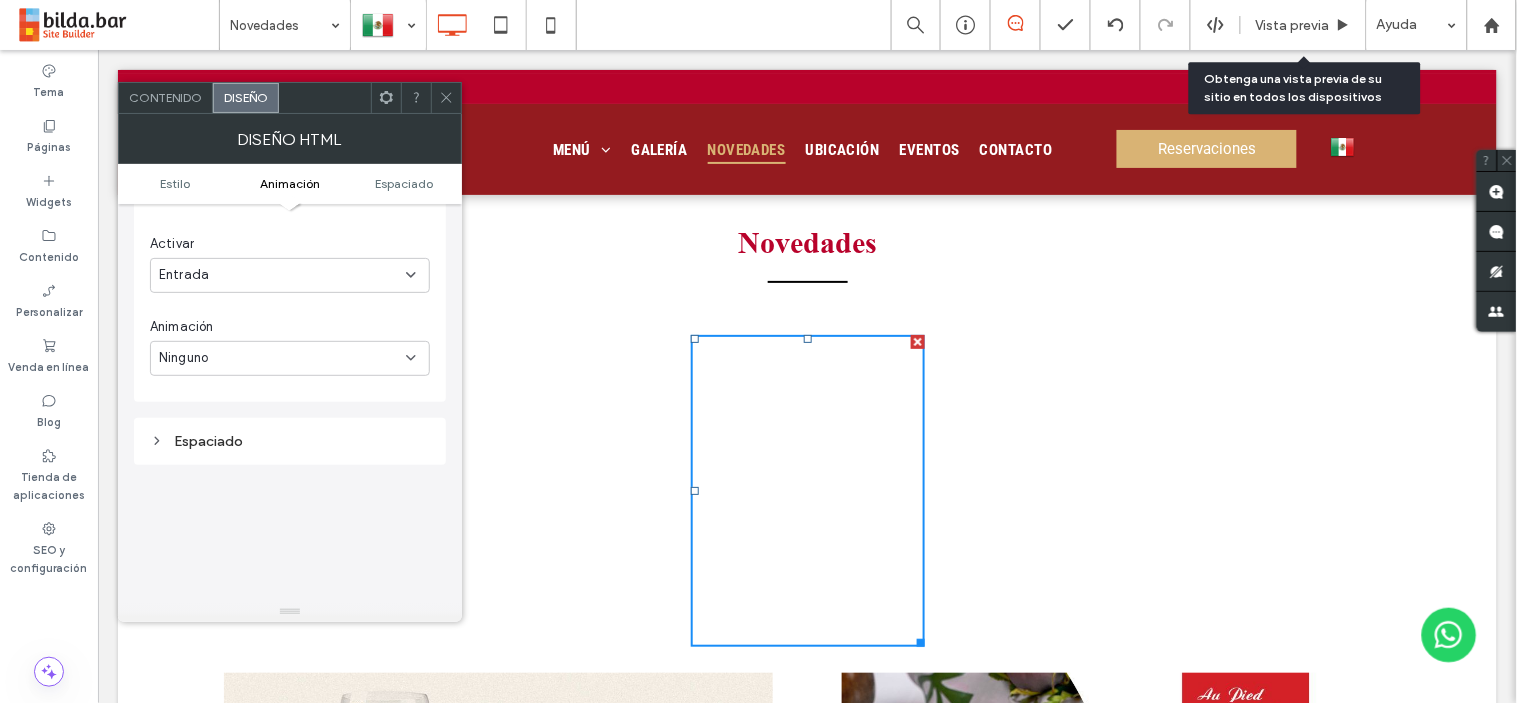 click 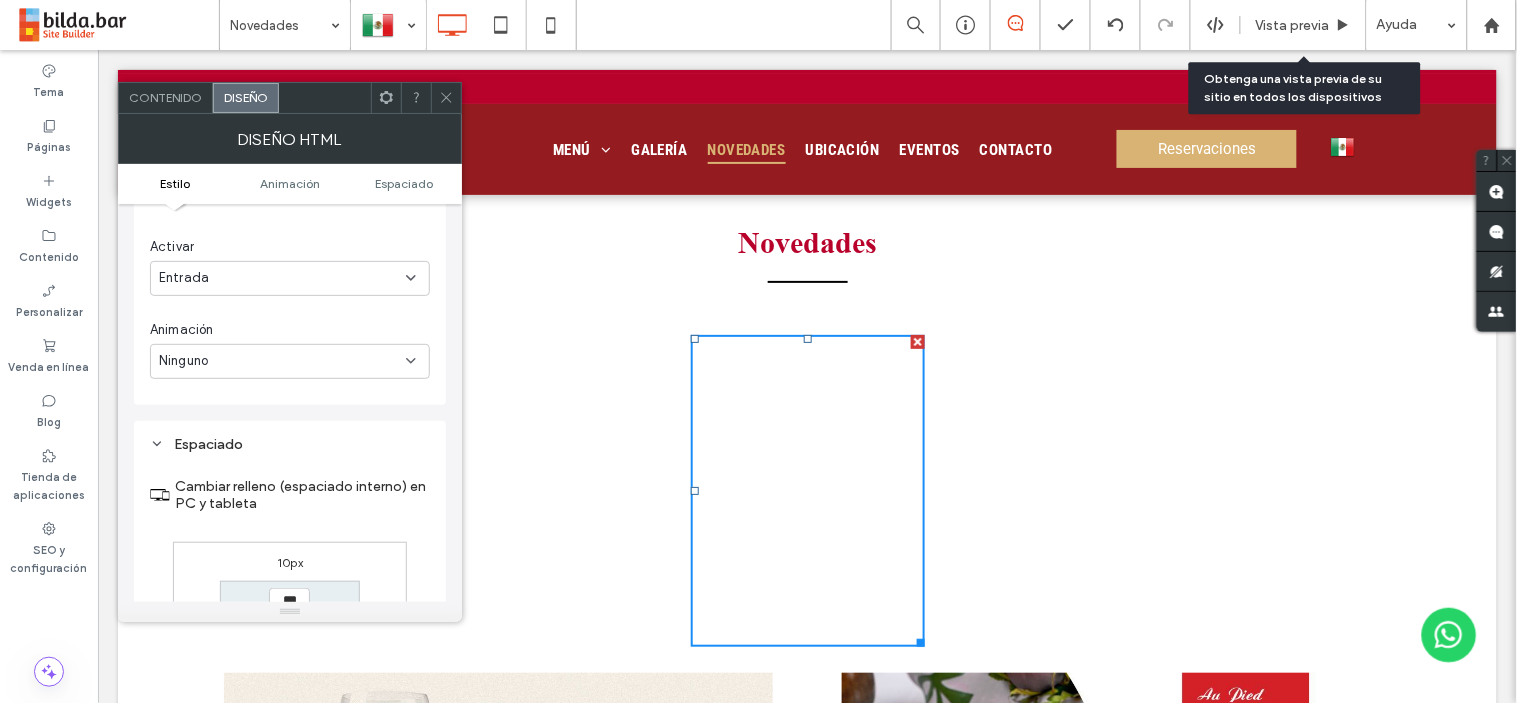 scroll, scrollTop: 0, scrollLeft: 0, axis: both 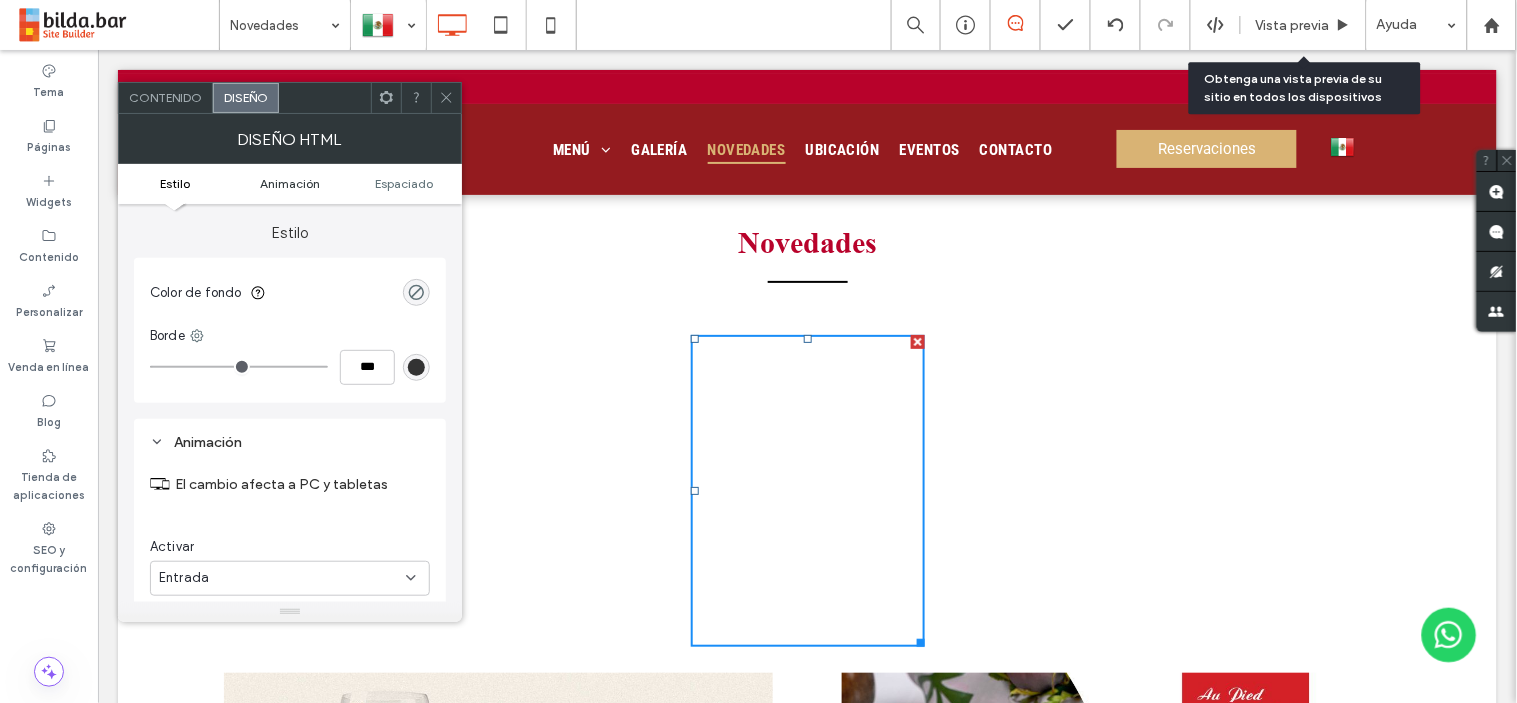 click on "Animación" at bounding box center (290, 183) 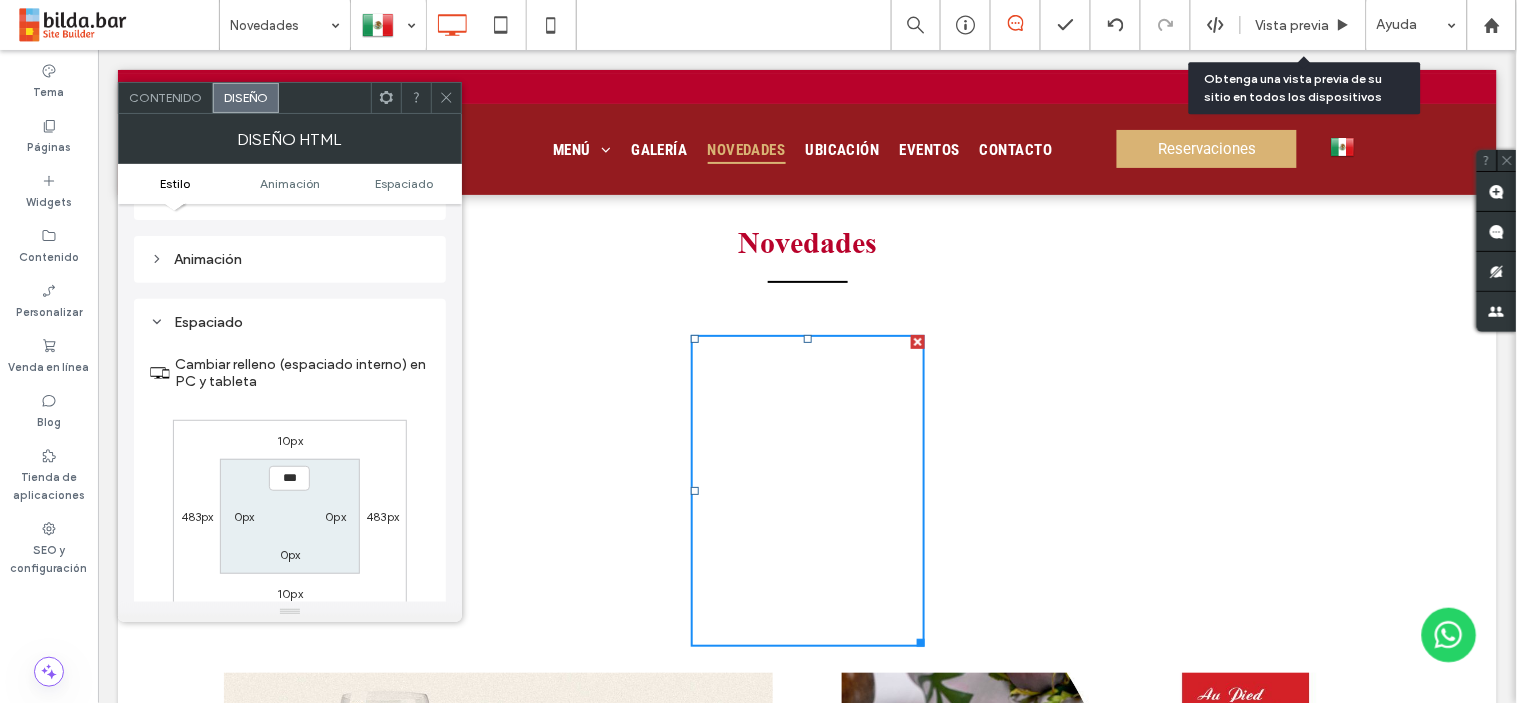 scroll, scrollTop: 198, scrollLeft: 0, axis: vertical 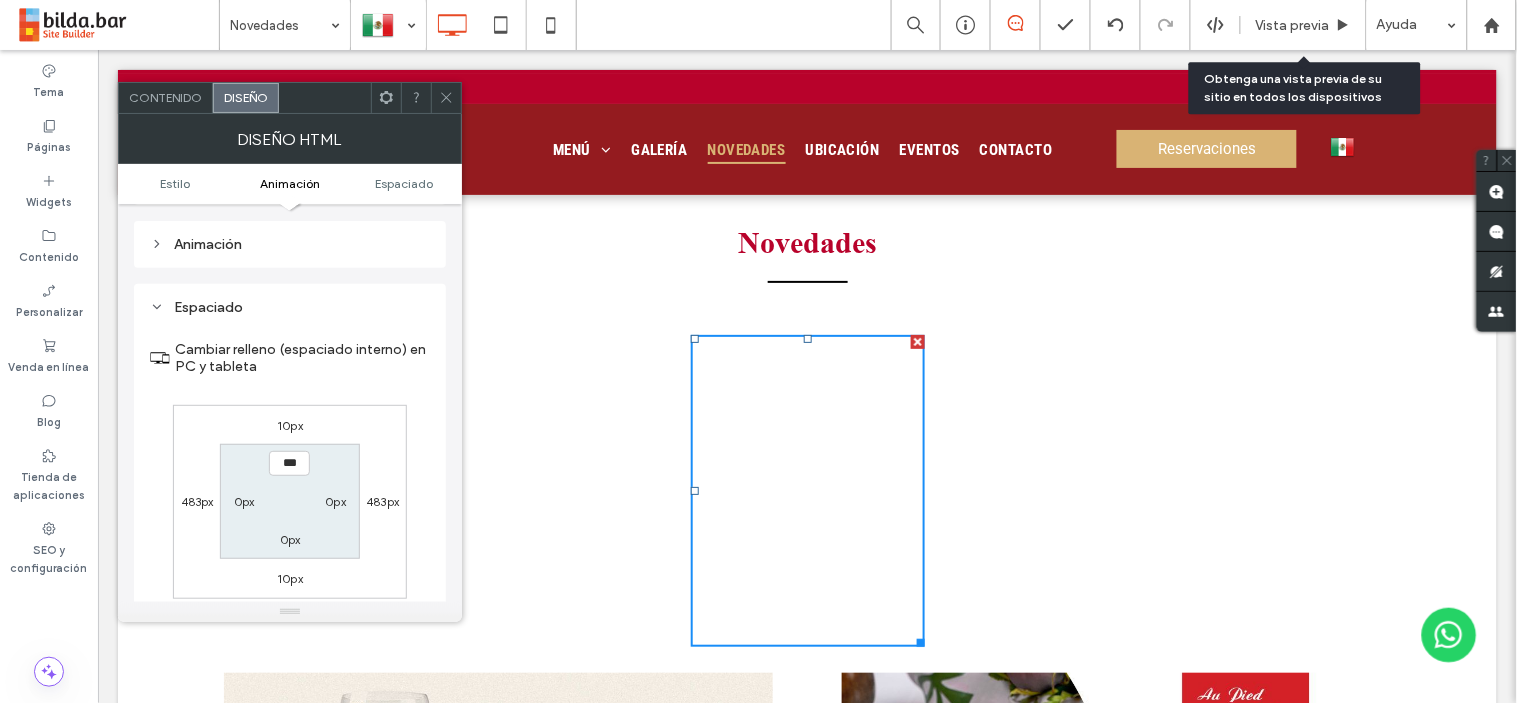 click on "Estilo Animación Espaciado" at bounding box center [290, 184] 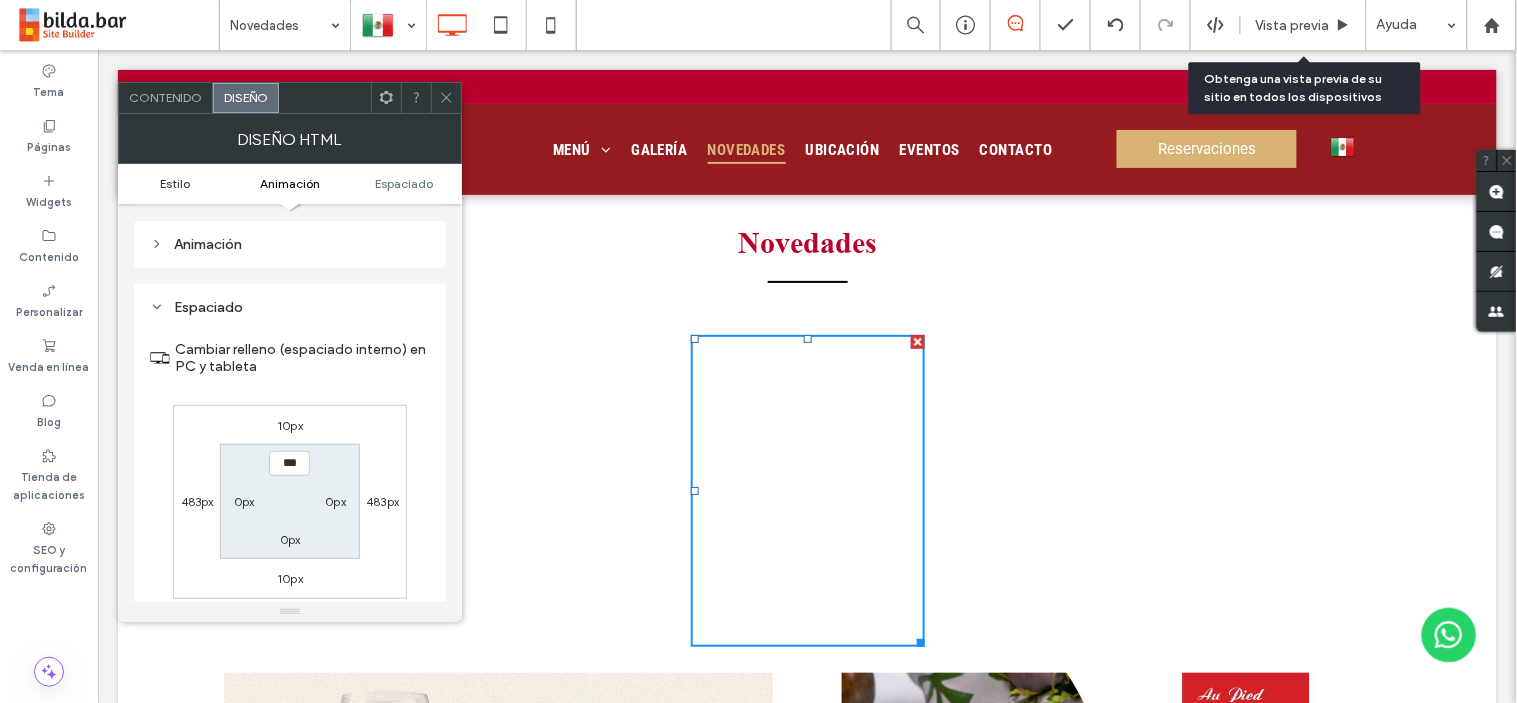 drag, startPoint x: 411, startPoint y: 187, endPoint x: 171, endPoint y: 186, distance: 240.00209 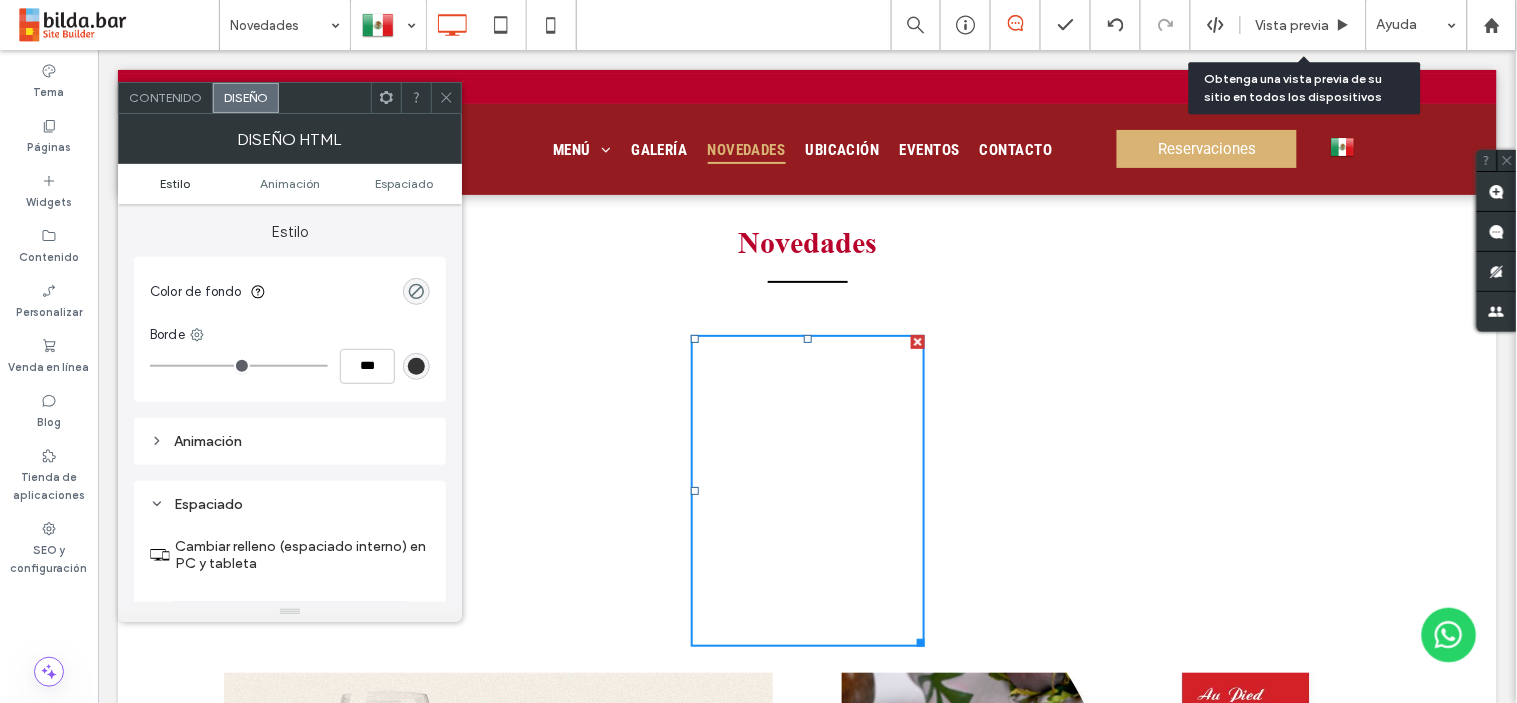 scroll, scrollTop: 0, scrollLeft: 0, axis: both 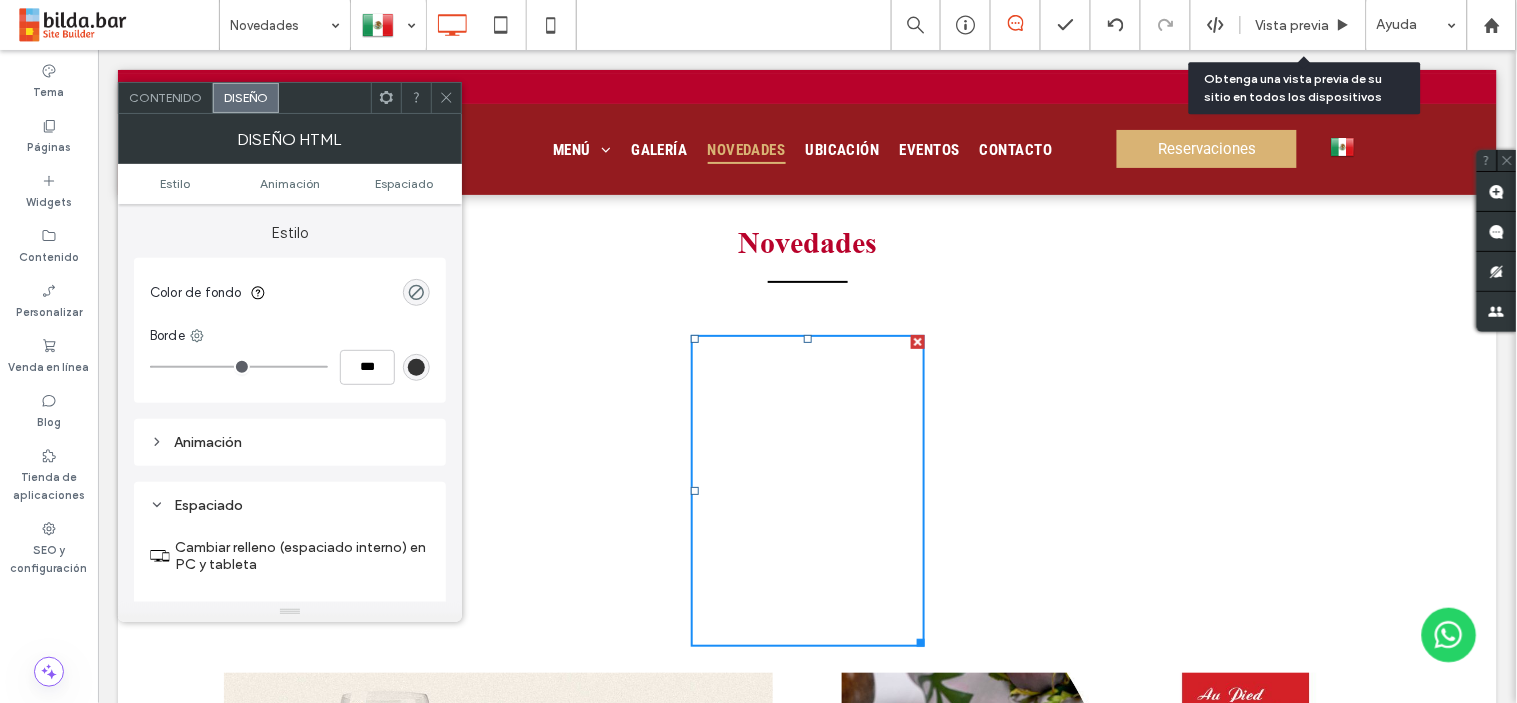 type on "*" 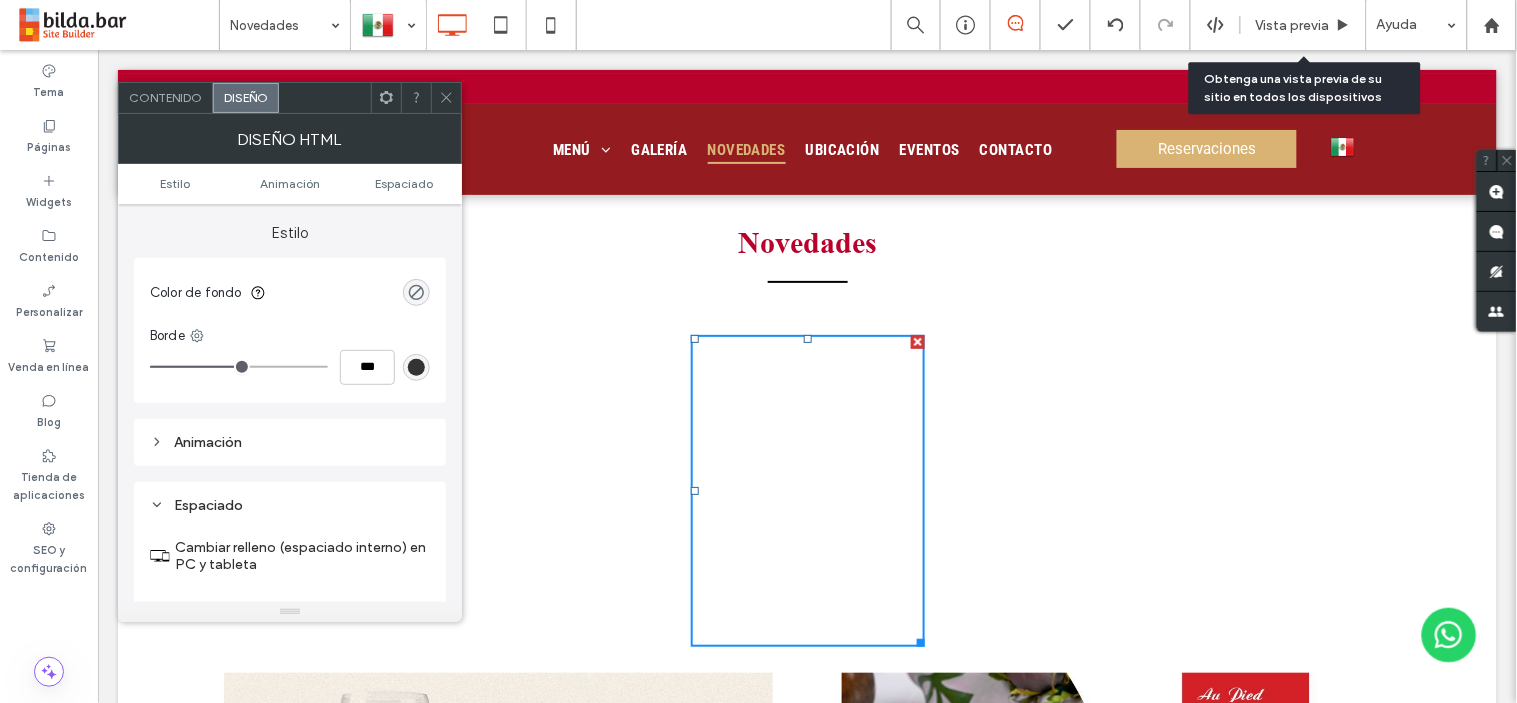 type on "**" 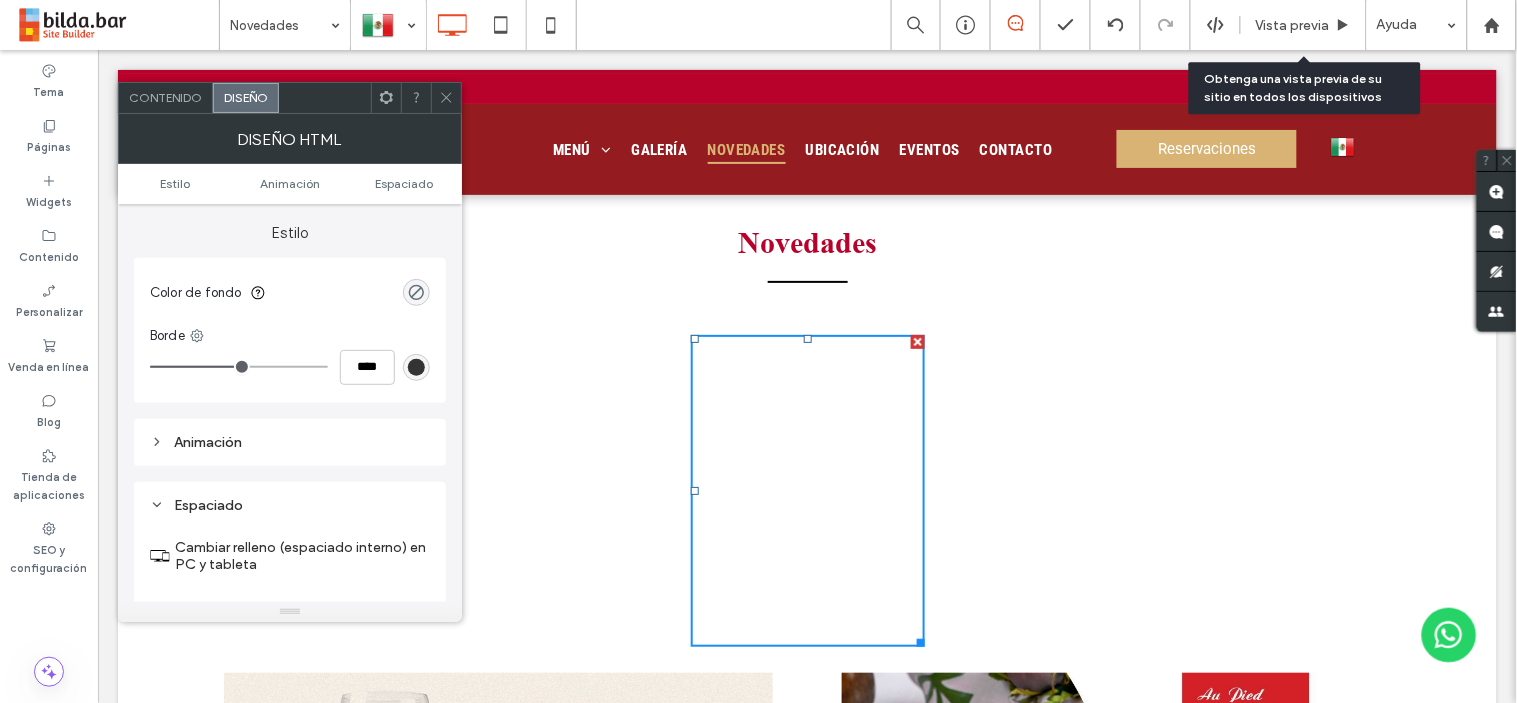 type on "****" 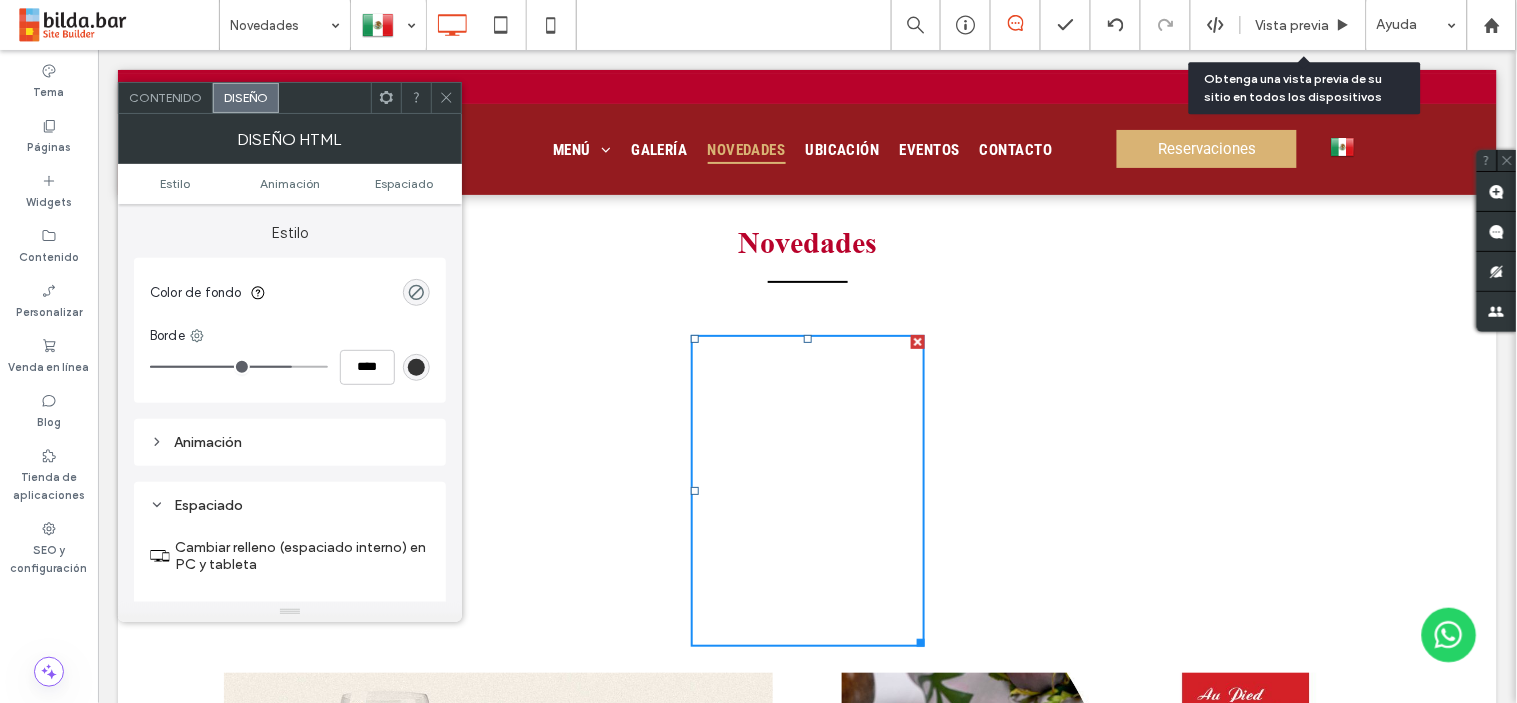 drag, startPoint x: 161, startPoint y: 368, endPoint x: 288, endPoint y: 363, distance: 127.09839 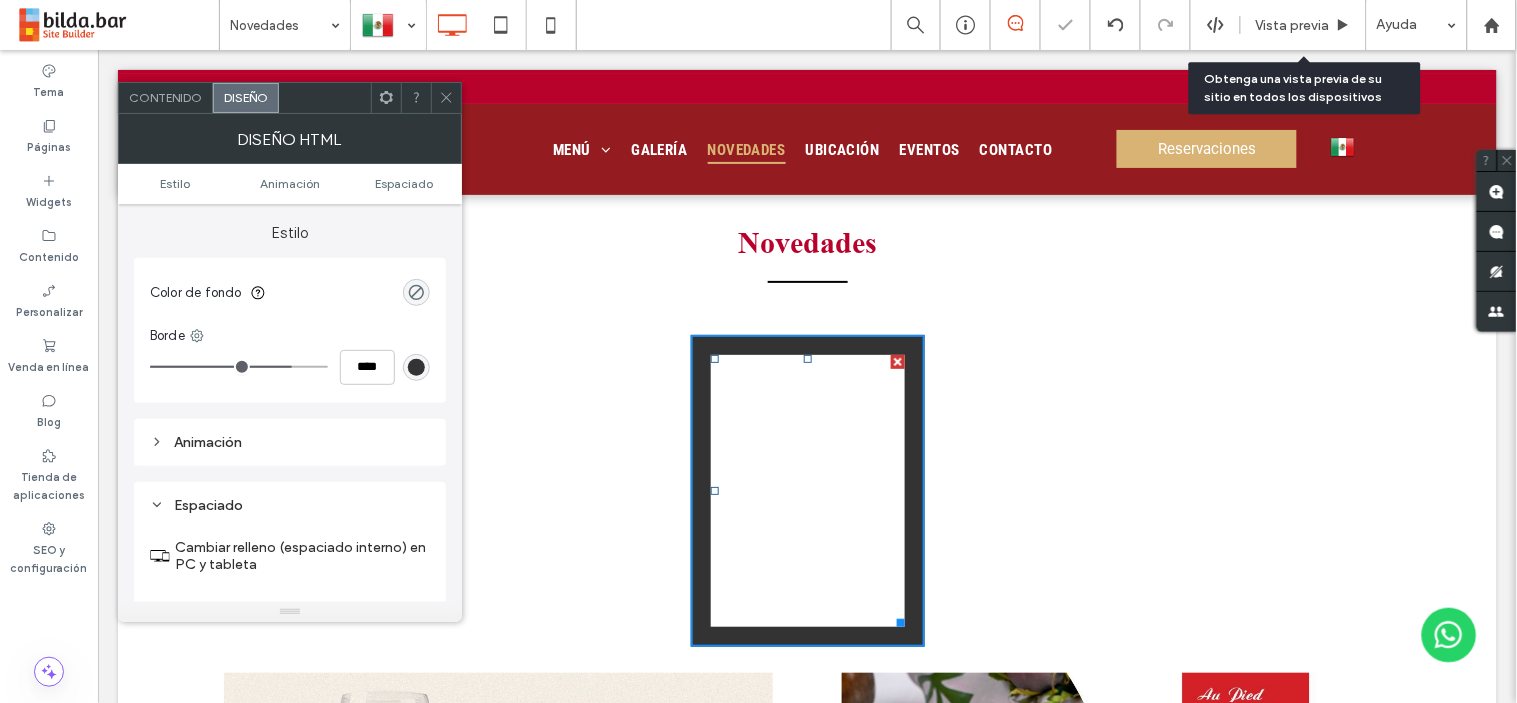 type on "**" 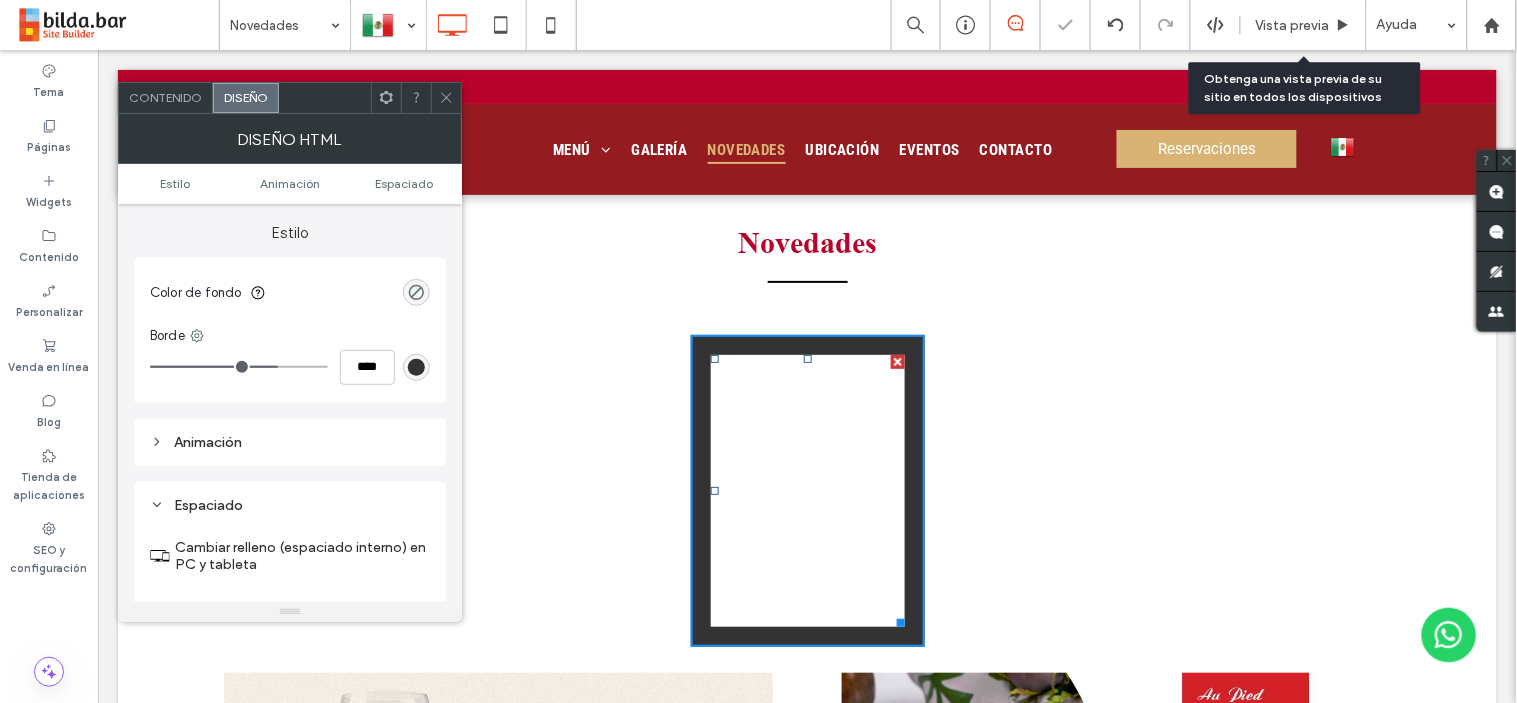 type on "**" 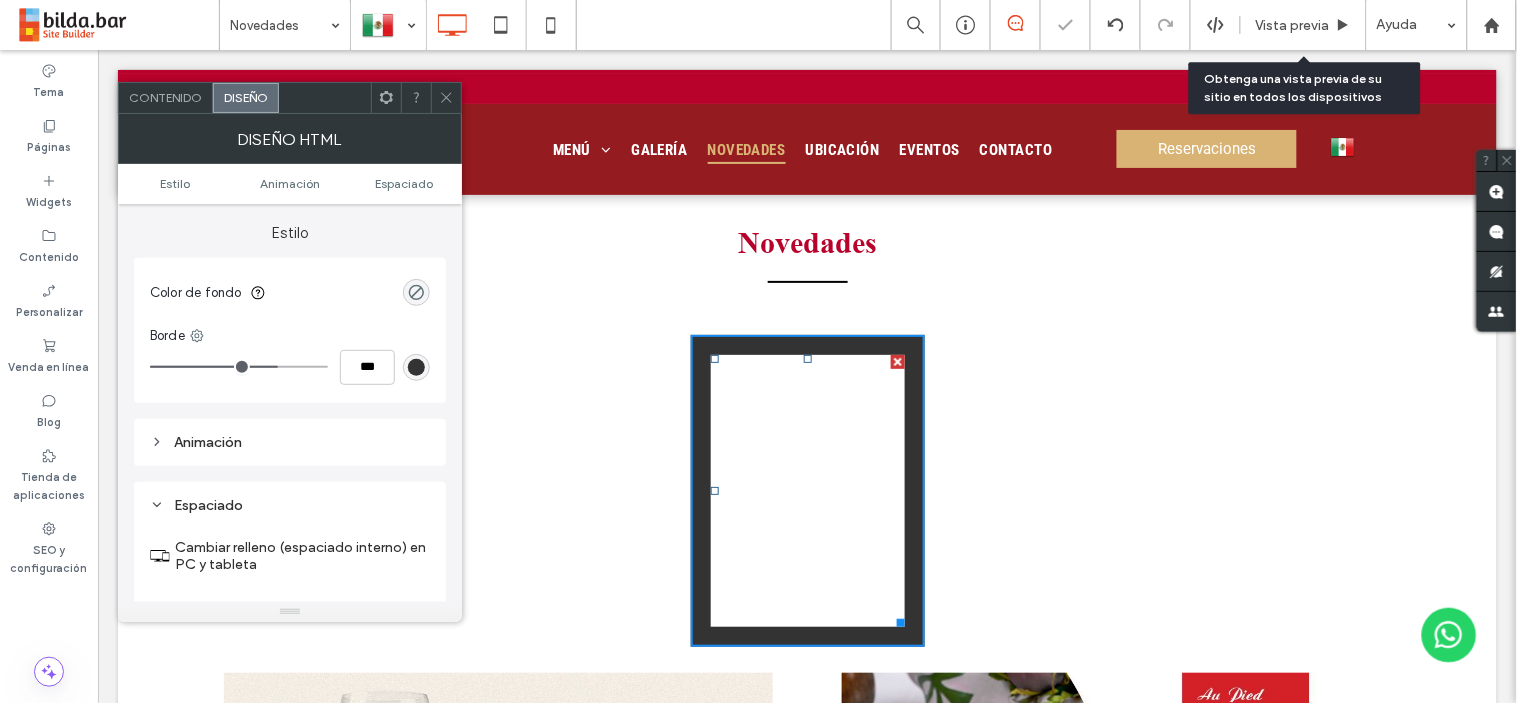 type on "*" 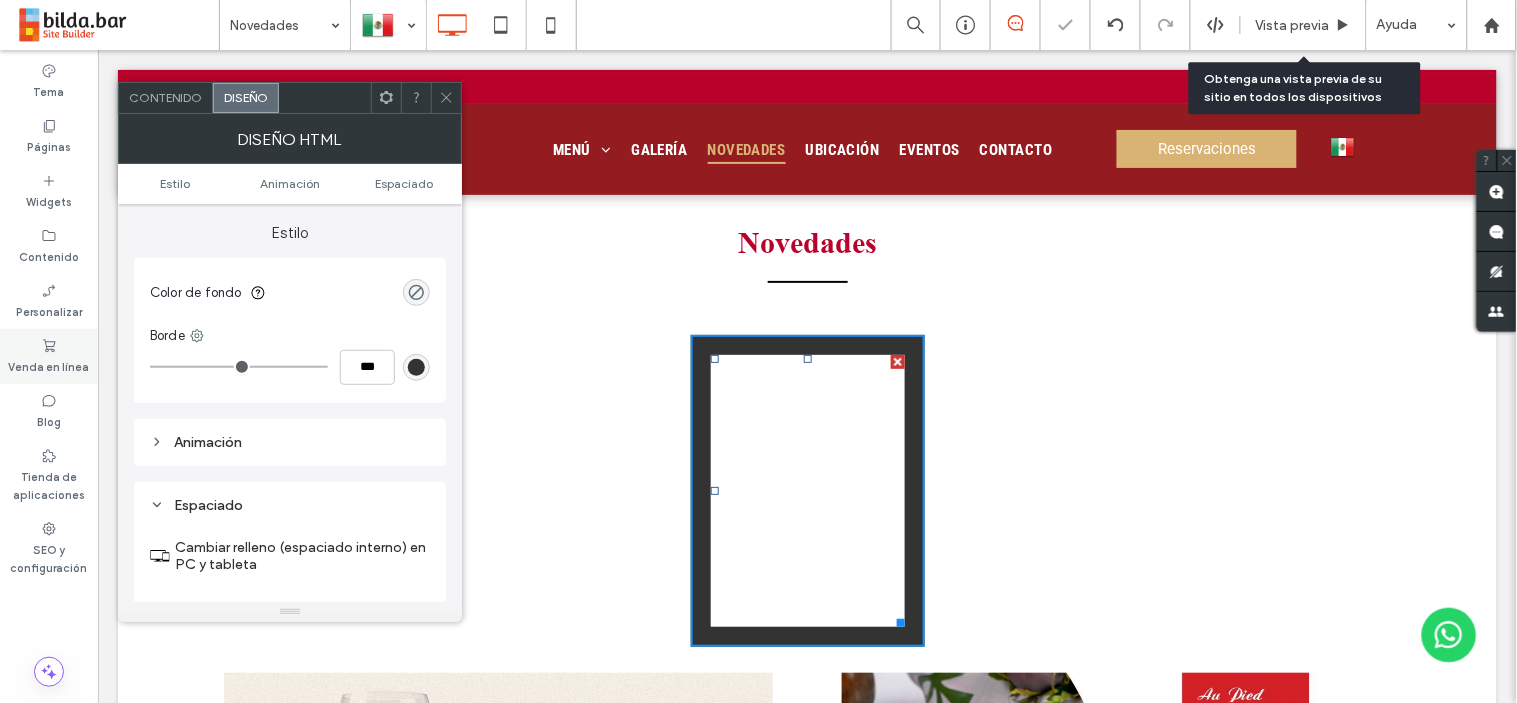 drag, startPoint x: 288, startPoint y: 363, endPoint x: 66, endPoint y: 357, distance: 222.08107 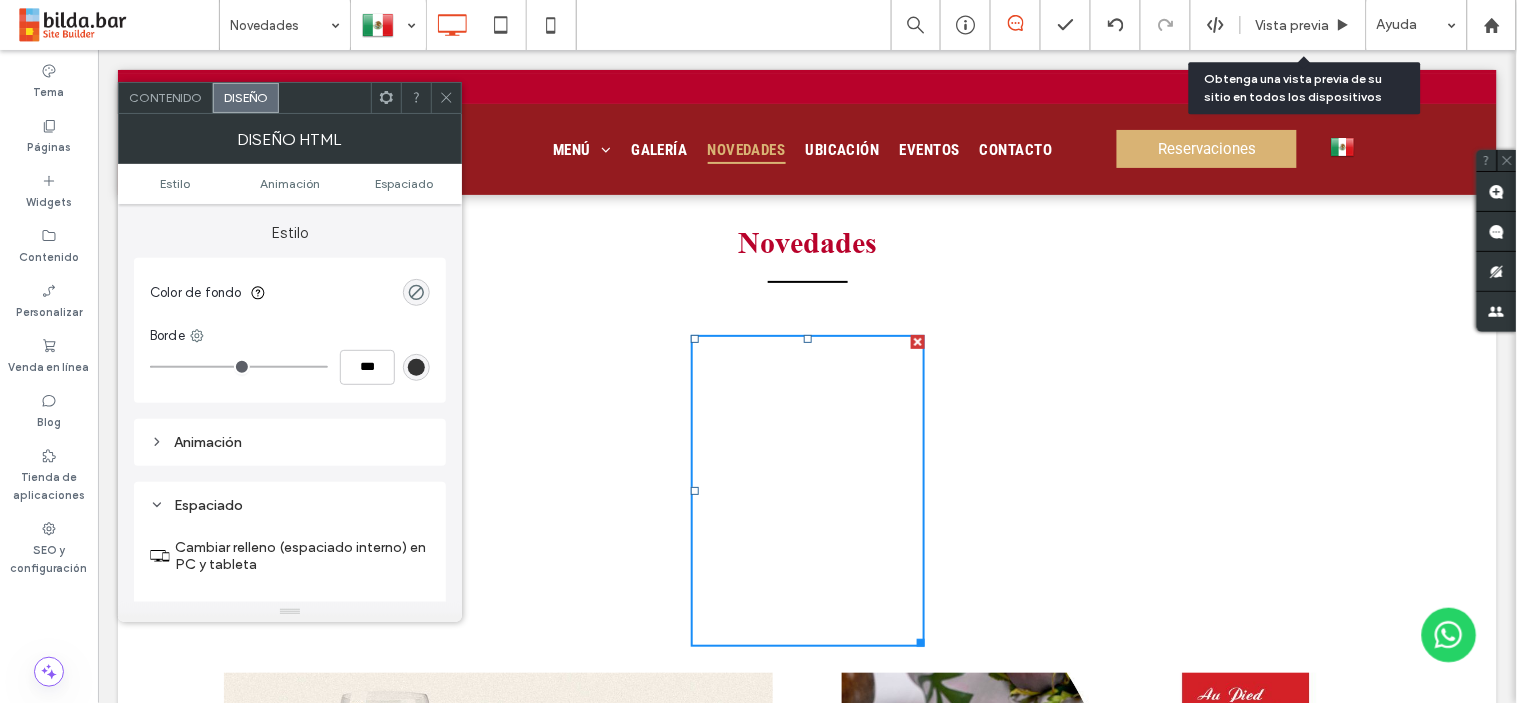 click on "Contenido" at bounding box center (165, 97) 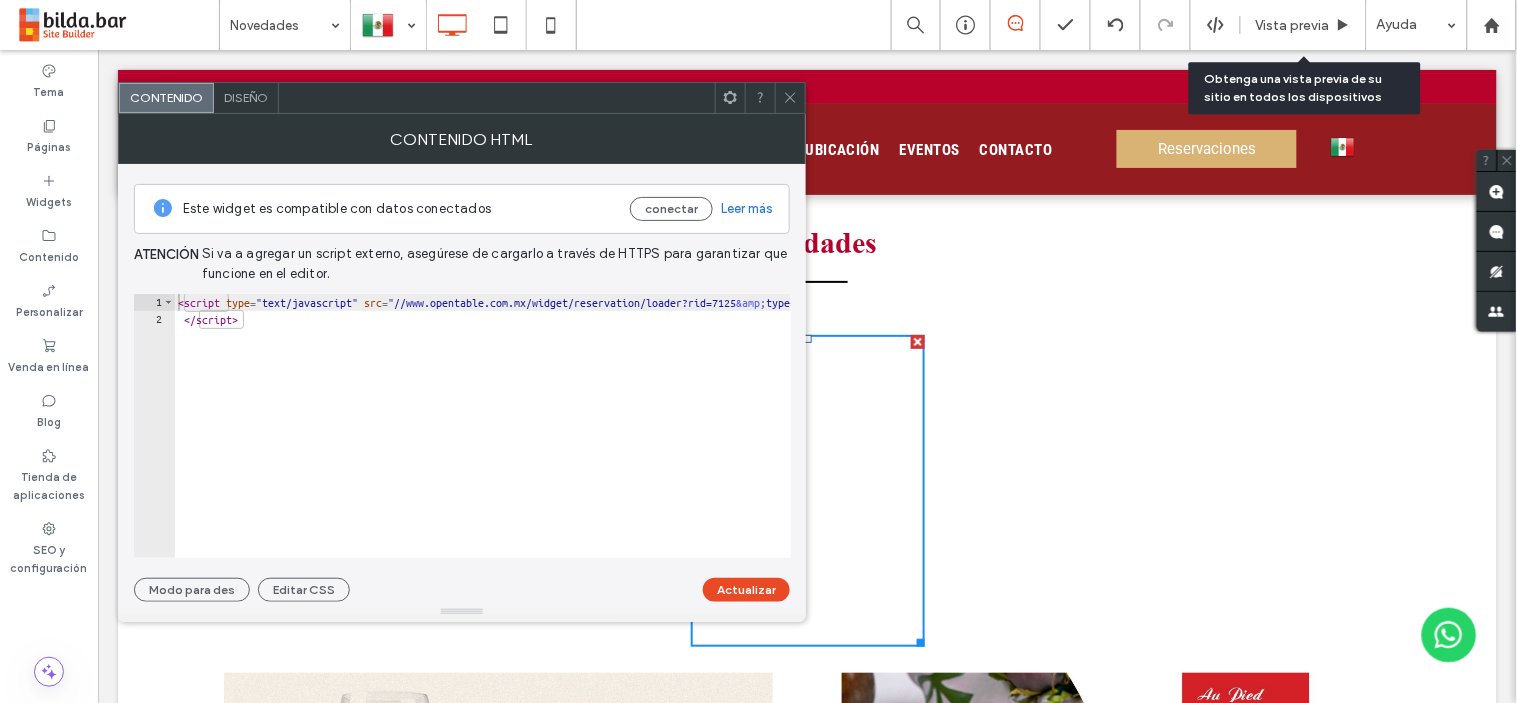 click 